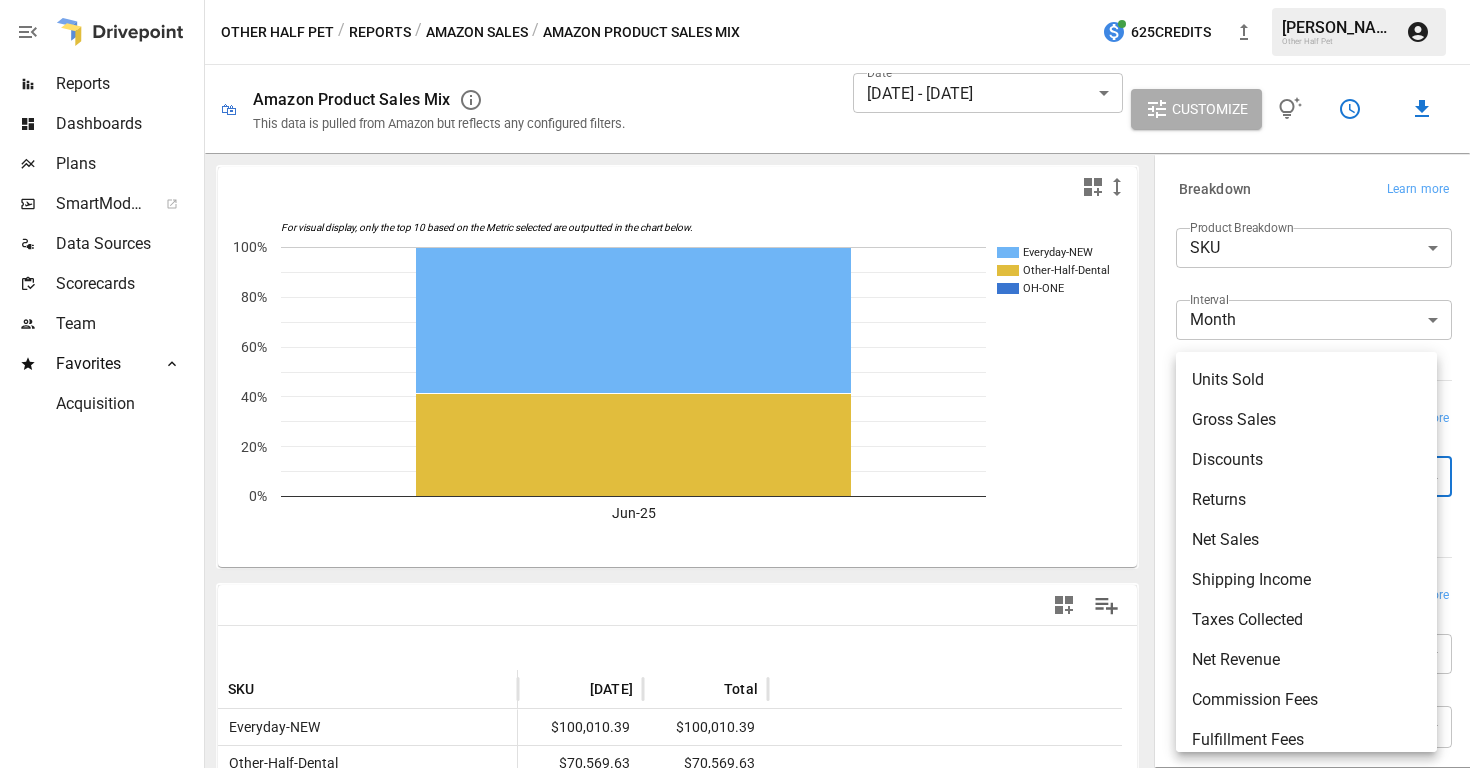 scroll, scrollTop: 0, scrollLeft: 0, axis: both 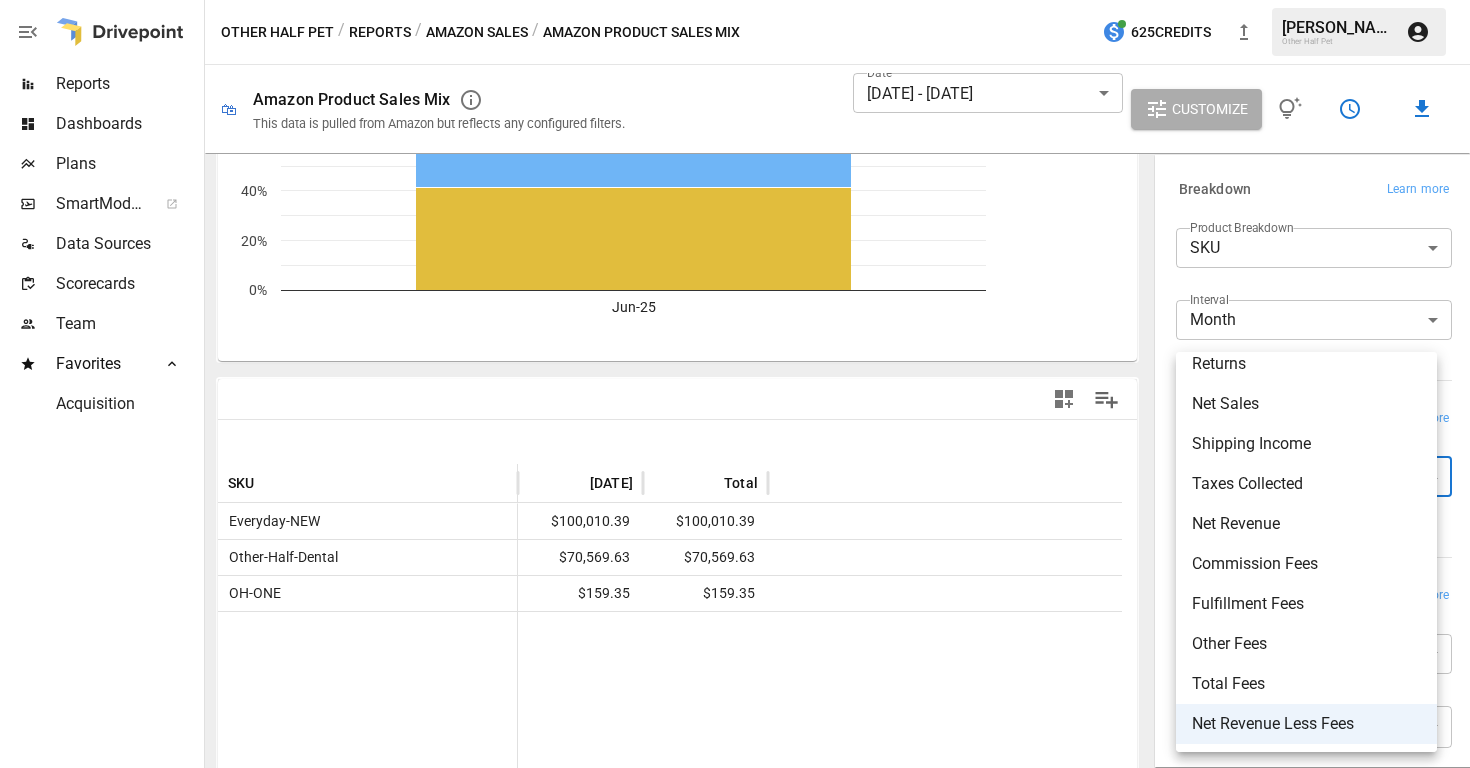 click at bounding box center [735, 384] 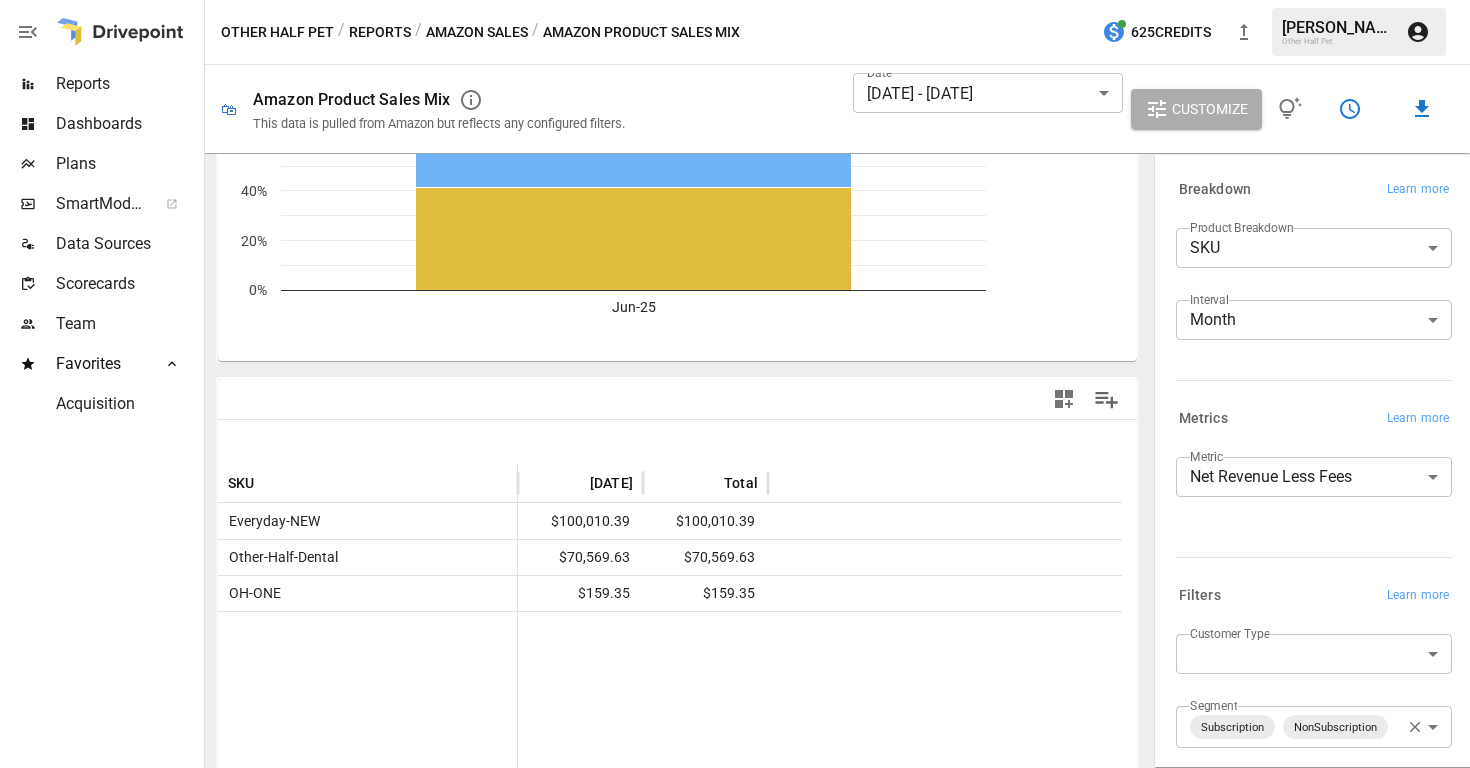 click on "Units Sold Gross Sales Discounts Returns Net Sales Shipping Income Taxes Collected Net Revenue Commission Fees Fulfillment Fees Other Fees Total Fees Net Revenue Less Fees" at bounding box center [735, 384] 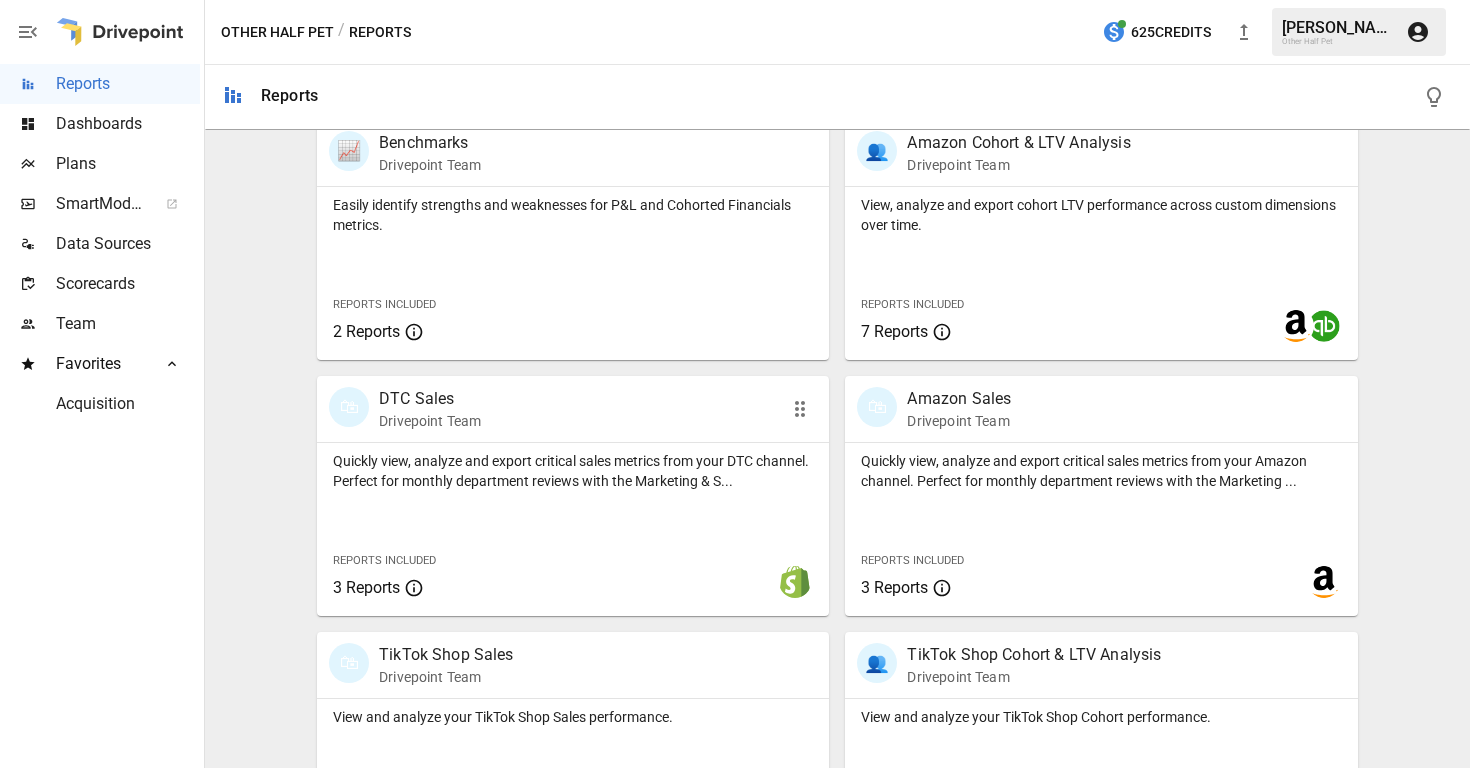scroll, scrollTop: 1038, scrollLeft: 0, axis: vertical 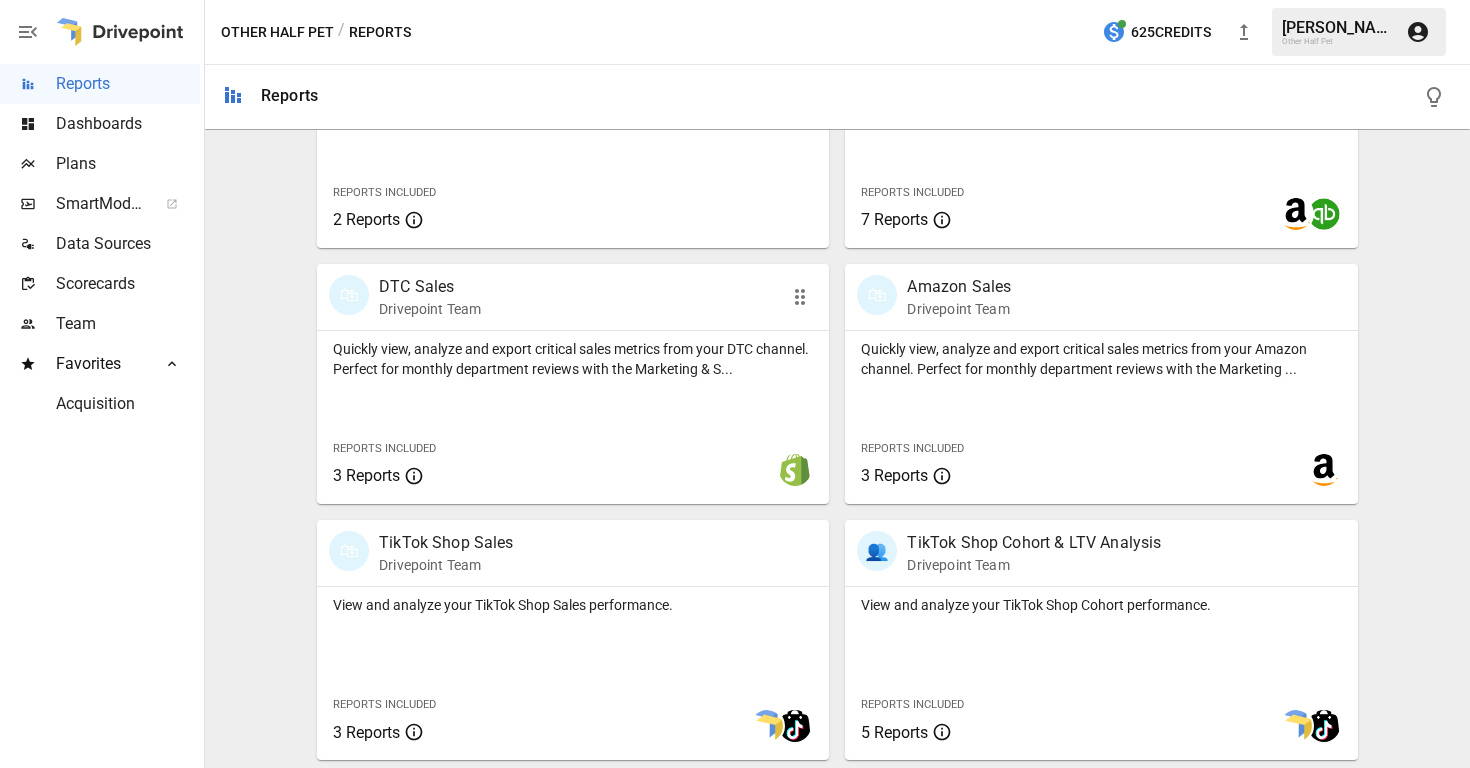 click on "Quickly view, analyze and export critical sales metrics from your DTC channel. Perfect for monthly department reviews with the Marketing & S..." at bounding box center [573, 359] 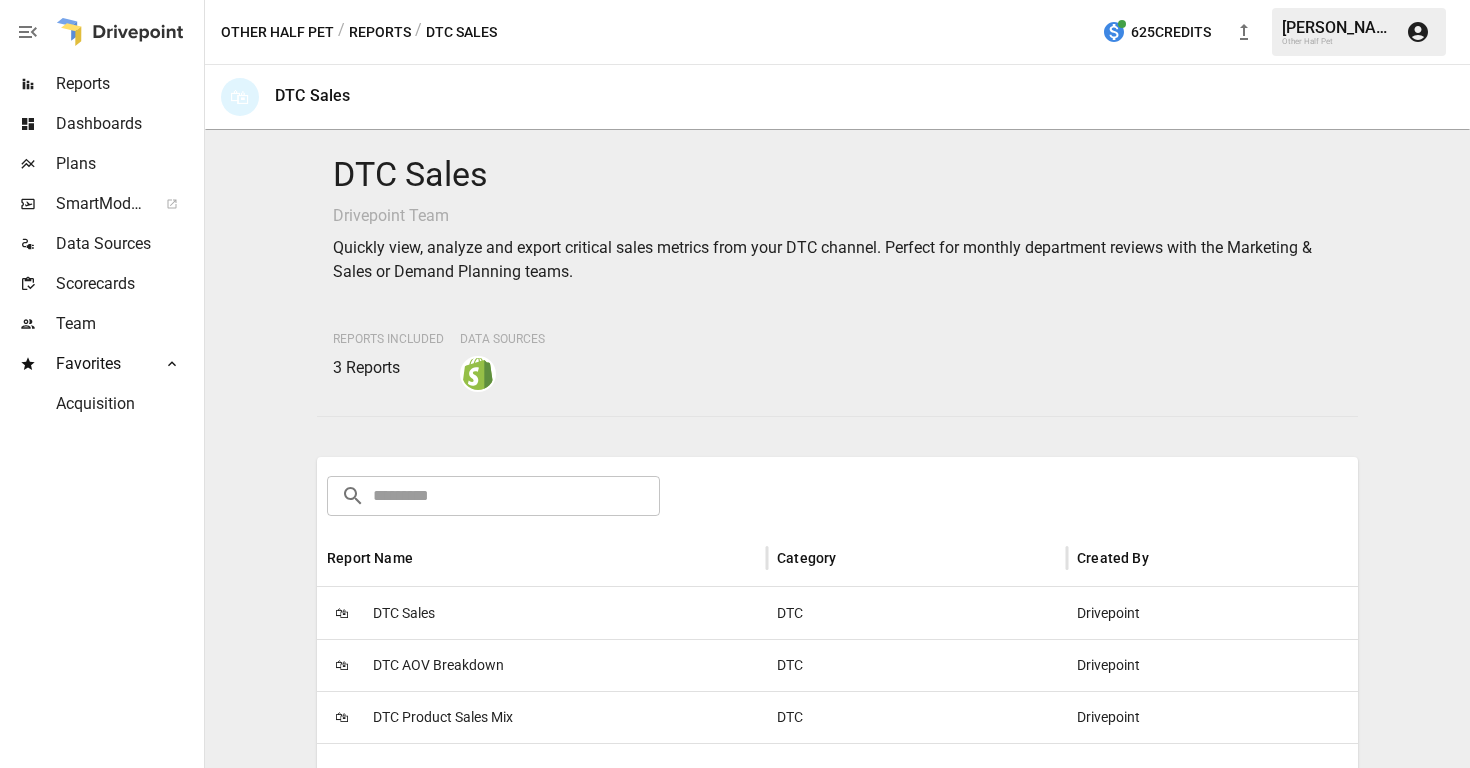 click on "DTC Sales" at bounding box center (404, 613) 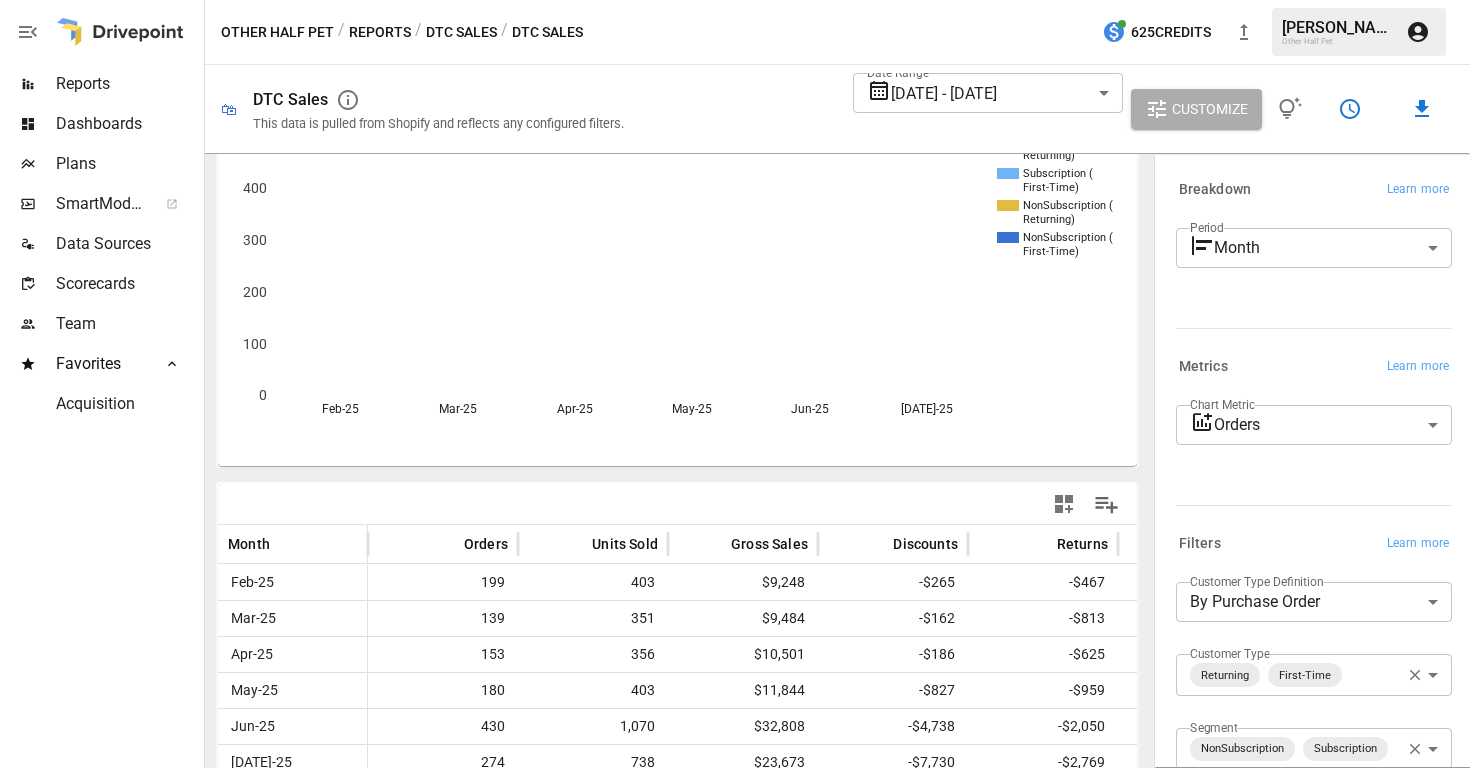 scroll, scrollTop: 206, scrollLeft: 0, axis: vertical 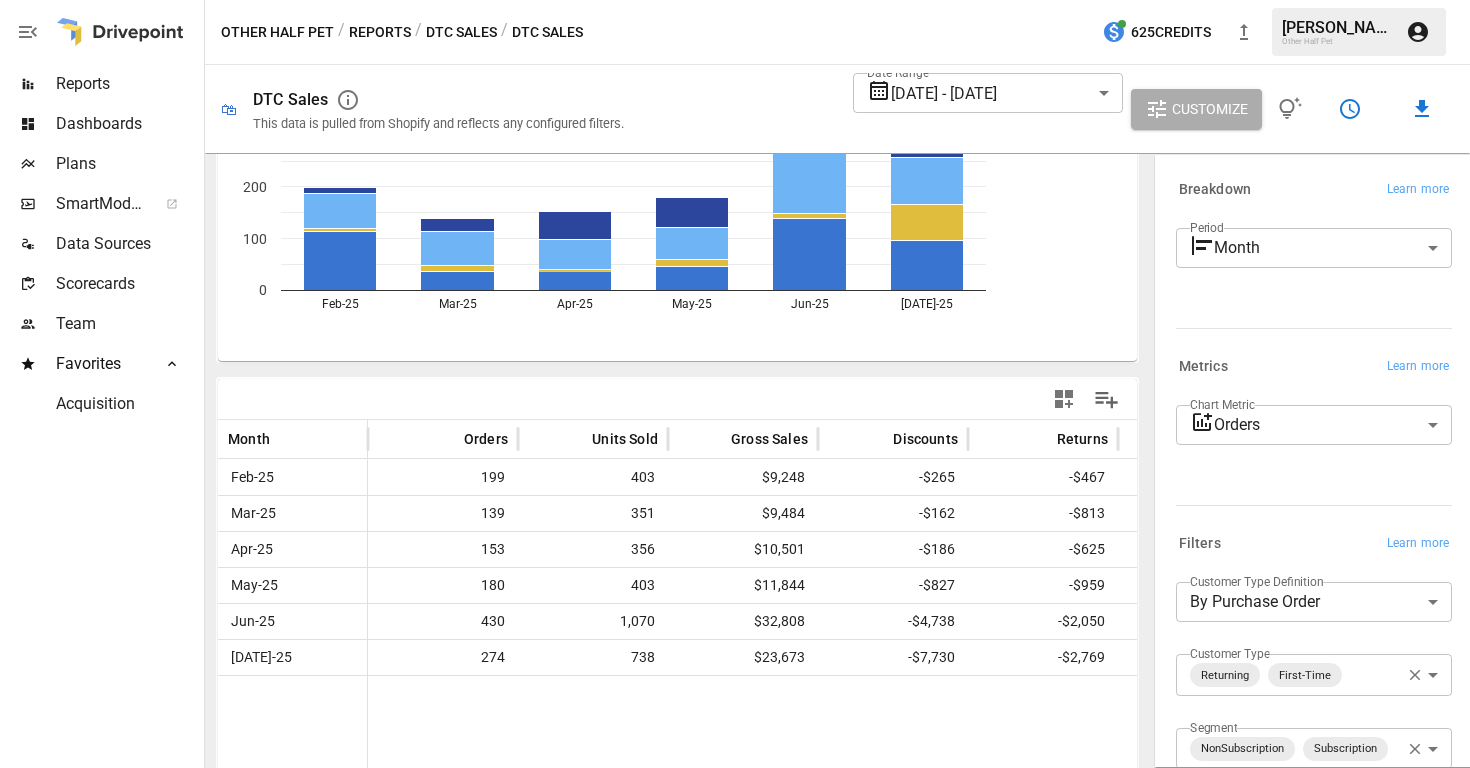click on "Reports Dashboards Plans SmartModel ™ Data Sources Scorecards Team Favorites Acquisition Other Half Pet / Reports / DTC Sales / DTC Sales 625  Credits [PERSON_NAME] Other Half Pet 🛍 DTC Sales This data is pulled from Shopify and reflects any configured filters. Date Range [DATE] - [DATE] ****** ​ Customize Subscription ( Returning) Subscription ( First-Time) NonSubscription ( Returning) NonSubscription ( First-Time) Feb-25 Mar-25 Apr-25 May-25 Jun-25 [DATE]-25 0 100 200 300 400 500 NonSubscription ( Month Orders Units Sold Gross Sales Discounts Returns Net Sales Shipping Feb-25 199 403 $9,248 -$265 -$467 $8,516 $536 Mar-25 139 351 $9,484 -$162 -$813 $8,509 $331 Apr-25 153 356 $10,501 -$186 -$625 $9,690 $291 May-25 180 403 $11,844 -$827 -$959 $10,059 $254 Jun-25 430 1,070 $32,808 -$4,738 -$2,050 $26,019 $112 [DATE]-25 274 738 $23,673 -$7,730 -$2,769 $13,174 $126 Breakdown Learn more Period Month ***** ​ Metrics Learn more Chart Metric Orders ****** ​ Filters Learn more Customer Type Definition ​ Returning" at bounding box center (735, 0) 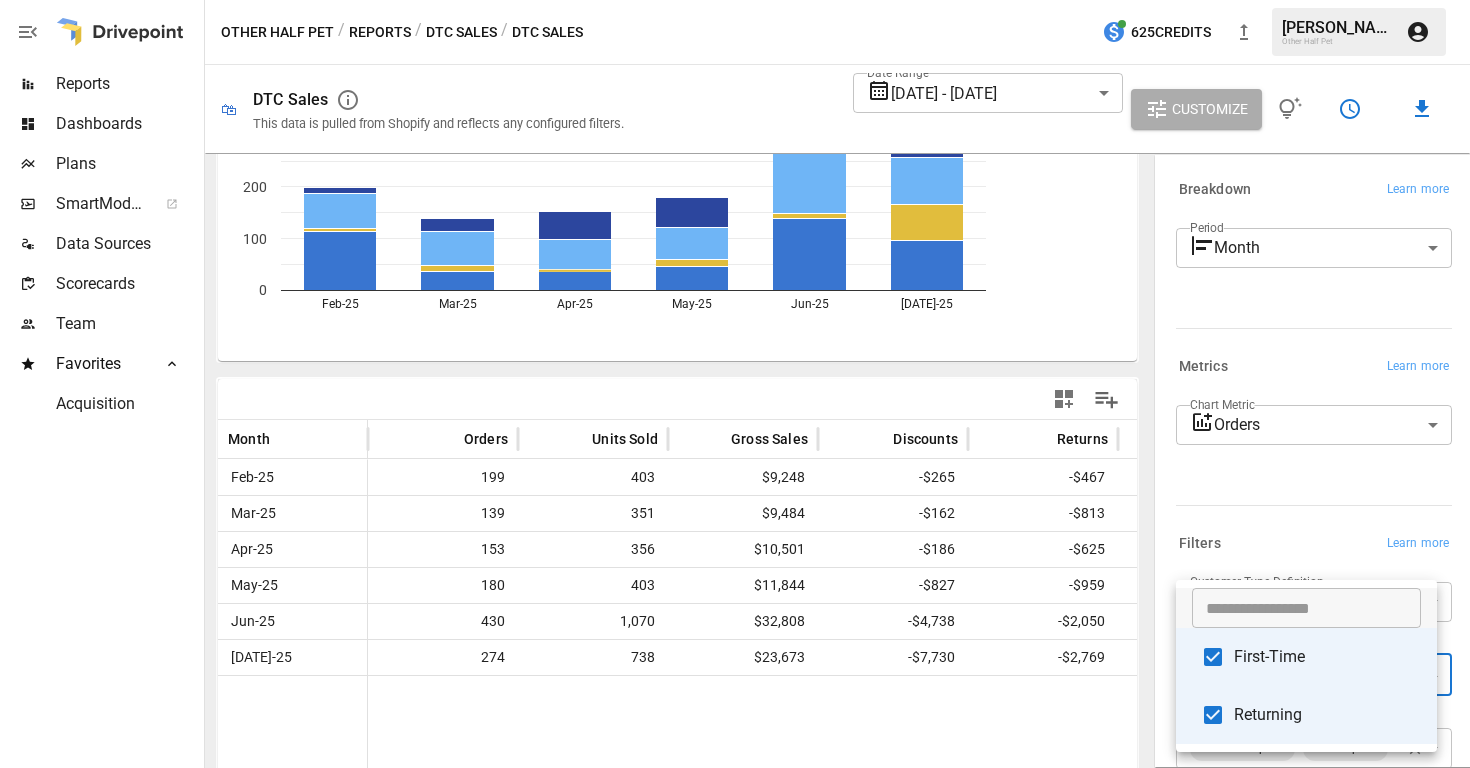 click on "First-Time" at bounding box center (1327, 657) 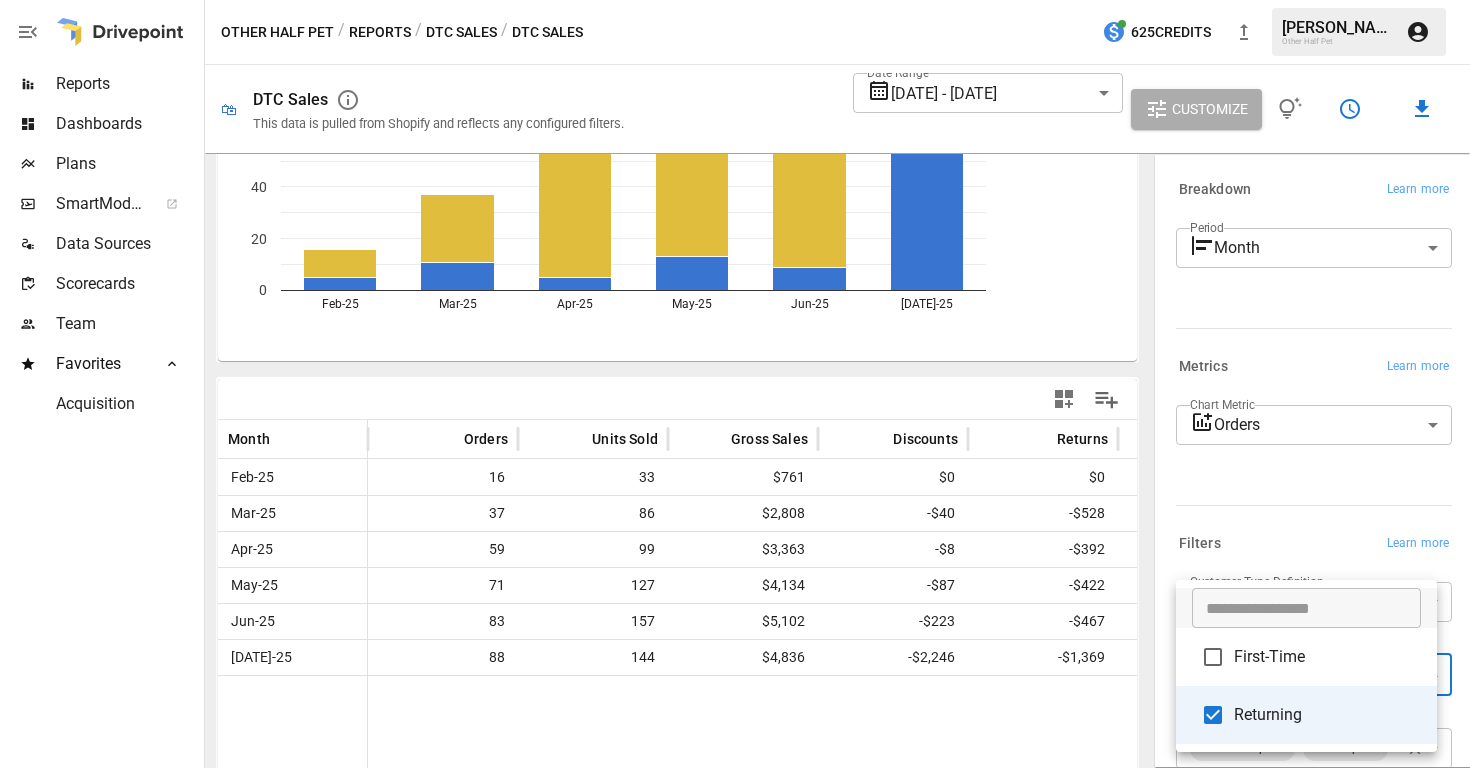drag, startPoint x: 732, startPoint y: 754, endPoint x: 794, endPoint y: 755, distance: 62.008064 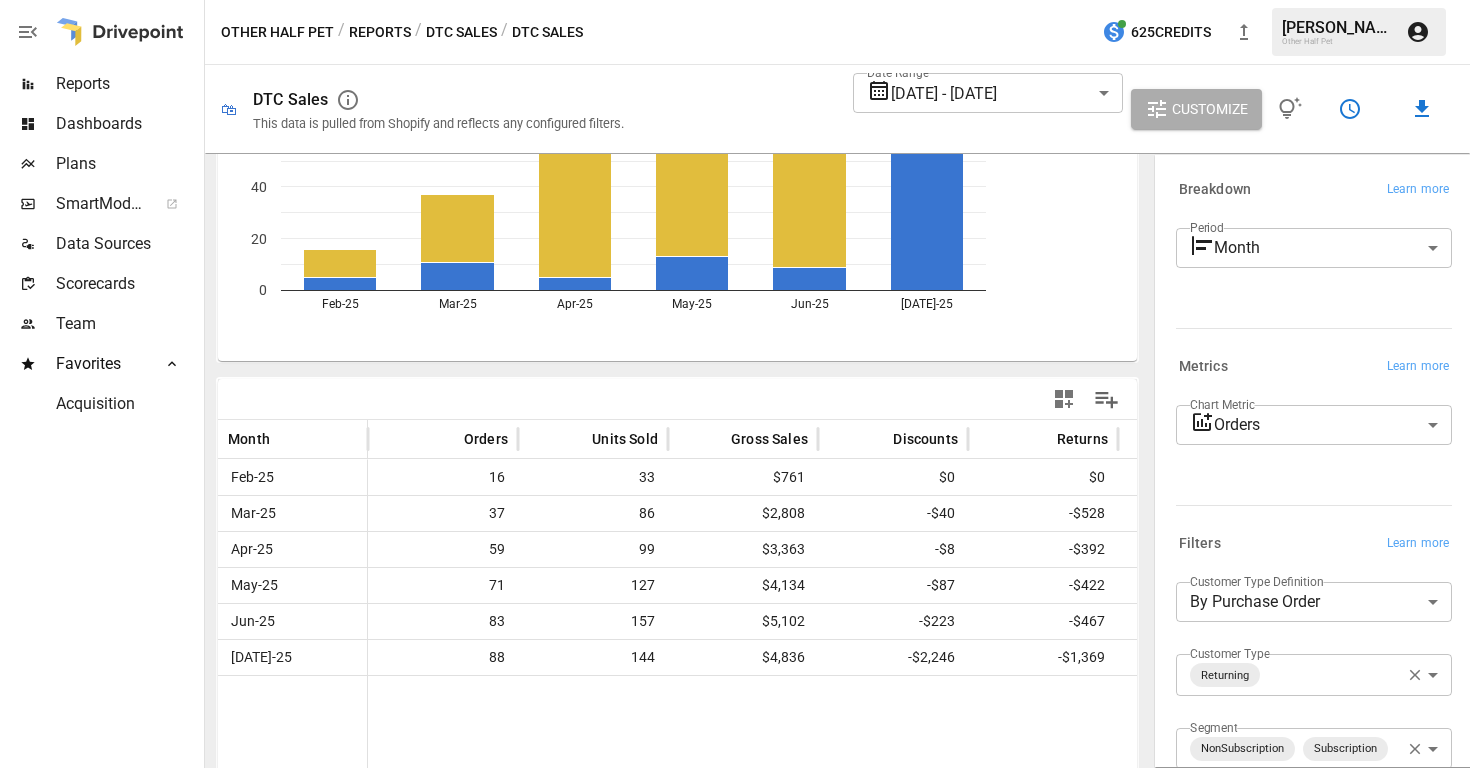 scroll, scrollTop: 0, scrollLeft: 337, axis: horizontal 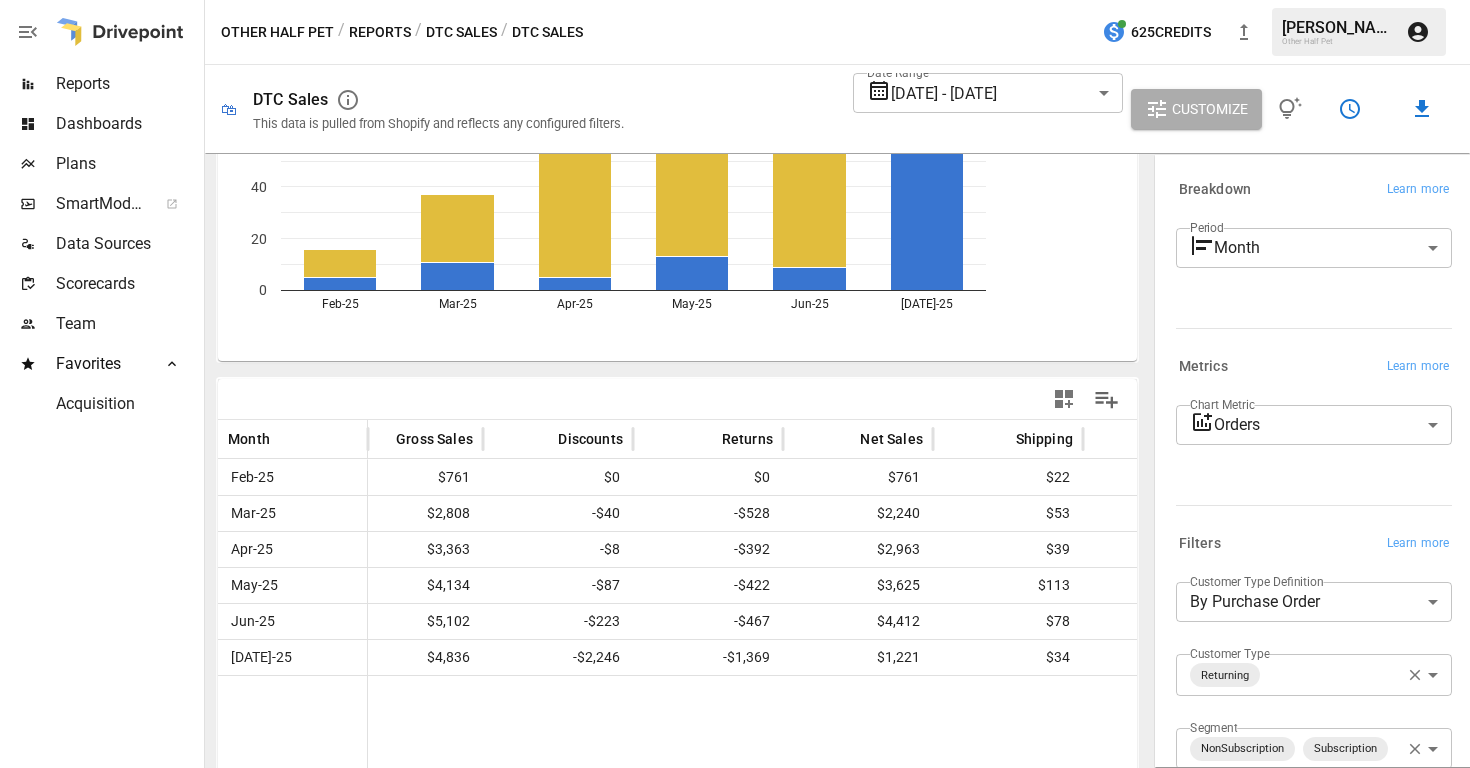 click at bounding box center (708, 732) 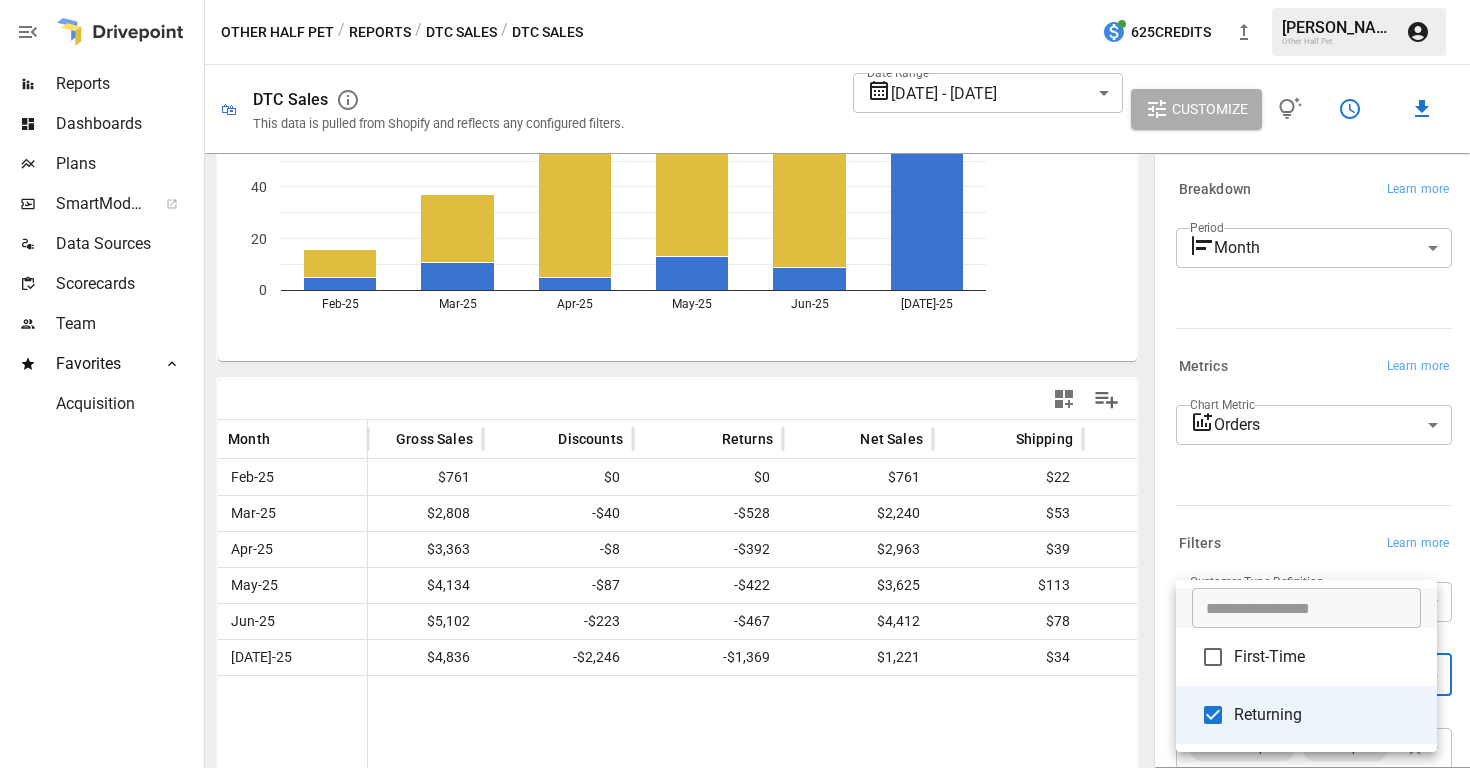 click on "**********" at bounding box center [735, 0] 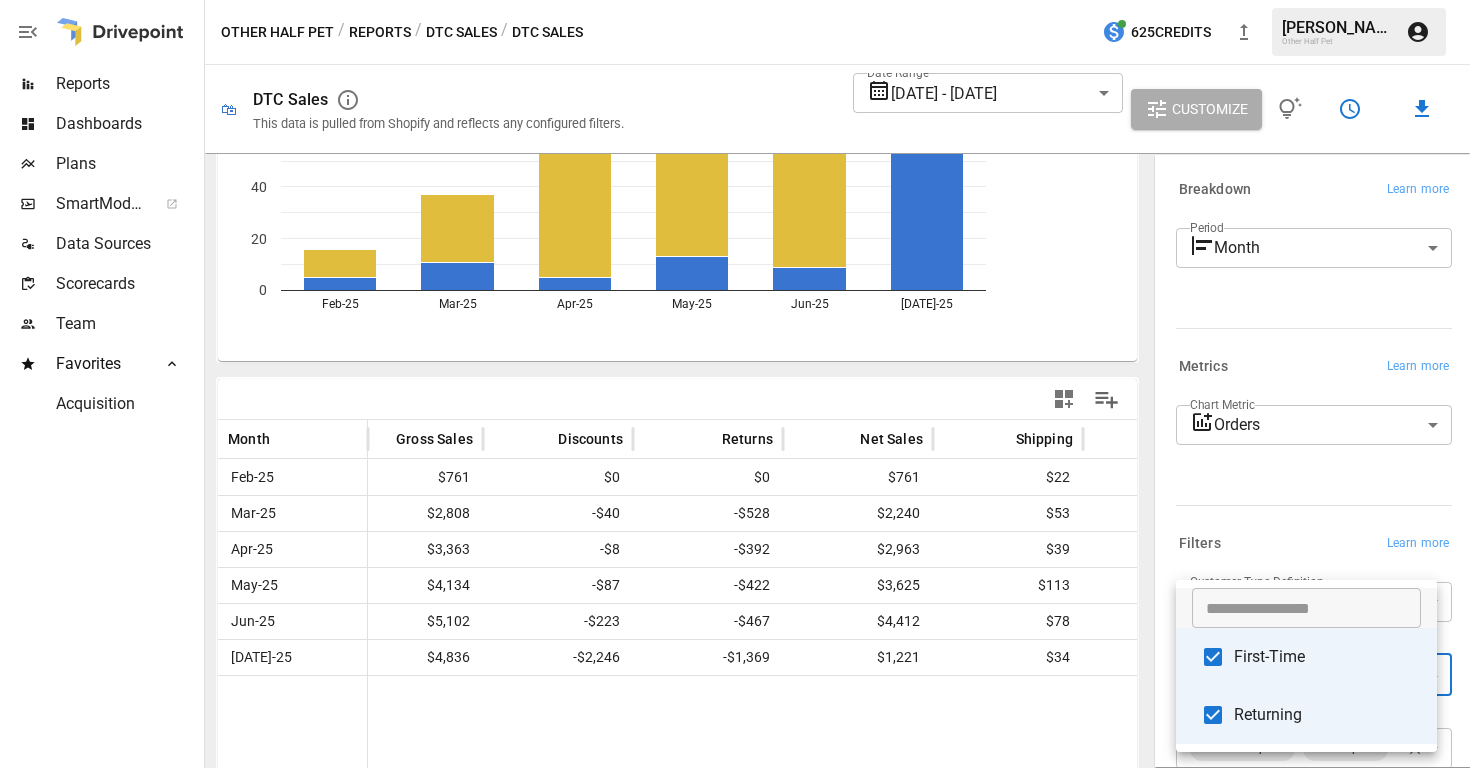 type on "**********" 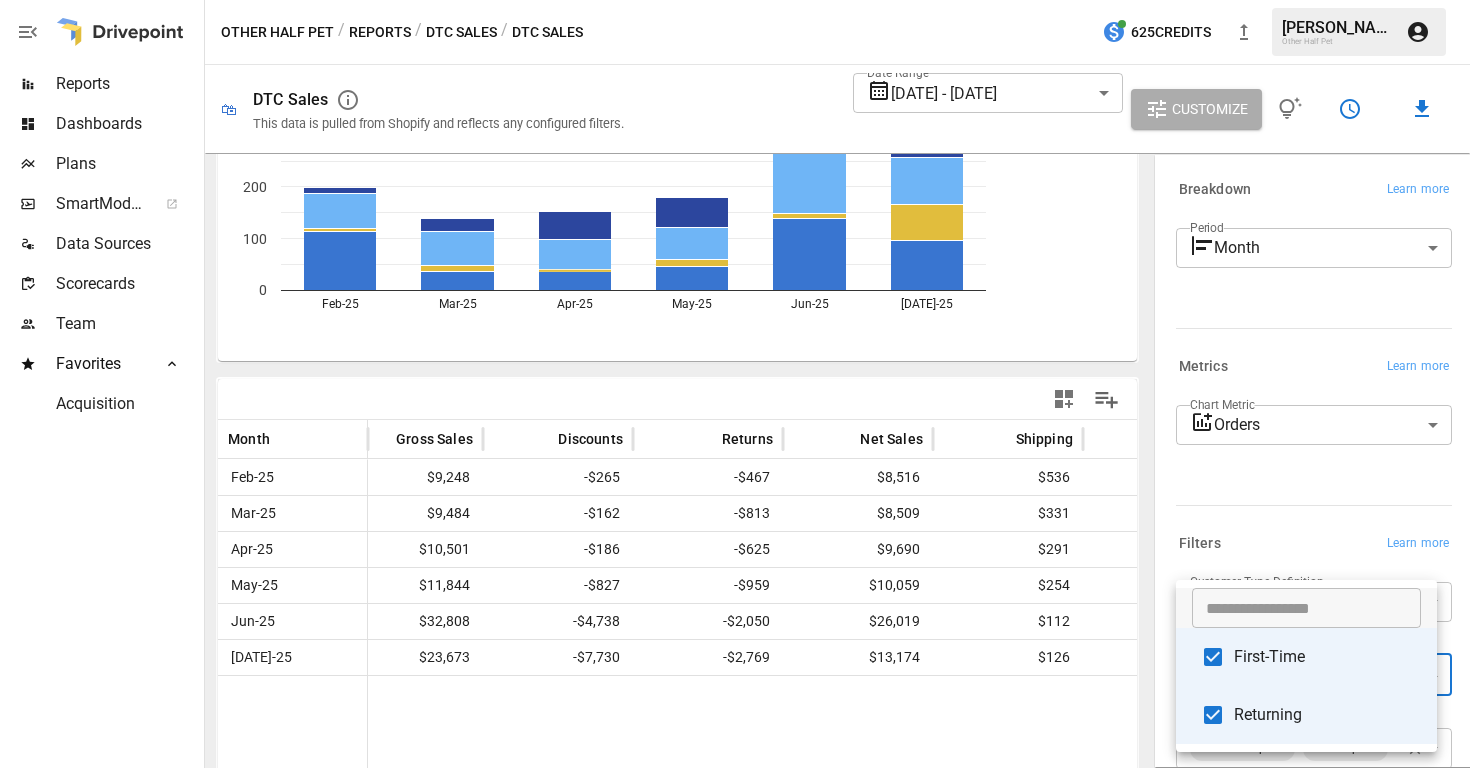 drag, startPoint x: 510, startPoint y: 761, endPoint x: 430, endPoint y: 754, distance: 80.305664 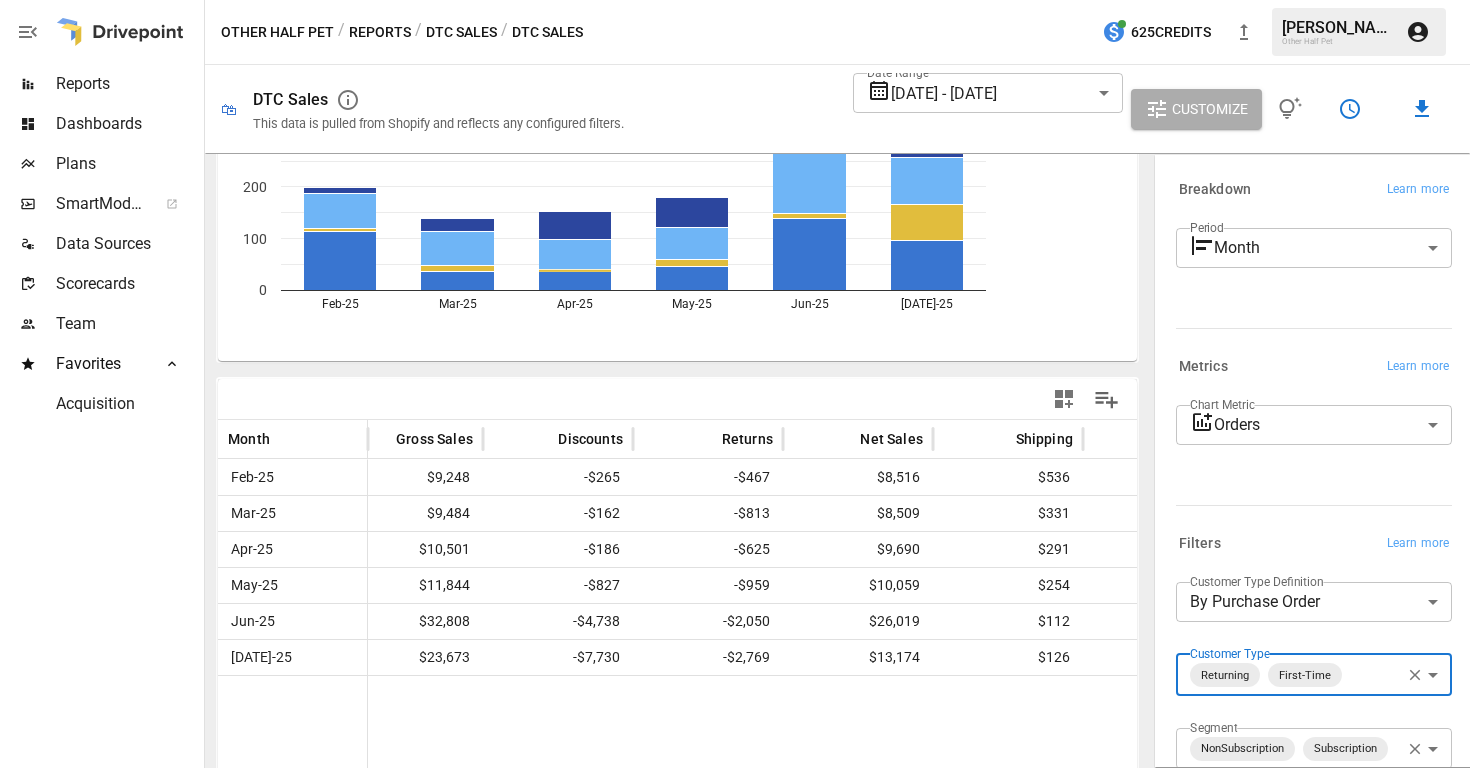 scroll, scrollTop: 0, scrollLeft: 100, axis: horizontal 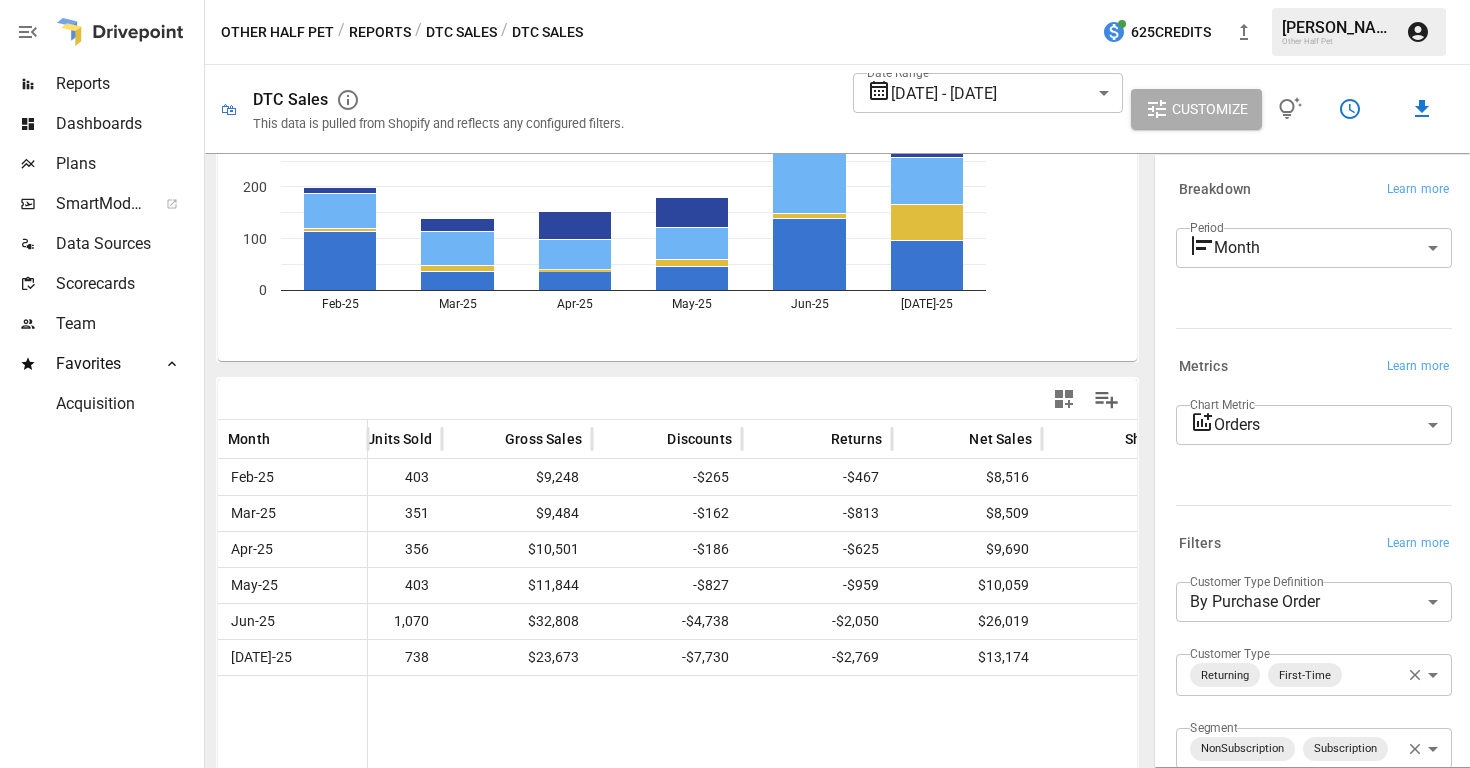 click on "Reports" at bounding box center [128, 84] 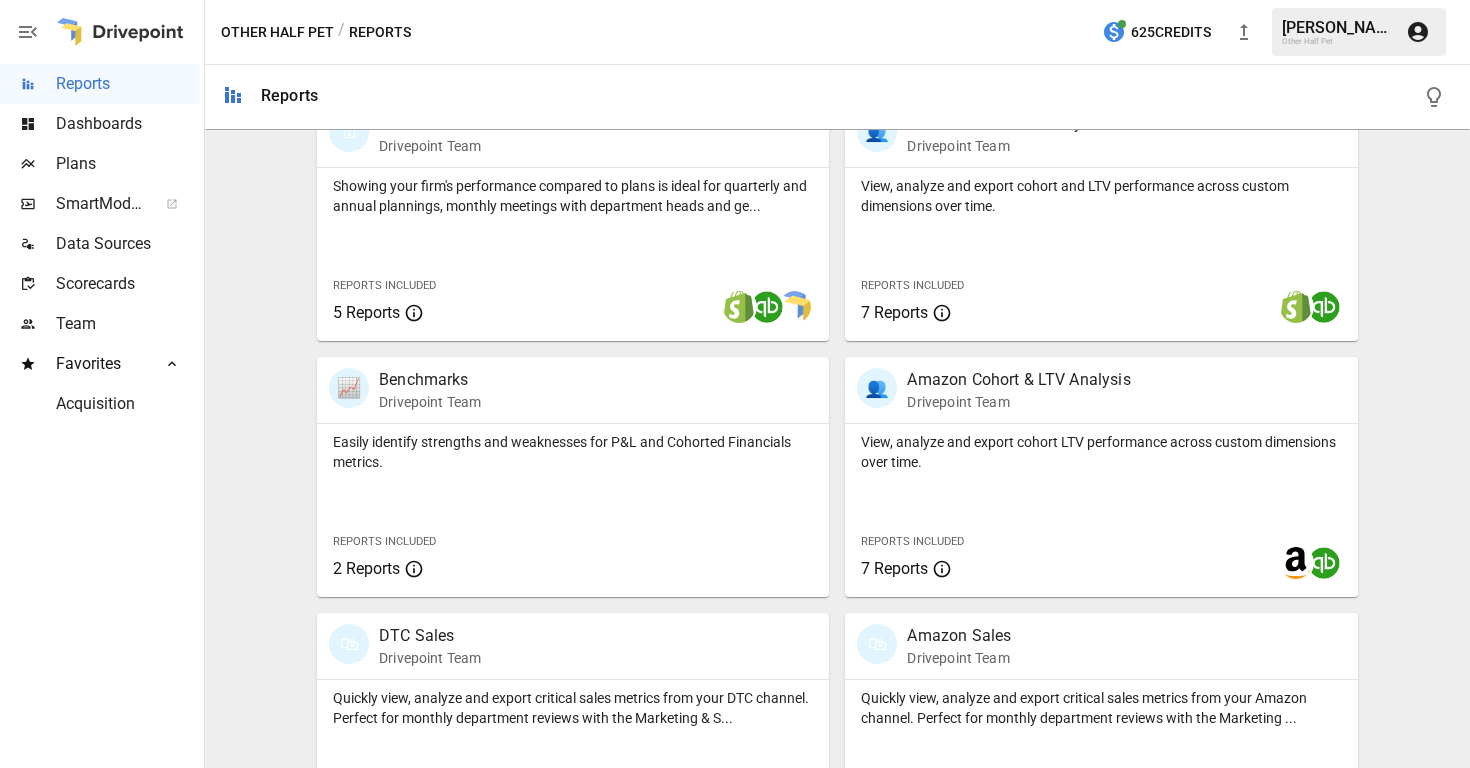scroll, scrollTop: 1038, scrollLeft: 0, axis: vertical 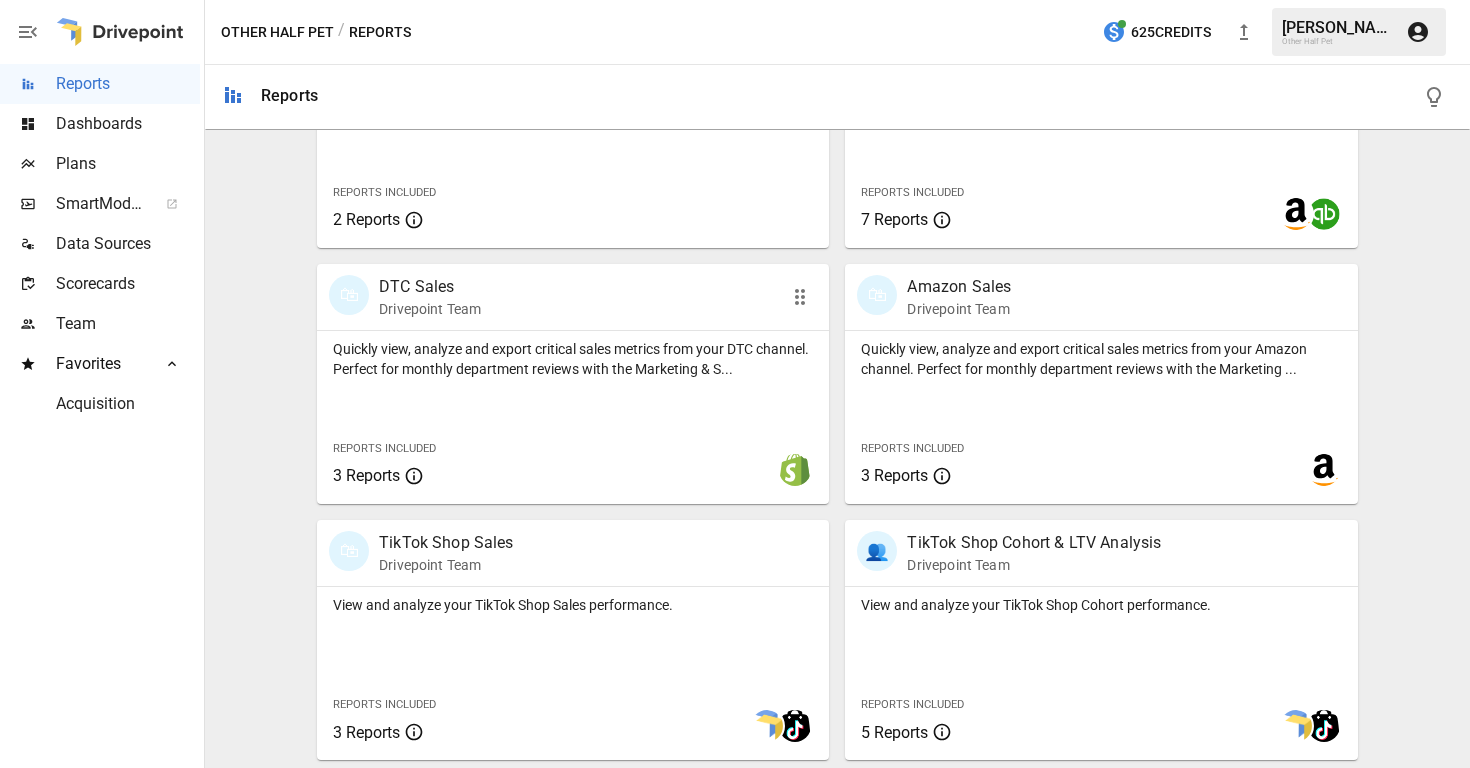 click on "Quickly view, analyze and export critical sales metrics from your DTC channel. Perfect for monthly department reviews with the Marketing & S..." at bounding box center [573, 359] 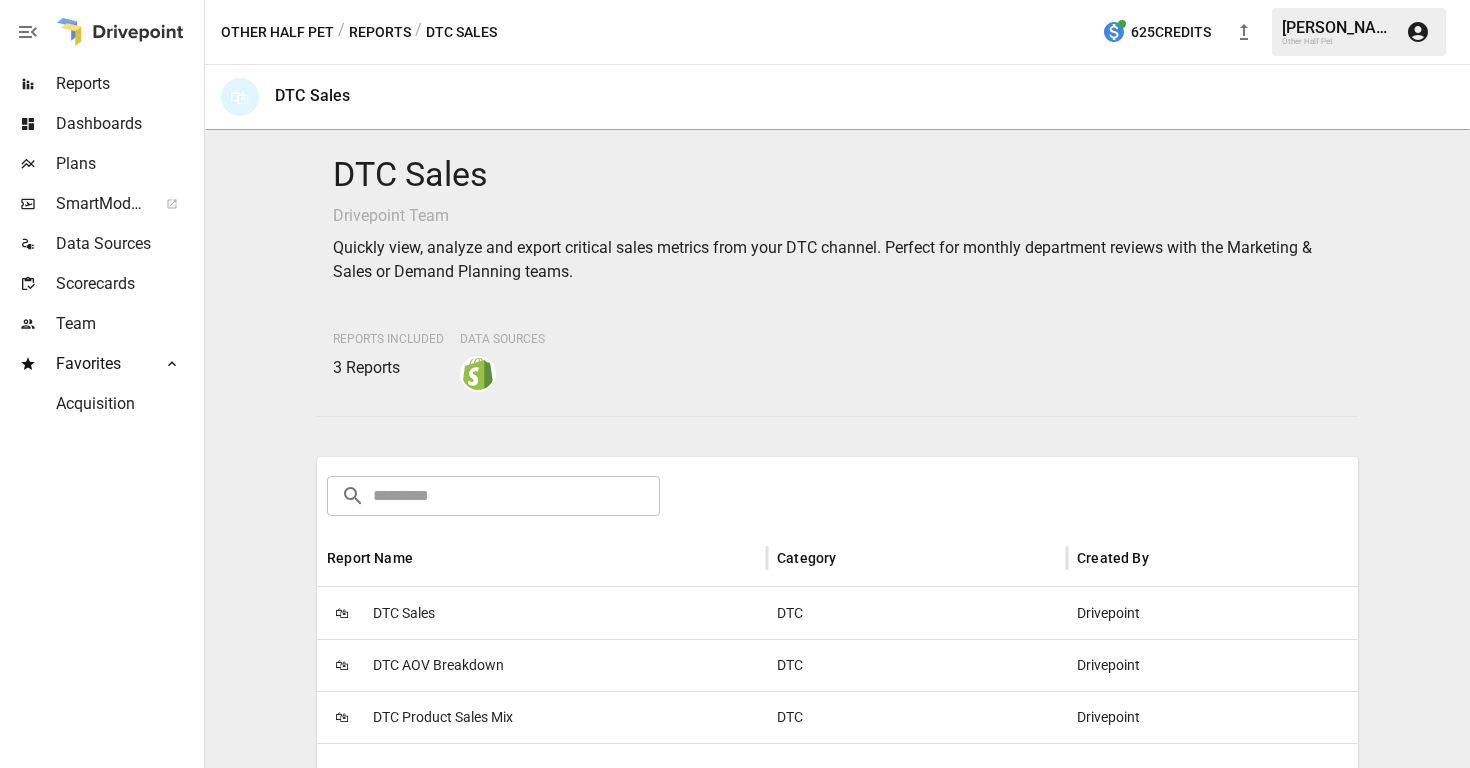 click on "Reports" at bounding box center [380, 32] 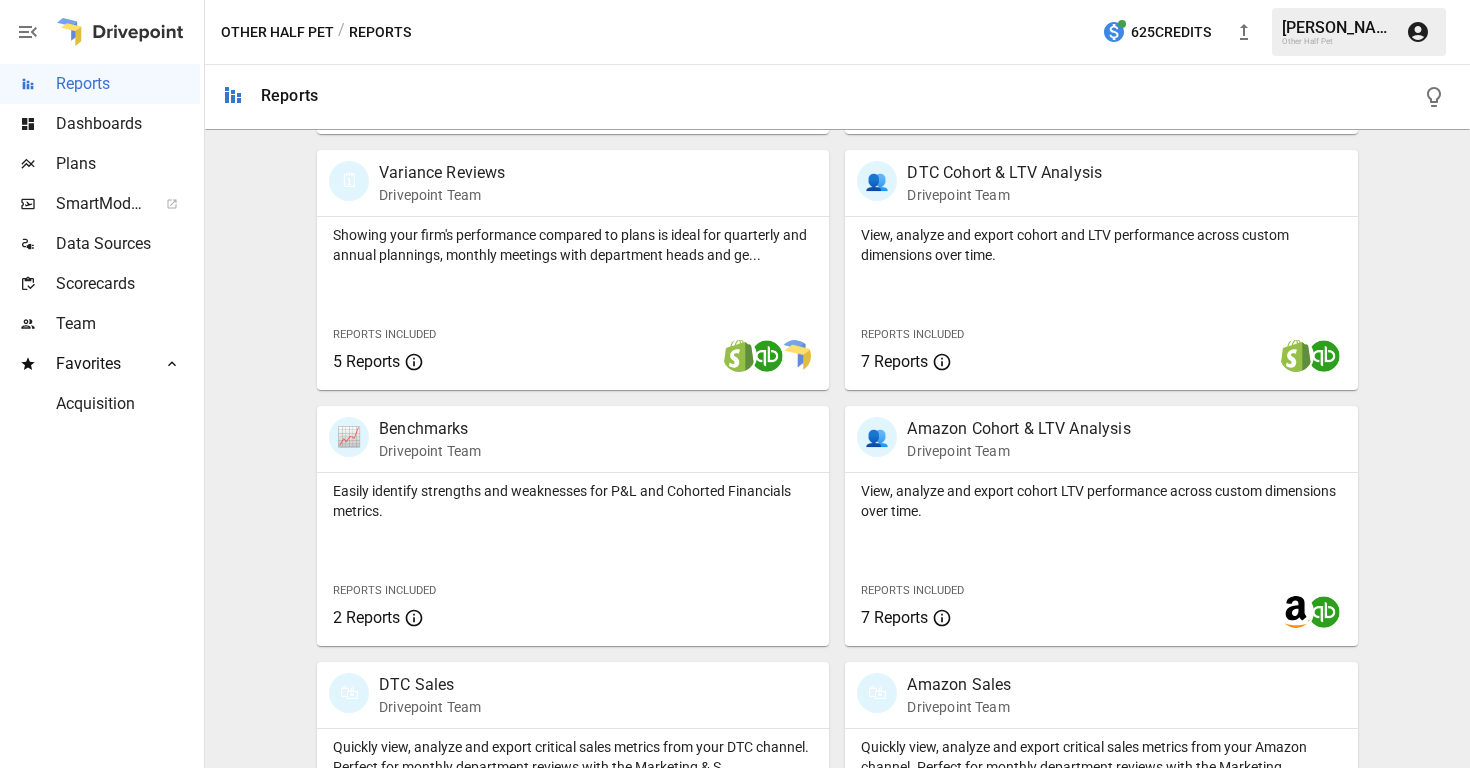 scroll, scrollTop: 1038, scrollLeft: 0, axis: vertical 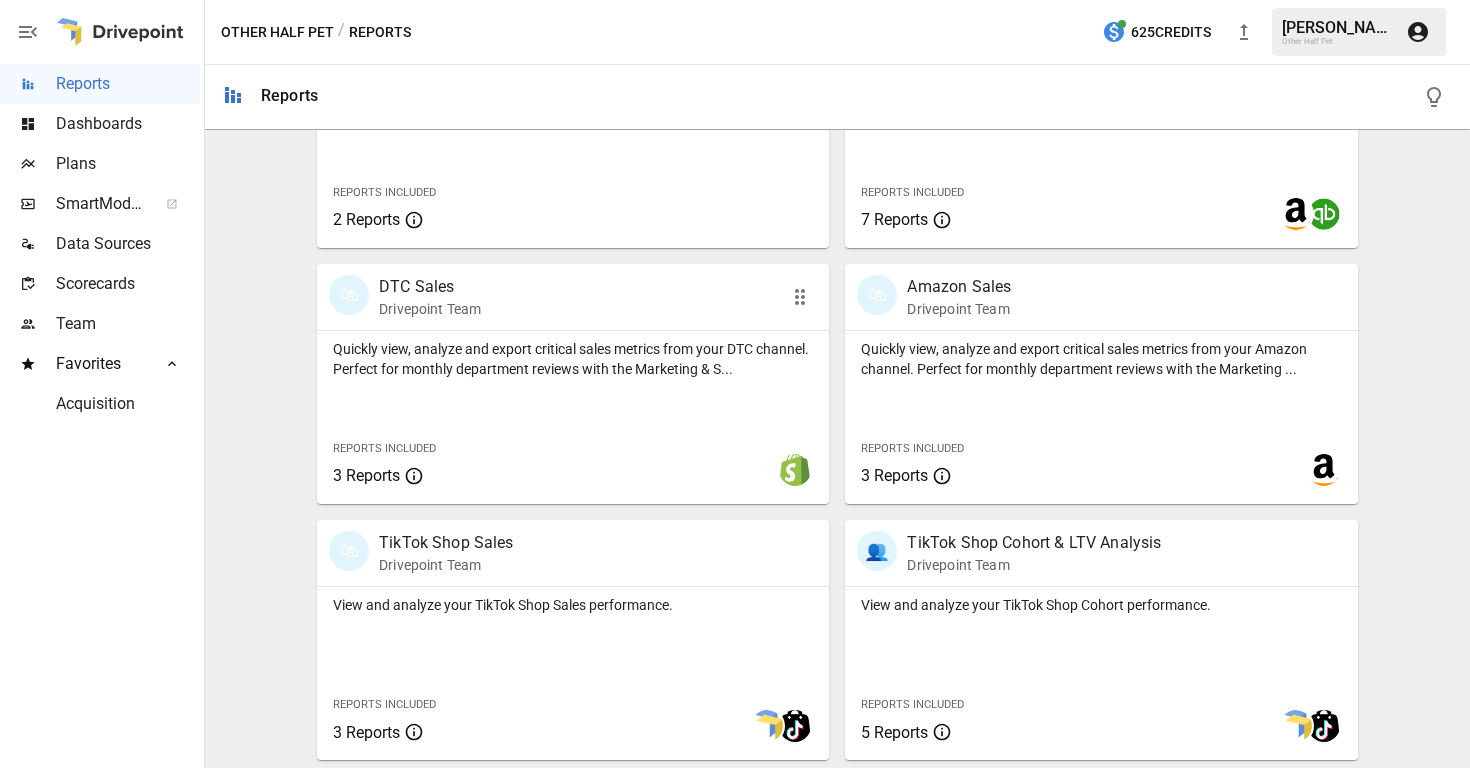 click on "Reports Included 3 Reports" at bounding box center [424, 461] 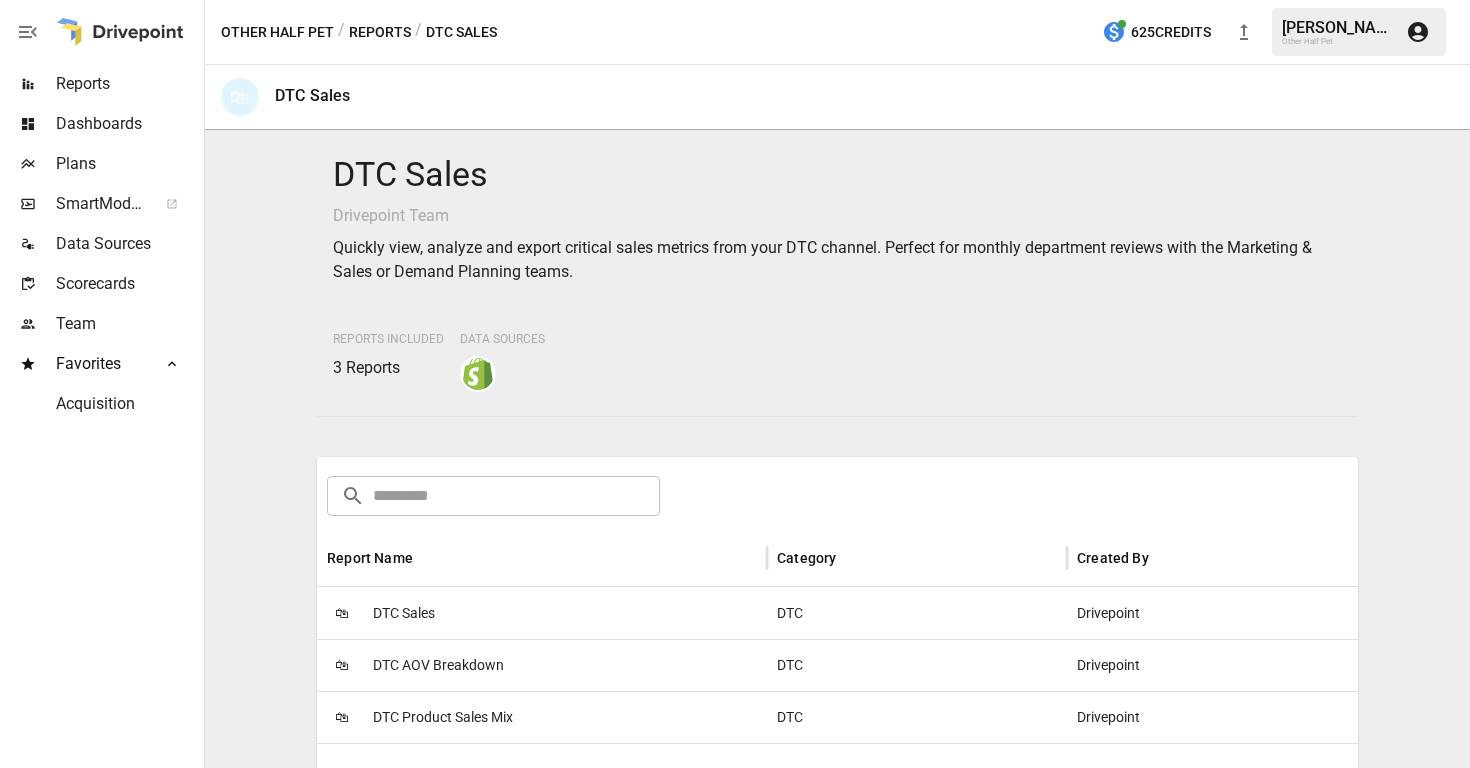 click on "Reports" at bounding box center [380, 32] 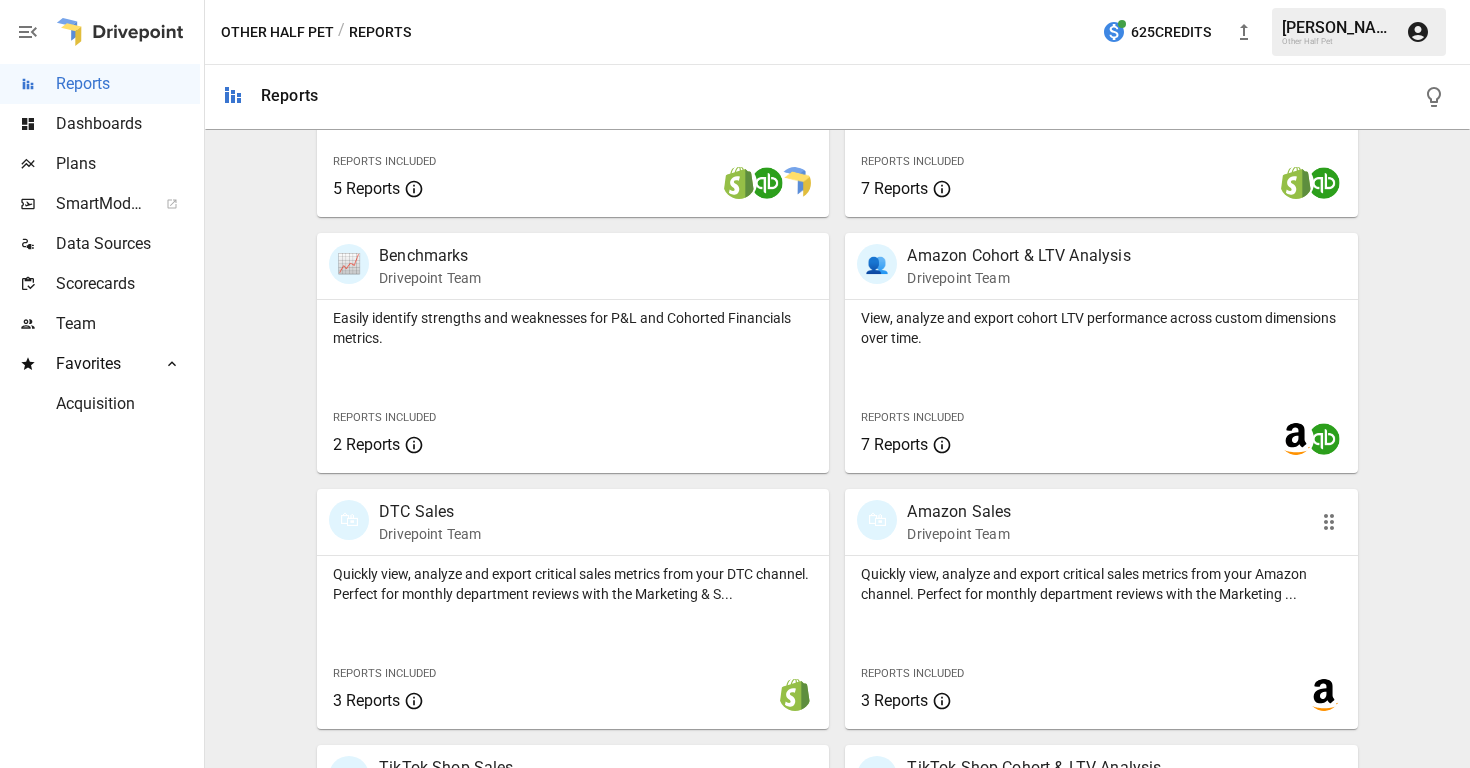 scroll, scrollTop: 607, scrollLeft: 0, axis: vertical 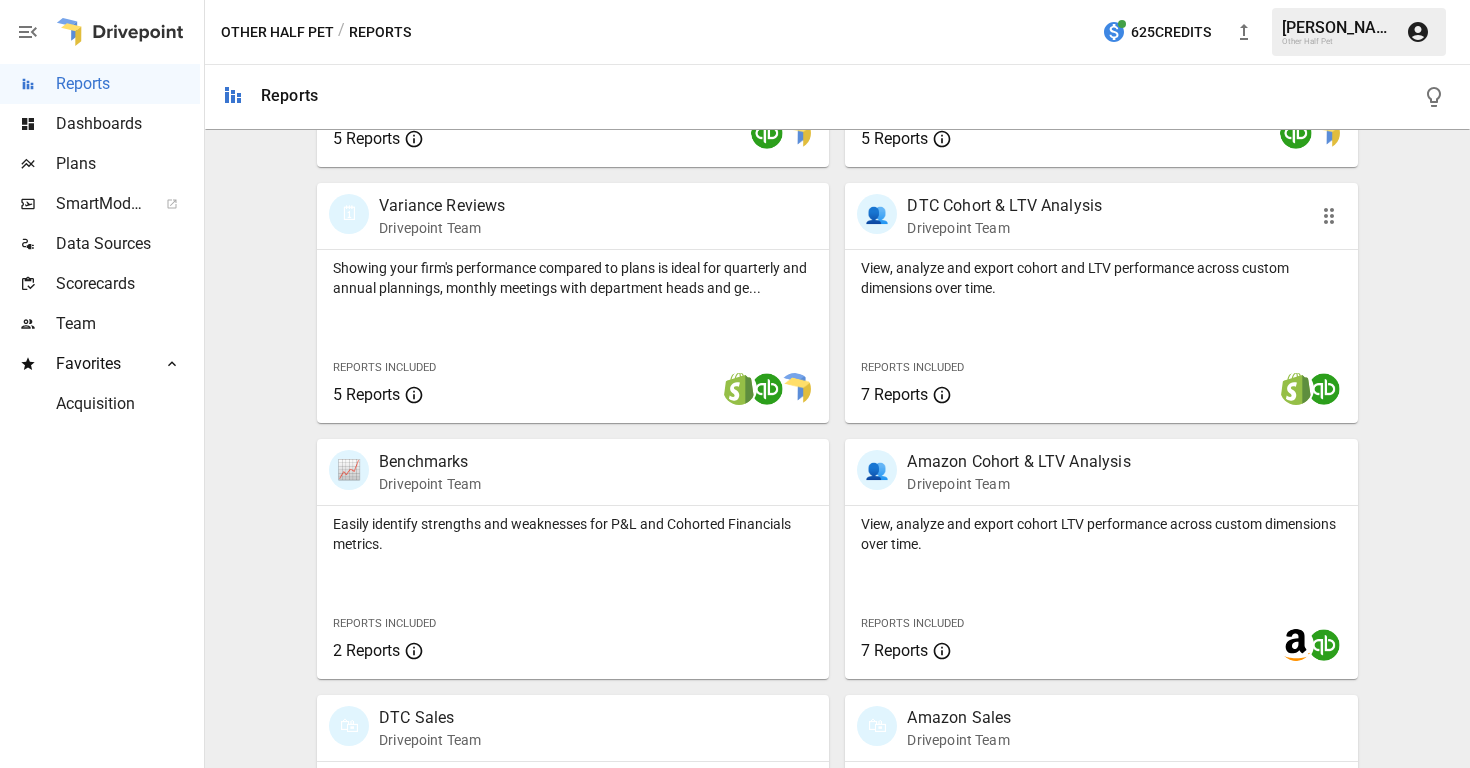 click on "View, analyze and export cohort and LTV performance across custom dimensions over time." at bounding box center [1101, 278] 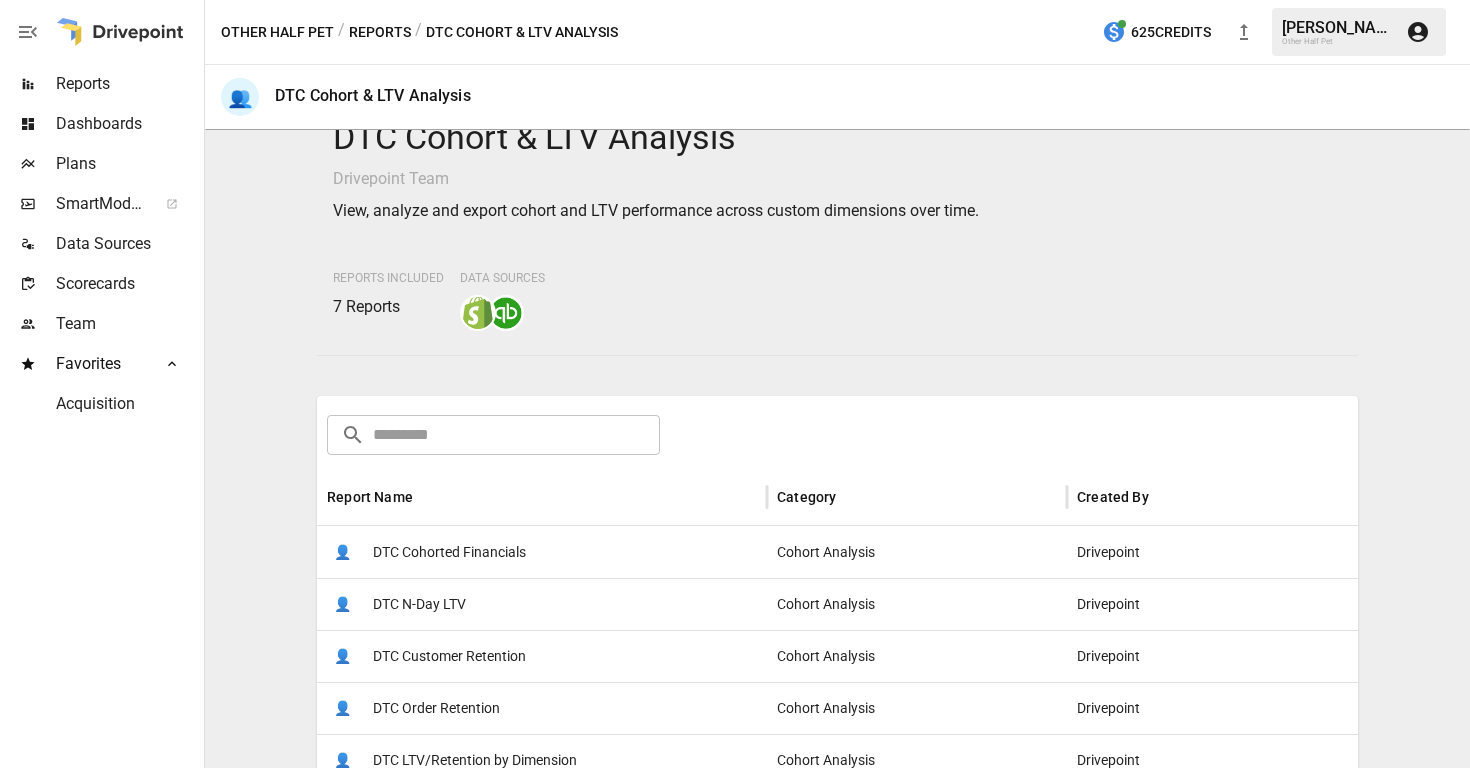scroll, scrollTop: 110, scrollLeft: 0, axis: vertical 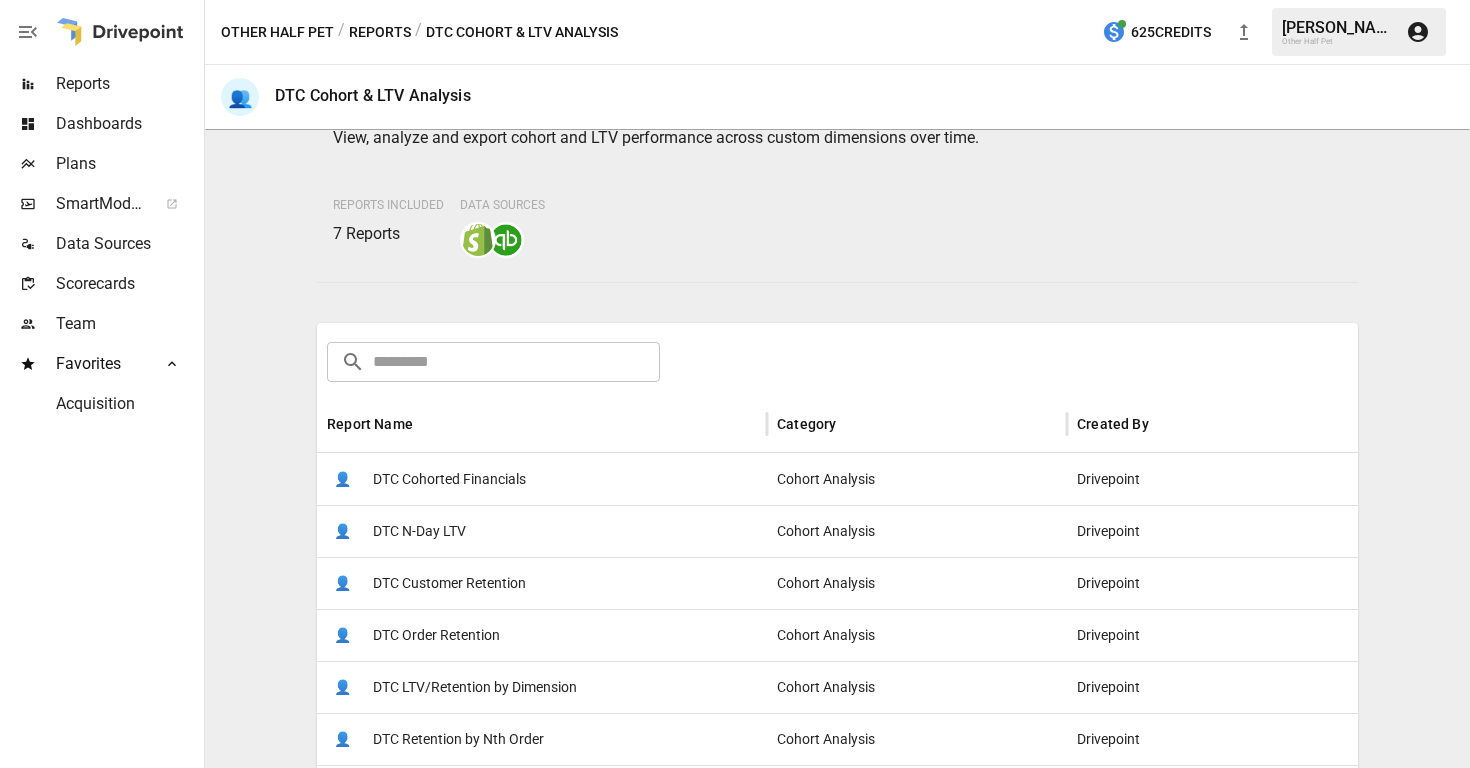 click on "DTC Order Retention" at bounding box center (436, 635) 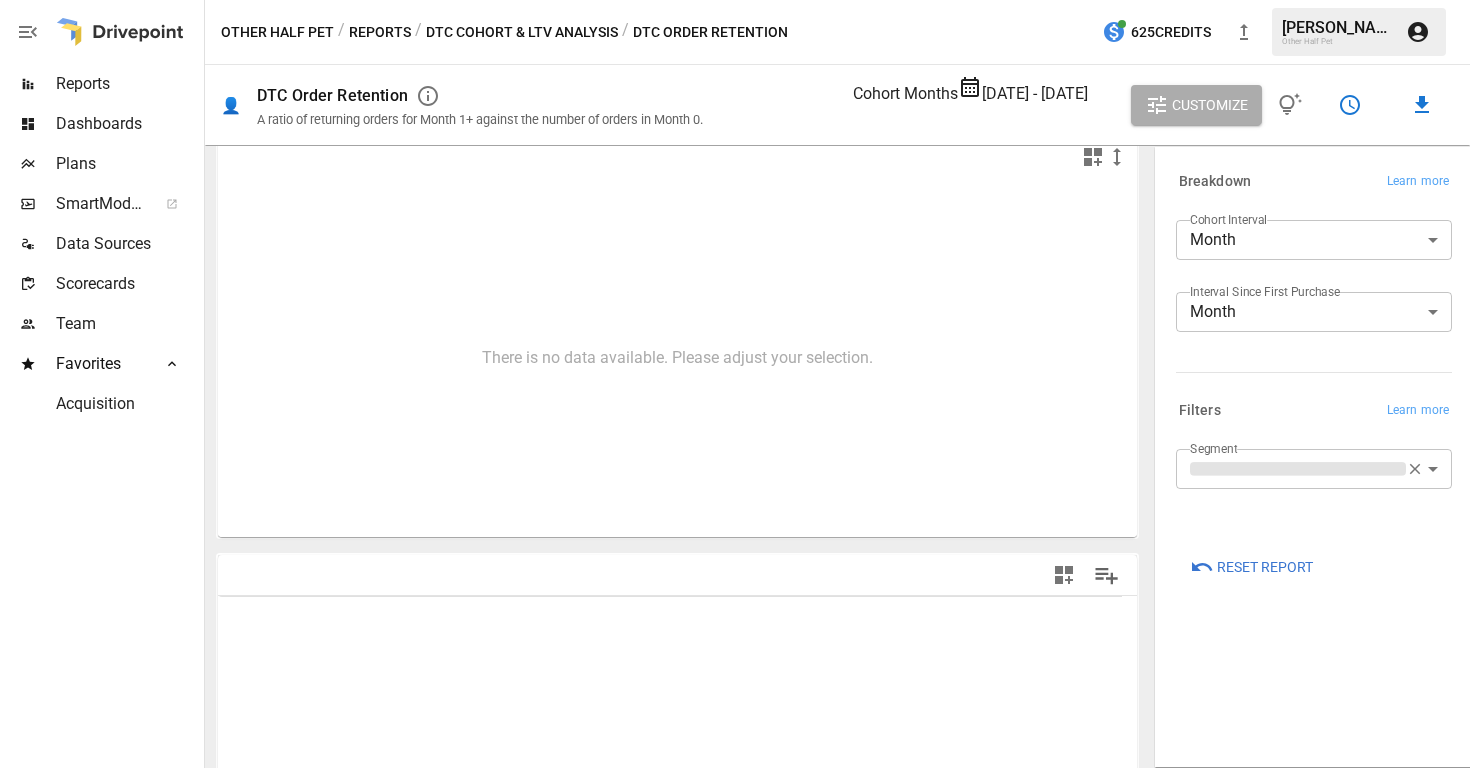 scroll, scrollTop: 206, scrollLeft: 0, axis: vertical 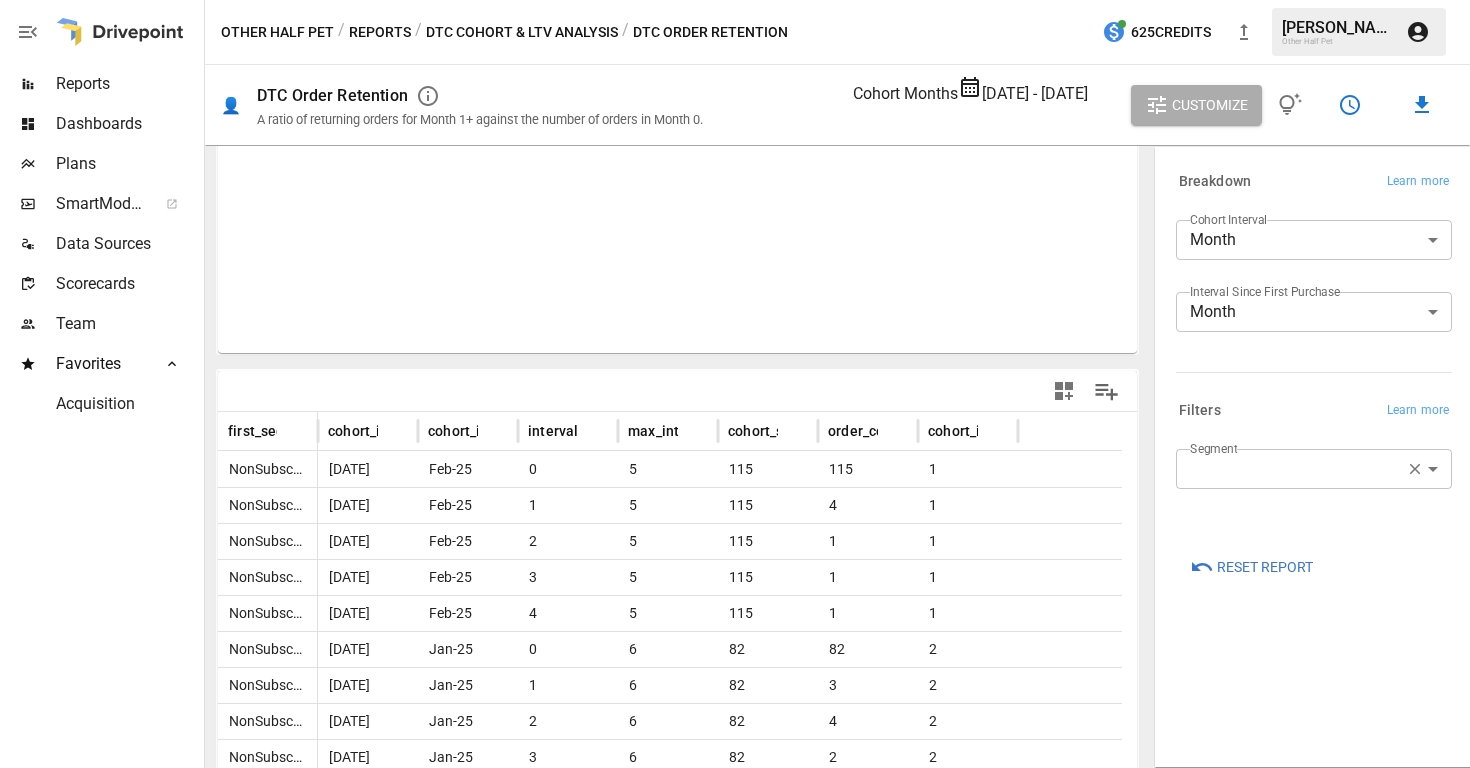 click on "Reports Dashboards Plans SmartModel ™ Data Sources Scorecards Team Favorites Acquisition Other Half Pet / Reports / DTC Cohort & LTV Analysis / DTC Order Retention 625  Credits [PERSON_NAME] Other Half Pet 👤 DTC Order Retention A ratio of returning orders for Month 1+ against the number of orders in Month 0. Cohort Months [DATE] - [DATE] Customize All series on a given axis must be of the same data type × -._.-*^*-._.-*^*-._.- first_segment cohort_interval cohort_interval_formatted intervals_since_first_purchase max_intervals_since_first_purchase cohort_size_orders order_count cohort_interval_order NonSubscription [DATE] Feb-25 0 5 115 115 1 NonSubscription [DATE] Feb-25 1 5 115 4 1 NonSubscription [DATE] Feb-25 2 5 115 1 1 NonSubscription [DATE] Feb-25 3 5 115 1 1 NonSubscription [DATE] Feb-25 4 5 115 1 1 NonSubscription [DATE] Jan-25 0 6 82 82 2 NonSubscription [DATE] Jan-25 1 6 82 3 2 NonSubscription [DATE] Jan-25 2 6 82 4 2 NonSubscription [DATE] Jan-25 3" at bounding box center [735, 0] 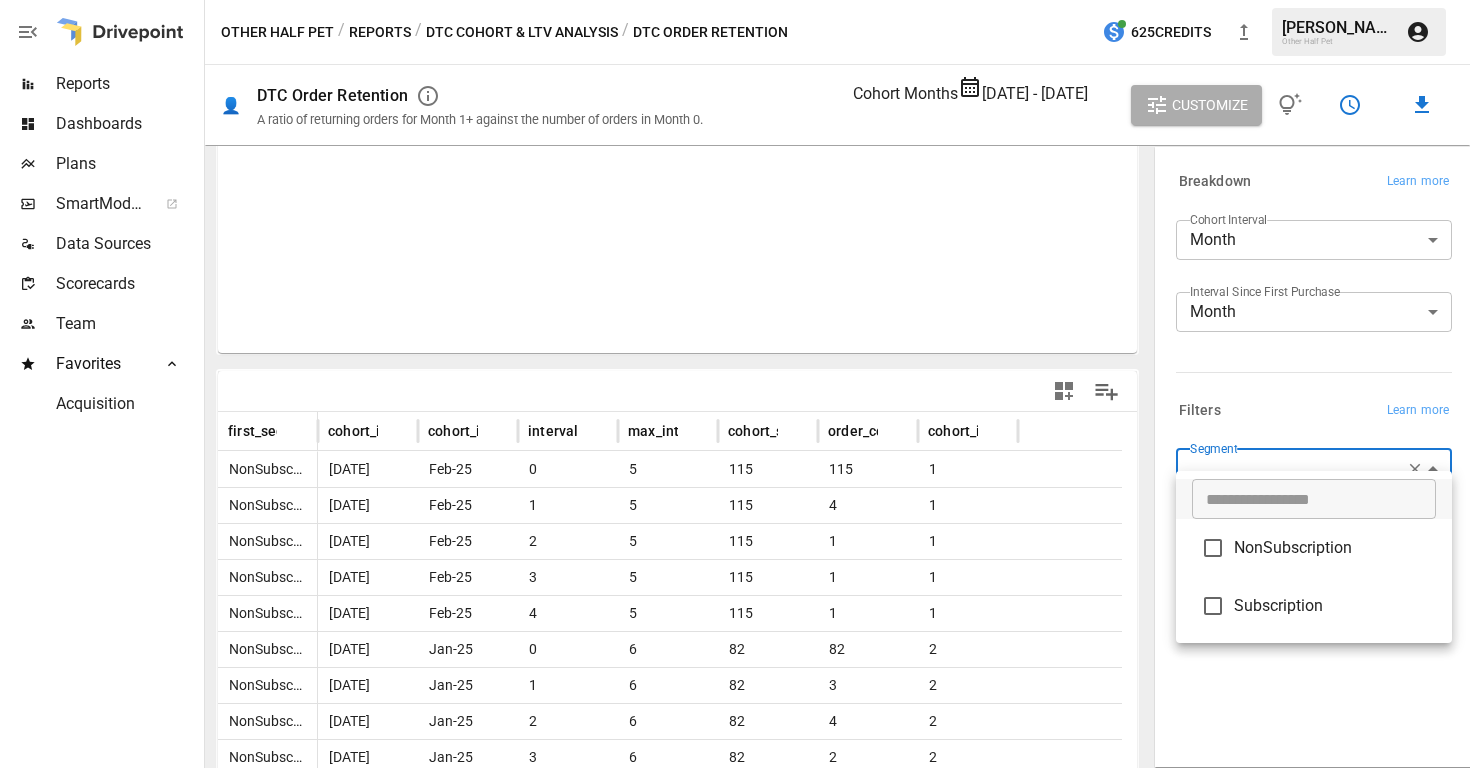 click on "NonSubscription" at bounding box center (1335, 548) 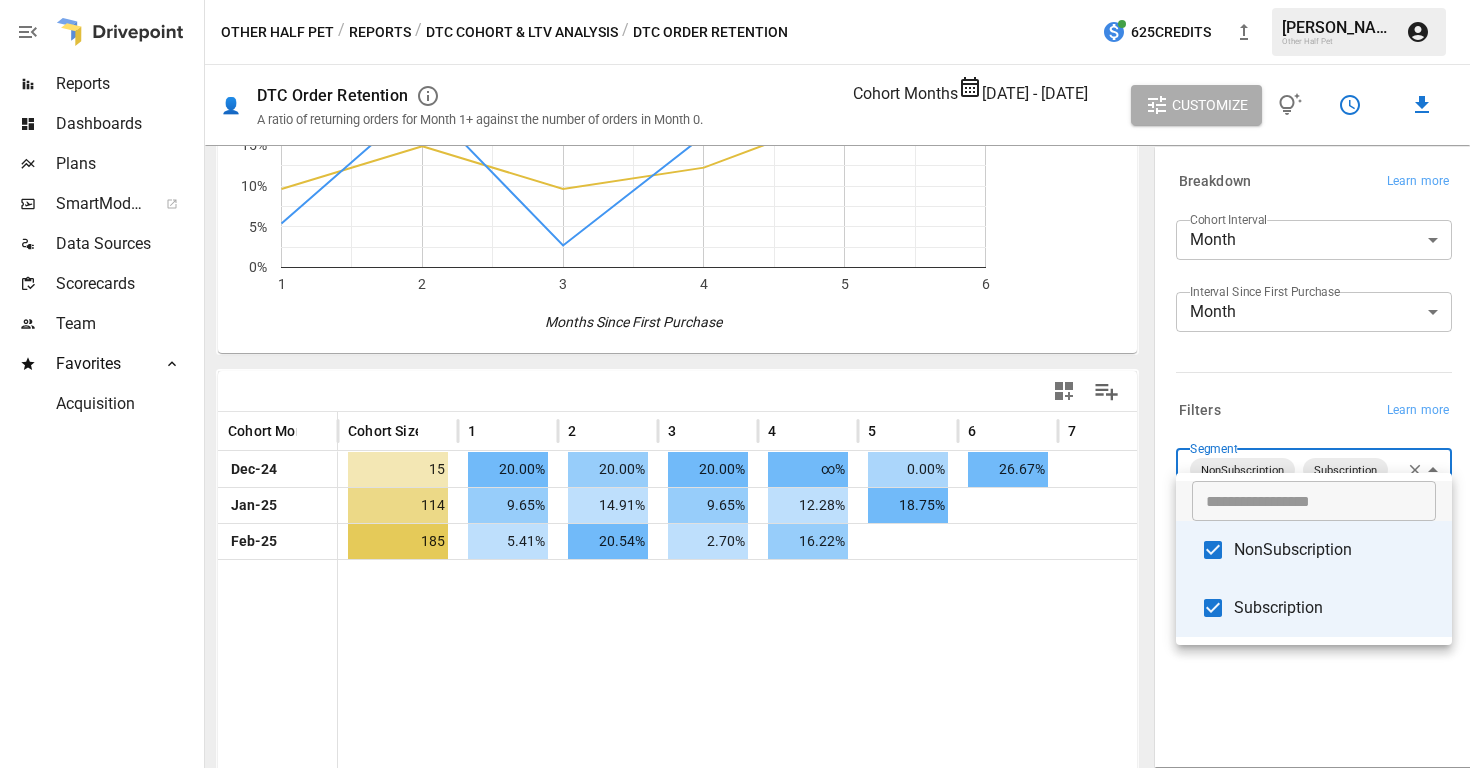 click at bounding box center (735, 384) 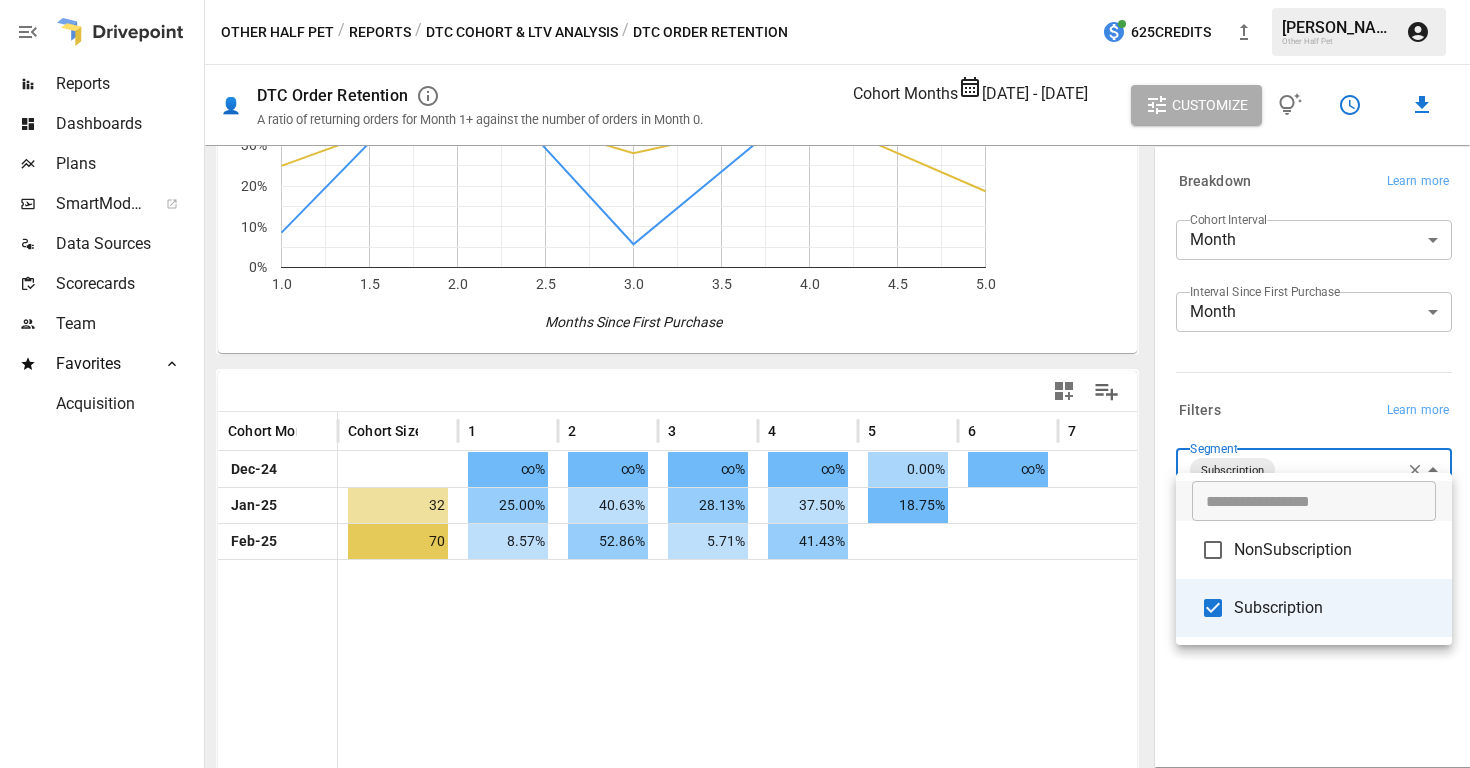click at bounding box center [735, 384] 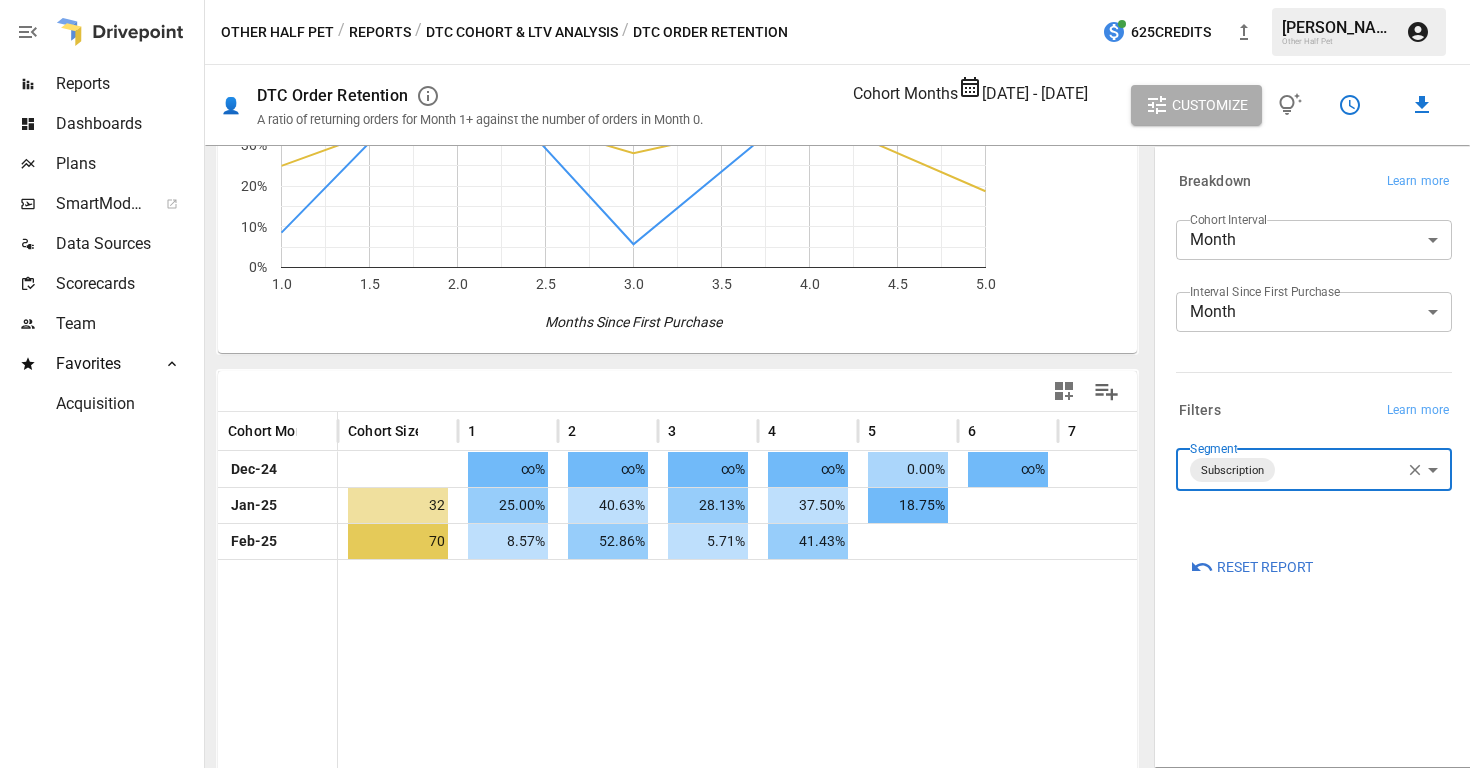 click on "[DATE] - [DATE]" at bounding box center (1035, 93) 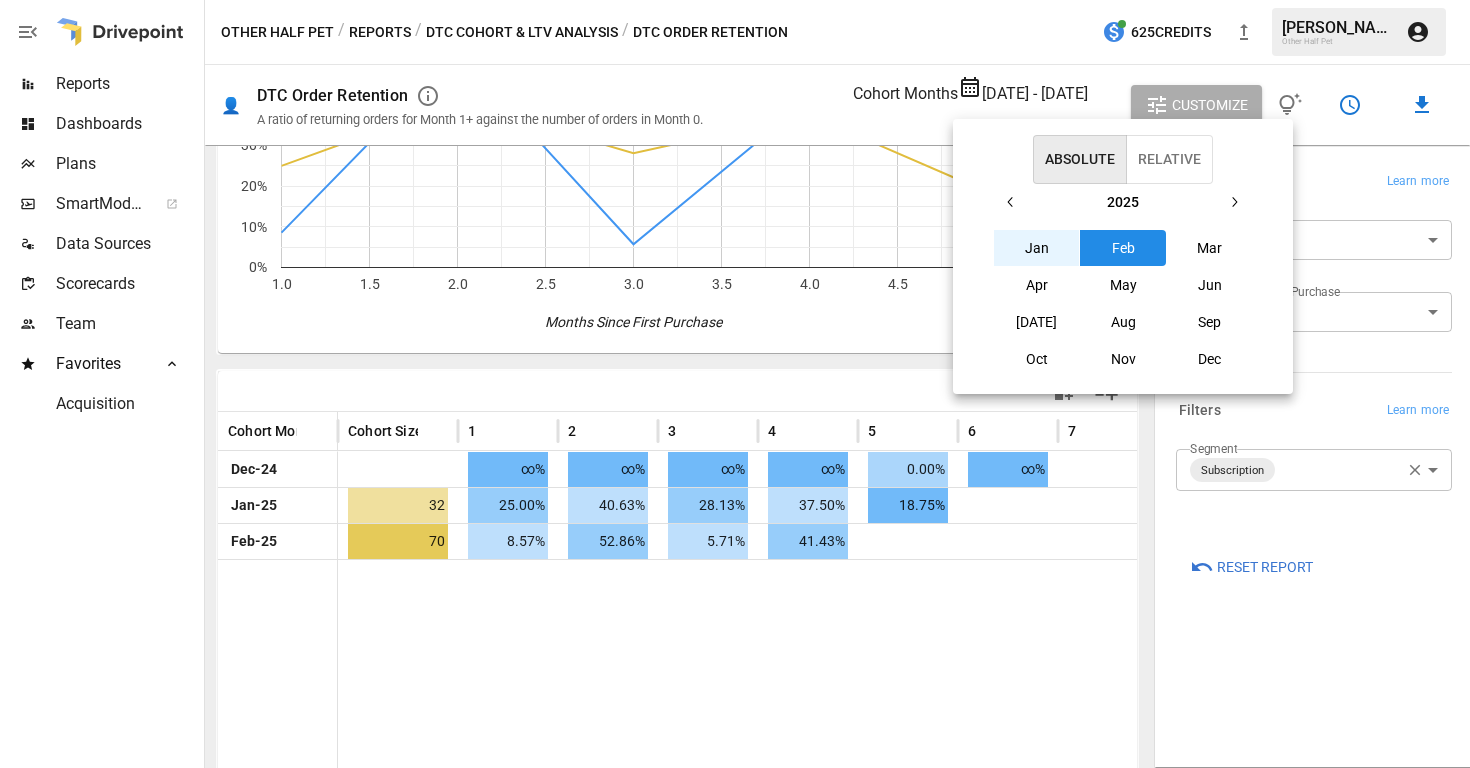 click at bounding box center [1011, 202] 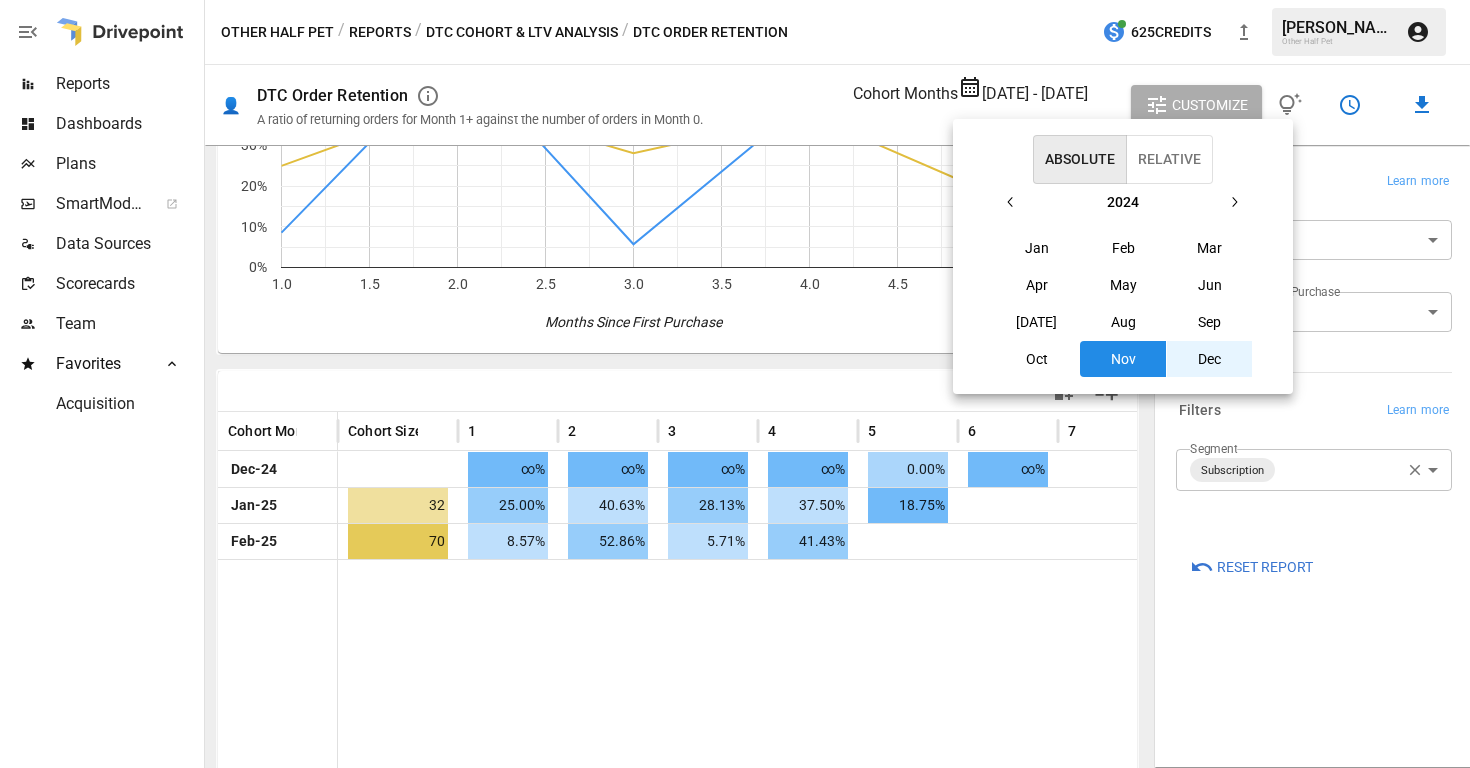 click on "Nov" at bounding box center [1123, 359] 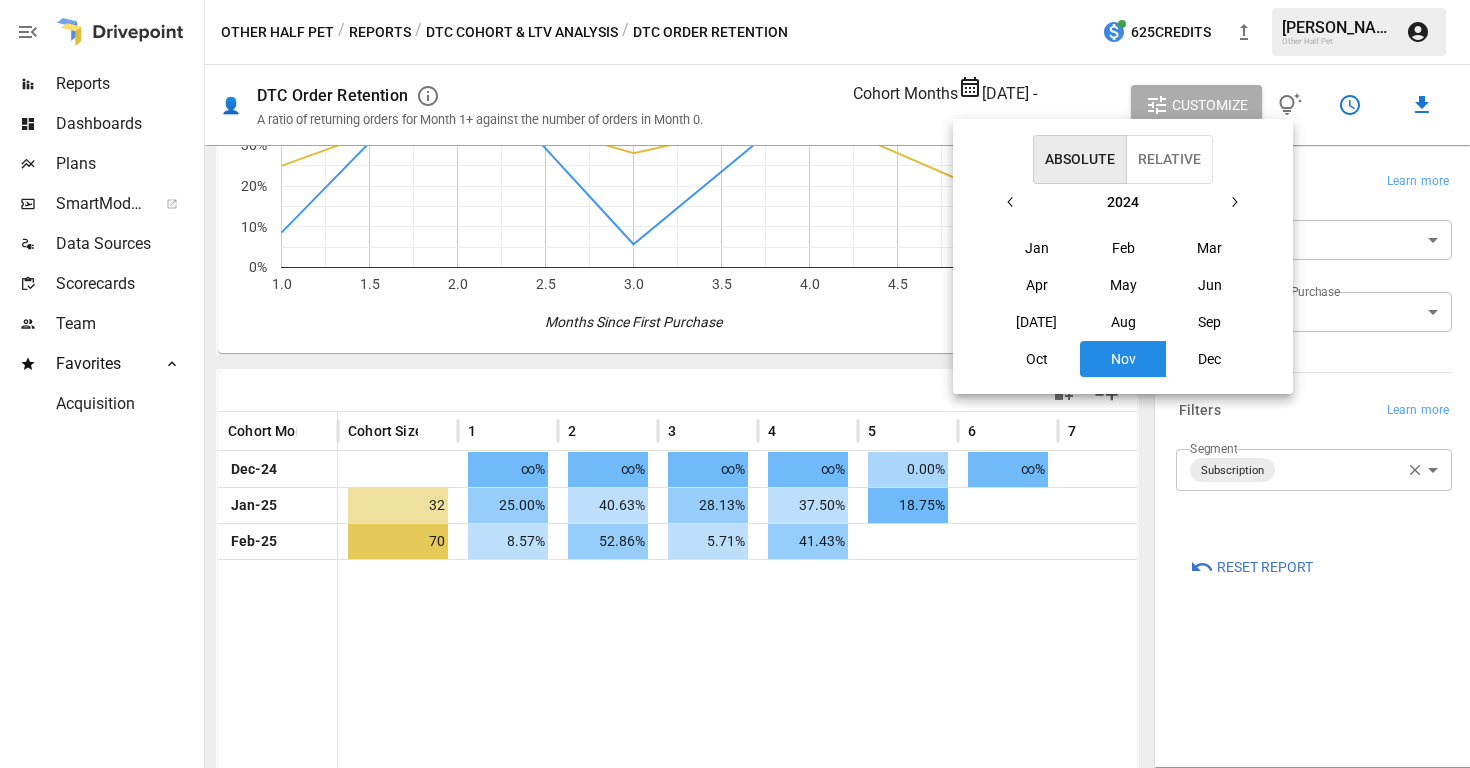 click 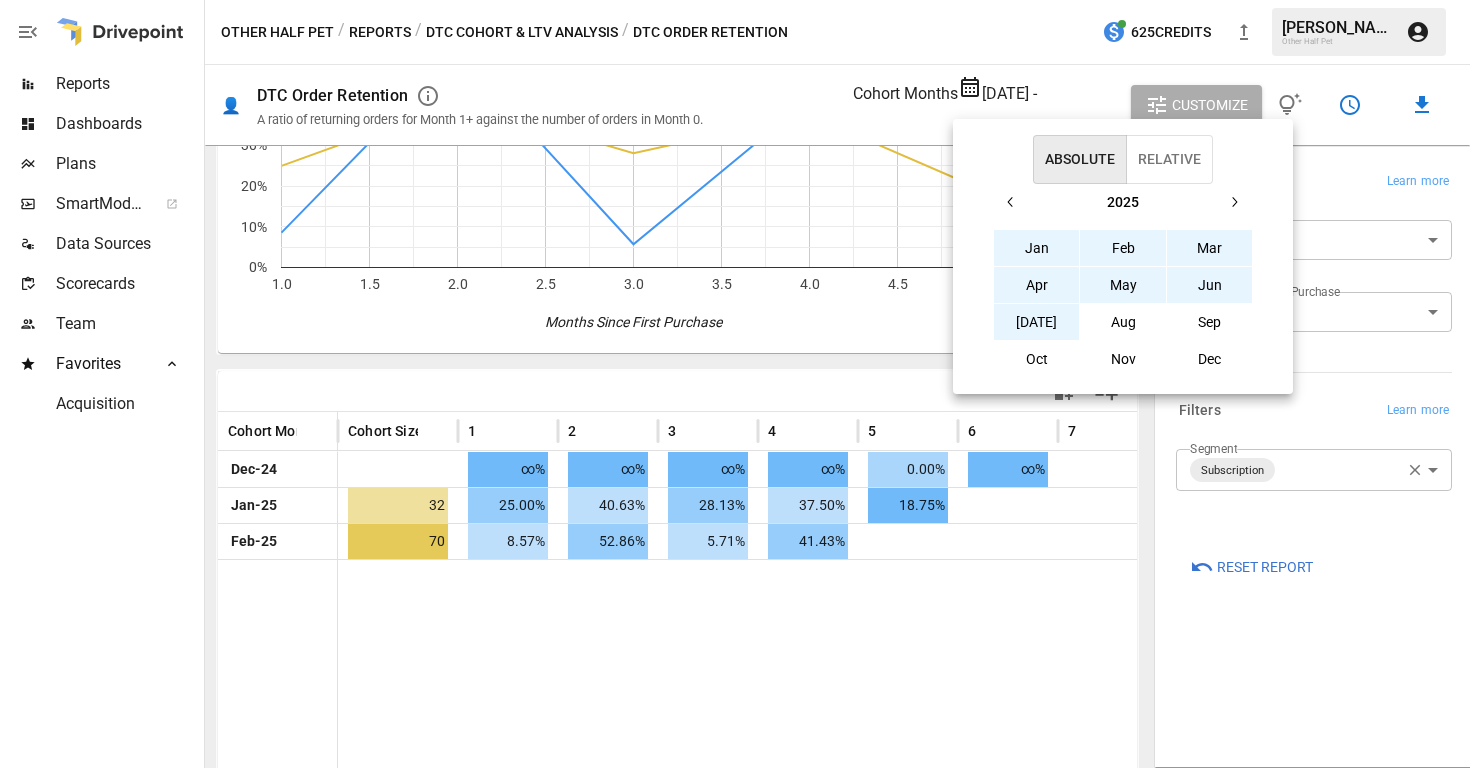 click on "[DATE]" at bounding box center (1037, 322) 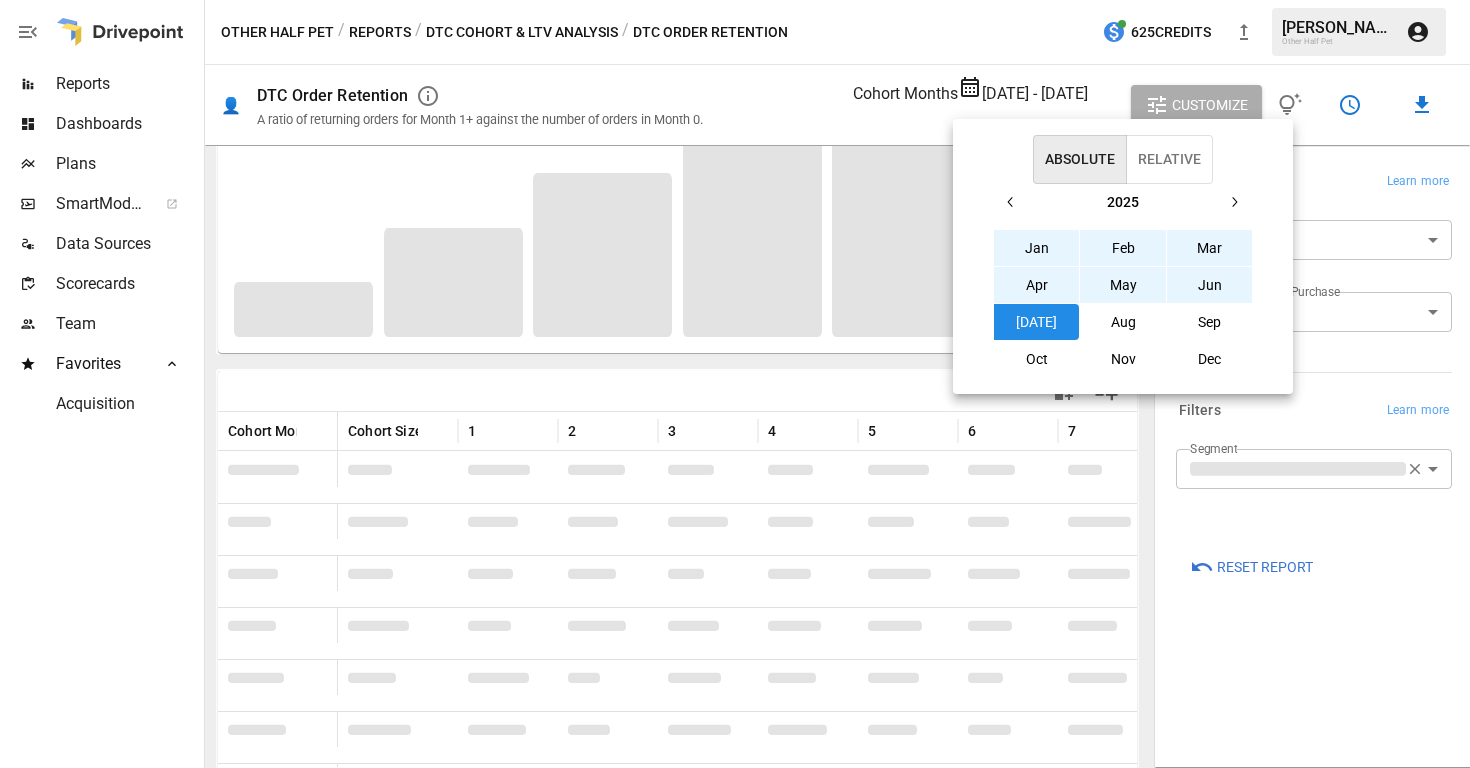 click at bounding box center (735, 384) 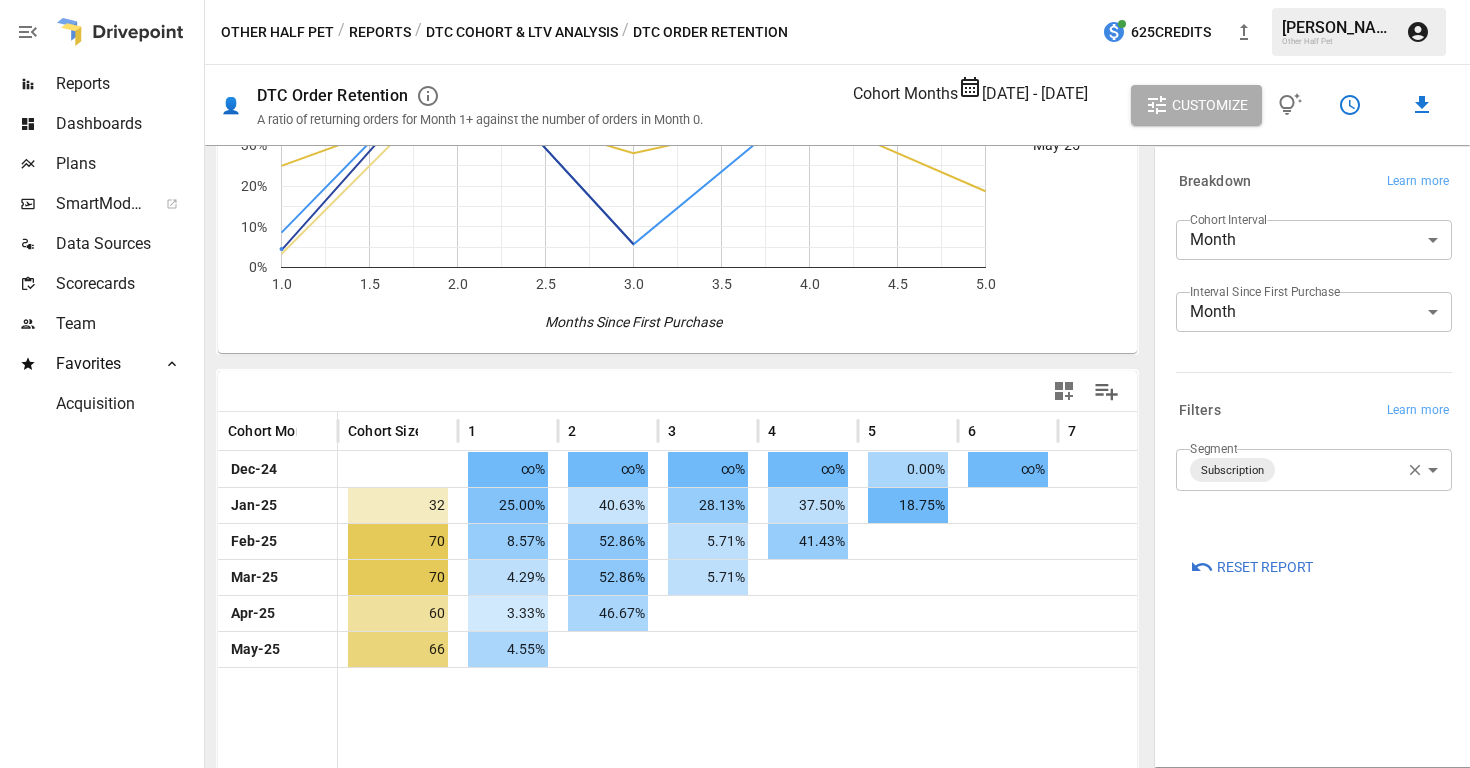 click at bounding box center [748, 724] 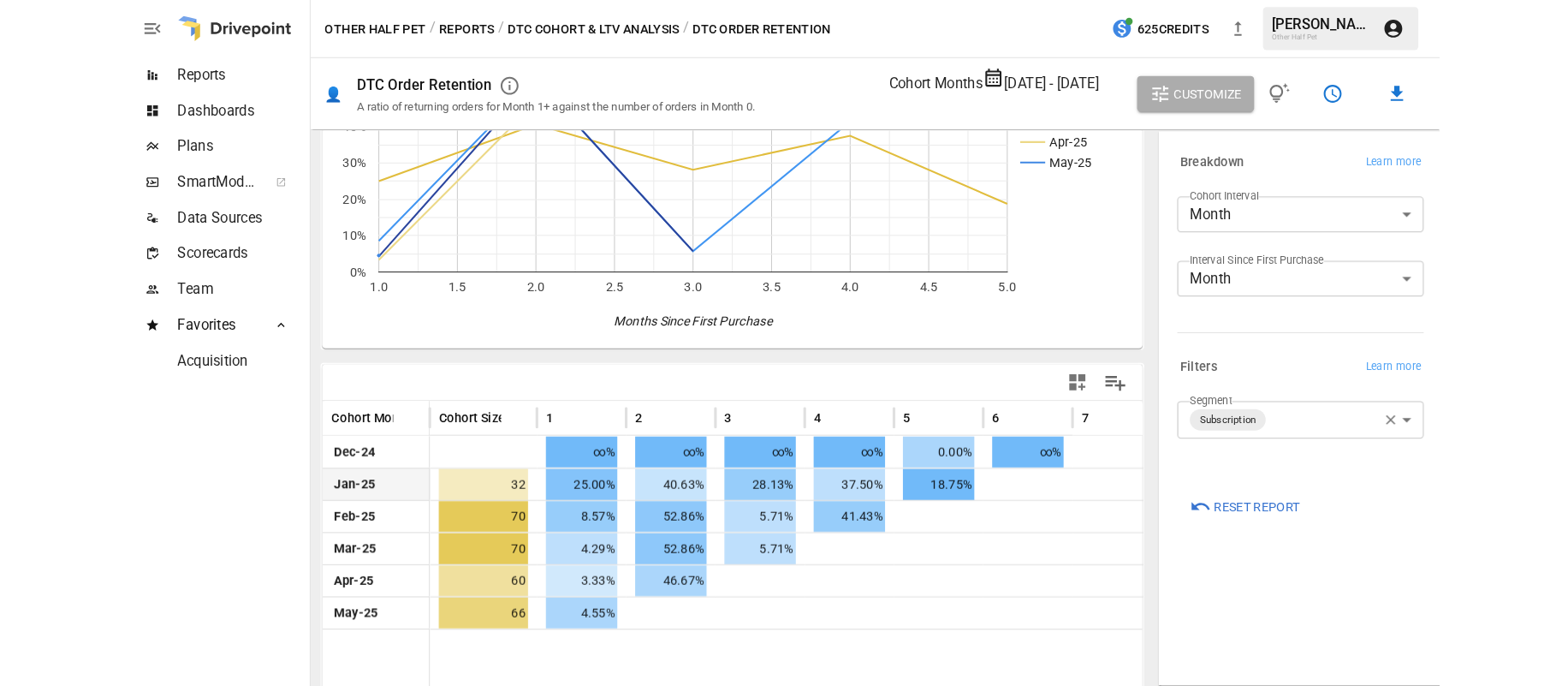 scroll, scrollTop: 176, scrollLeft: 0, axis: vertical 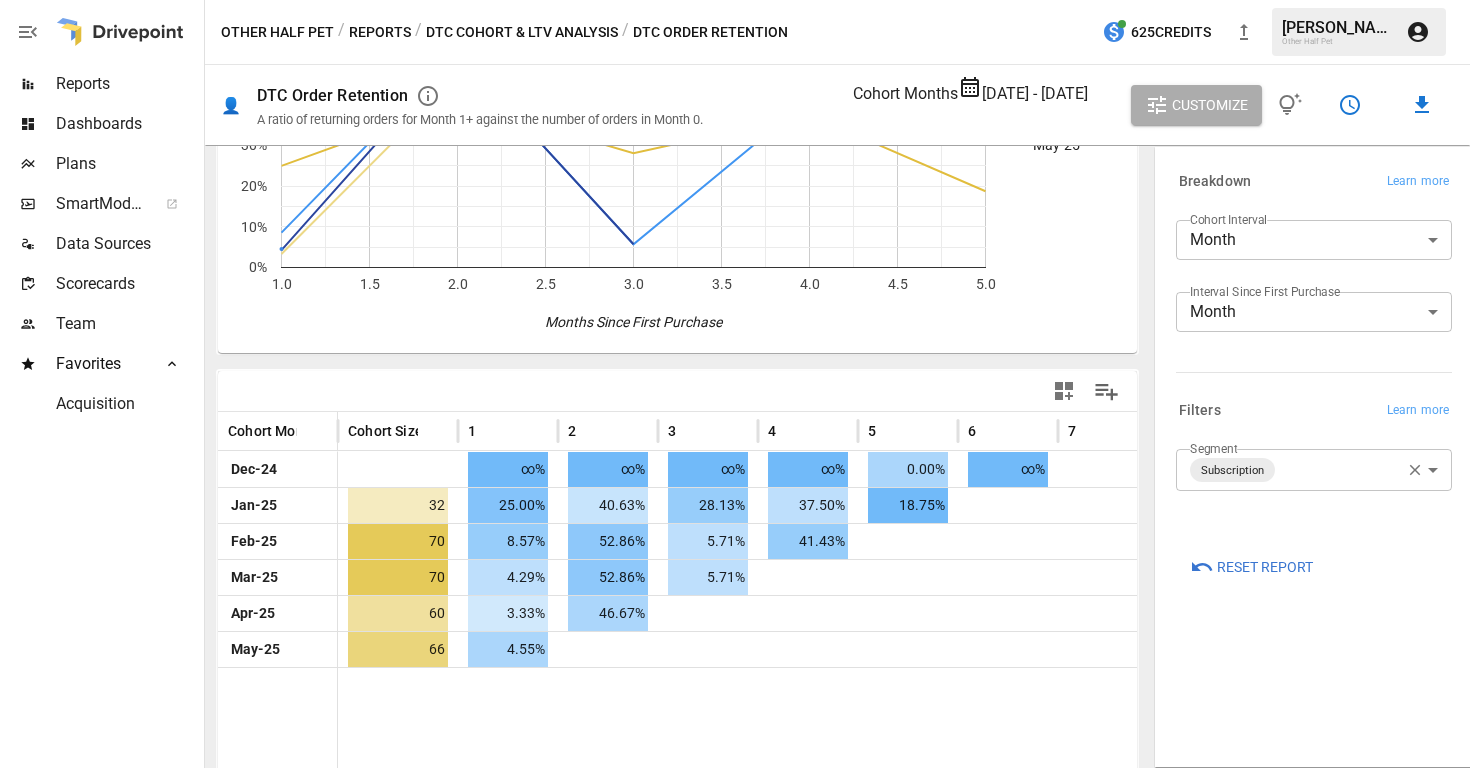 click at bounding box center [748, 724] 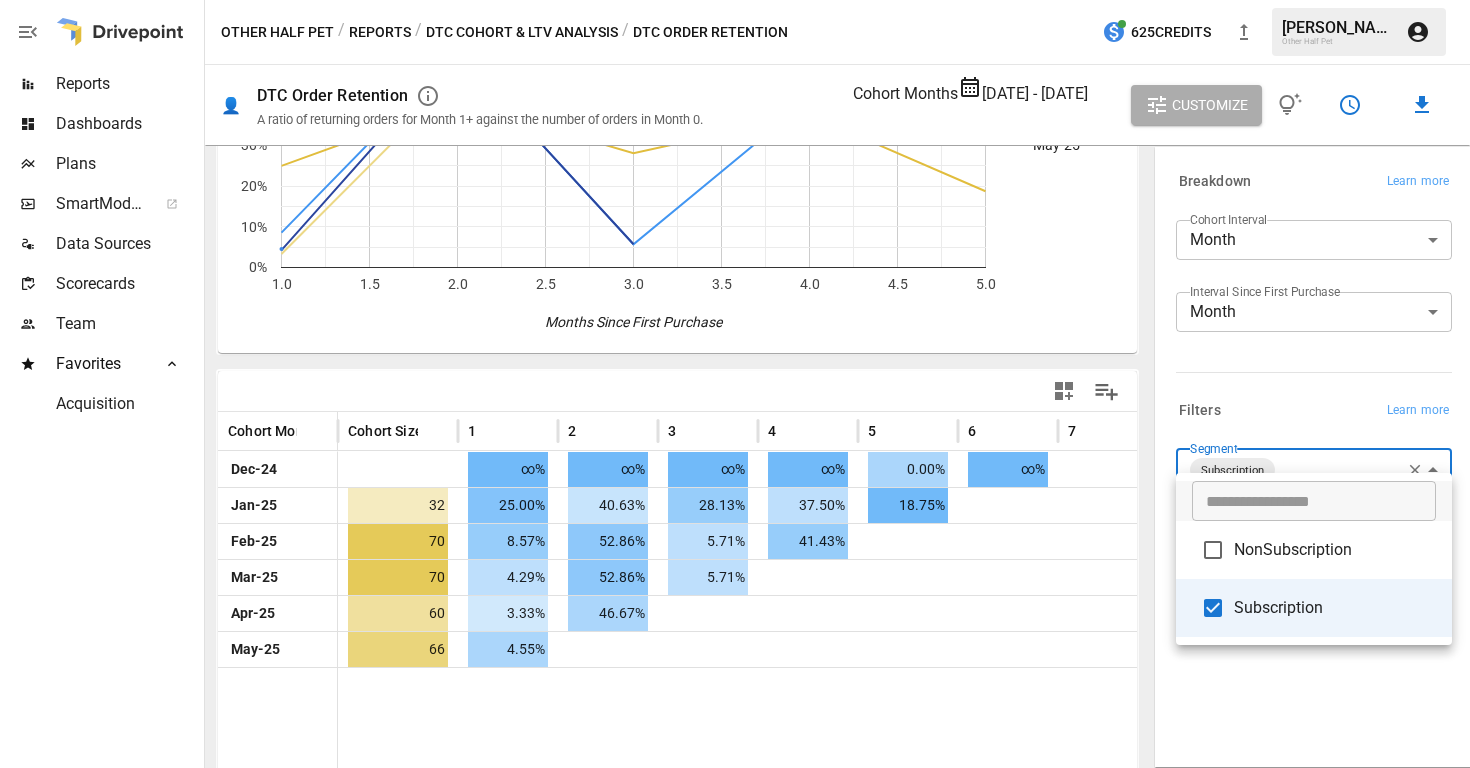 click on "**********" at bounding box center [735, 0] 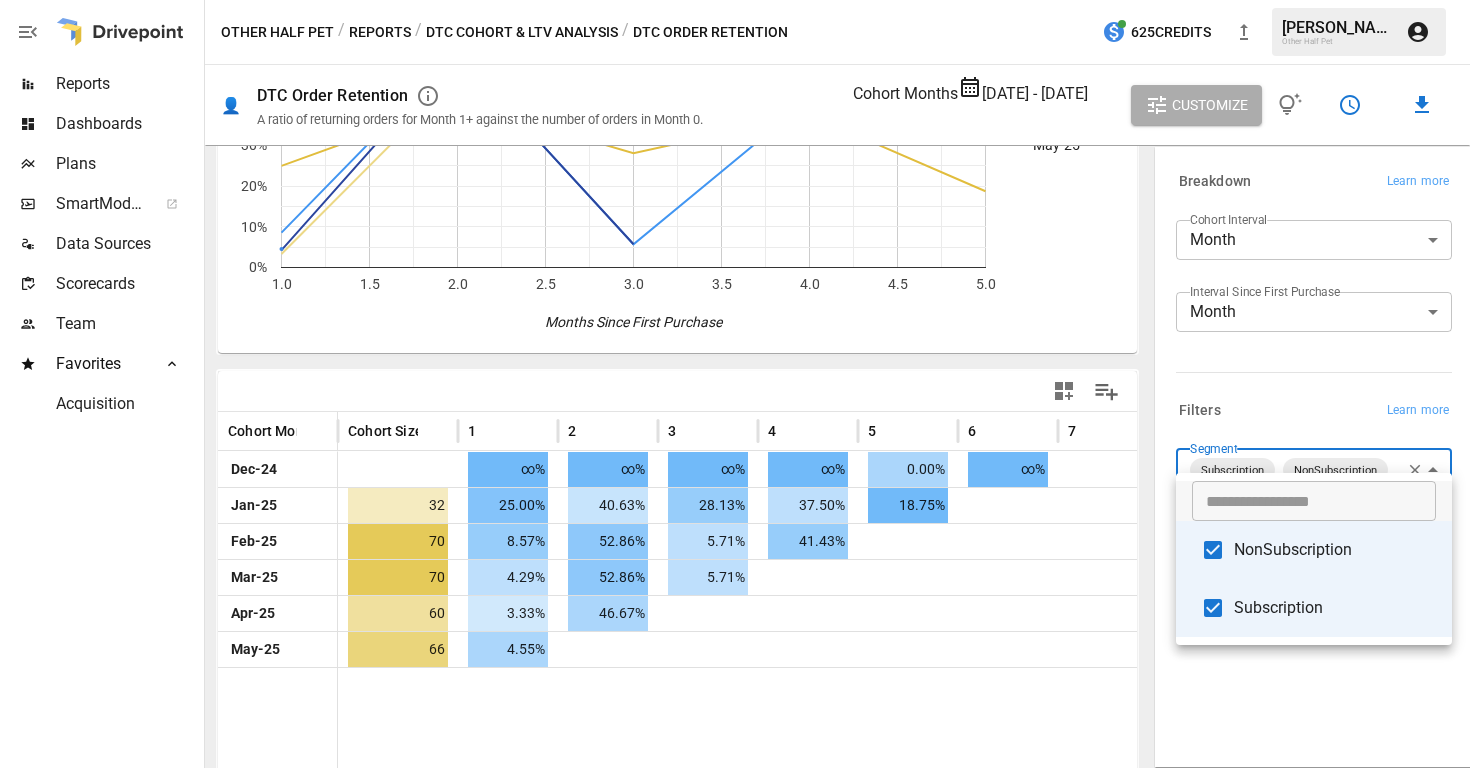 click on "Subscription" at bounding box center (1335, 608) 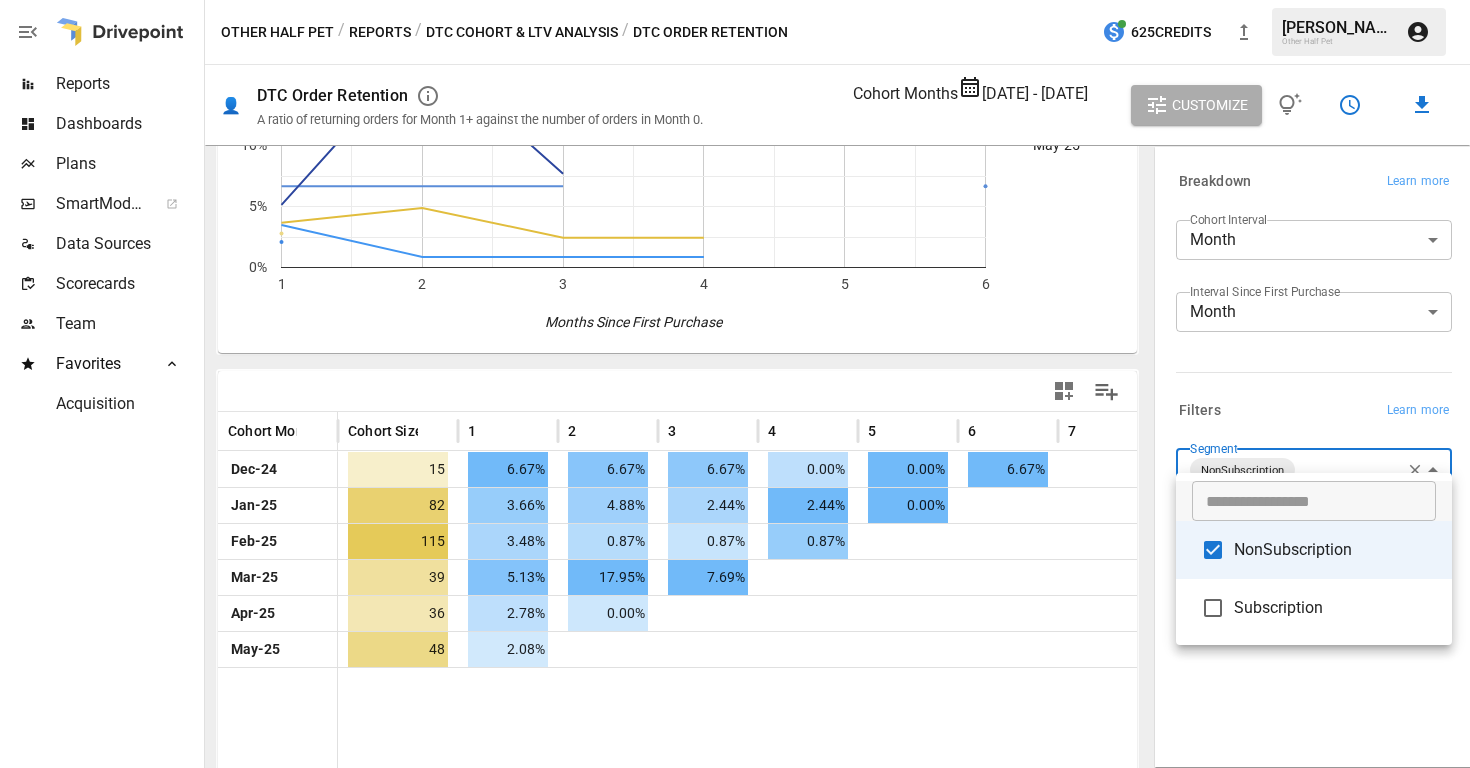 click at bounding box center (735, 384) 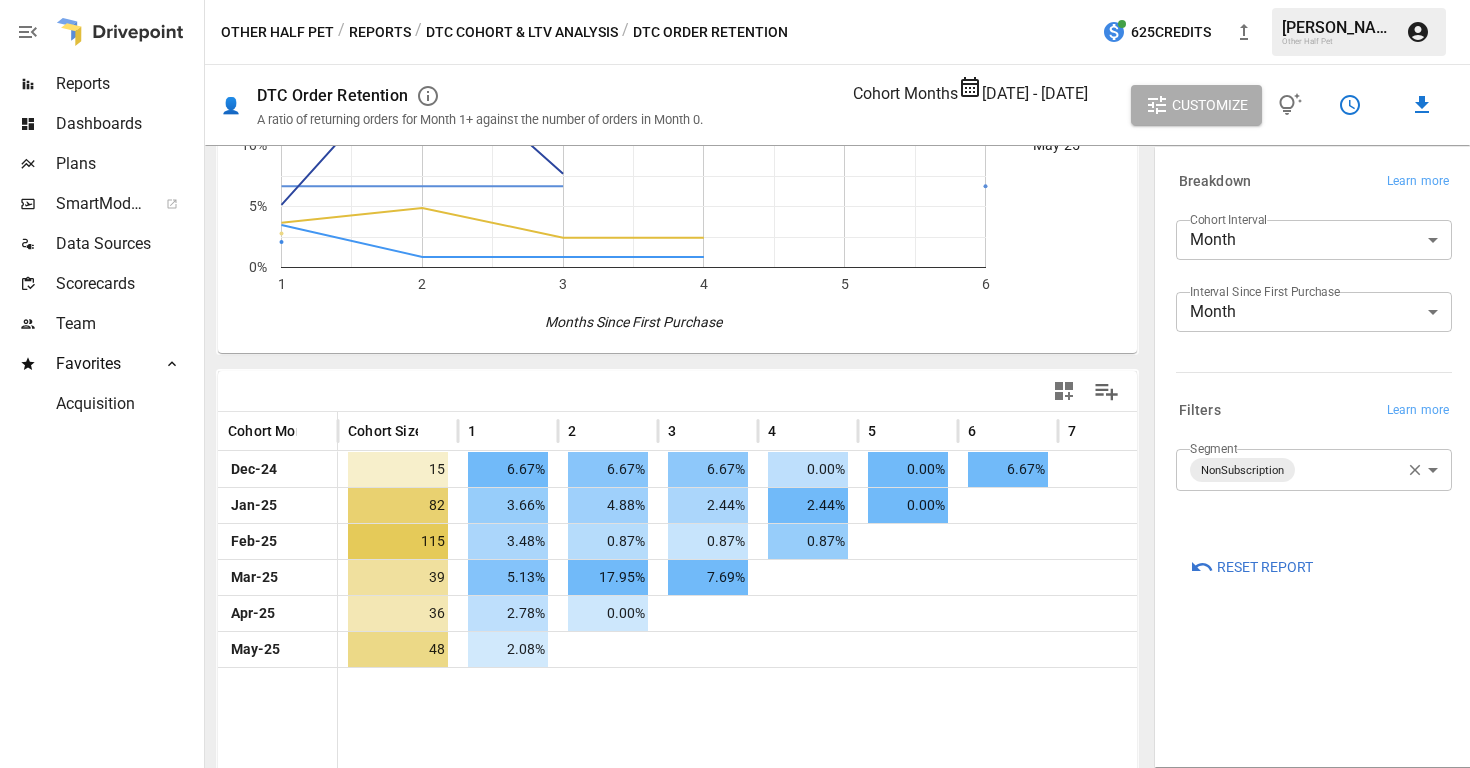 click at bounding box center [748, 724] 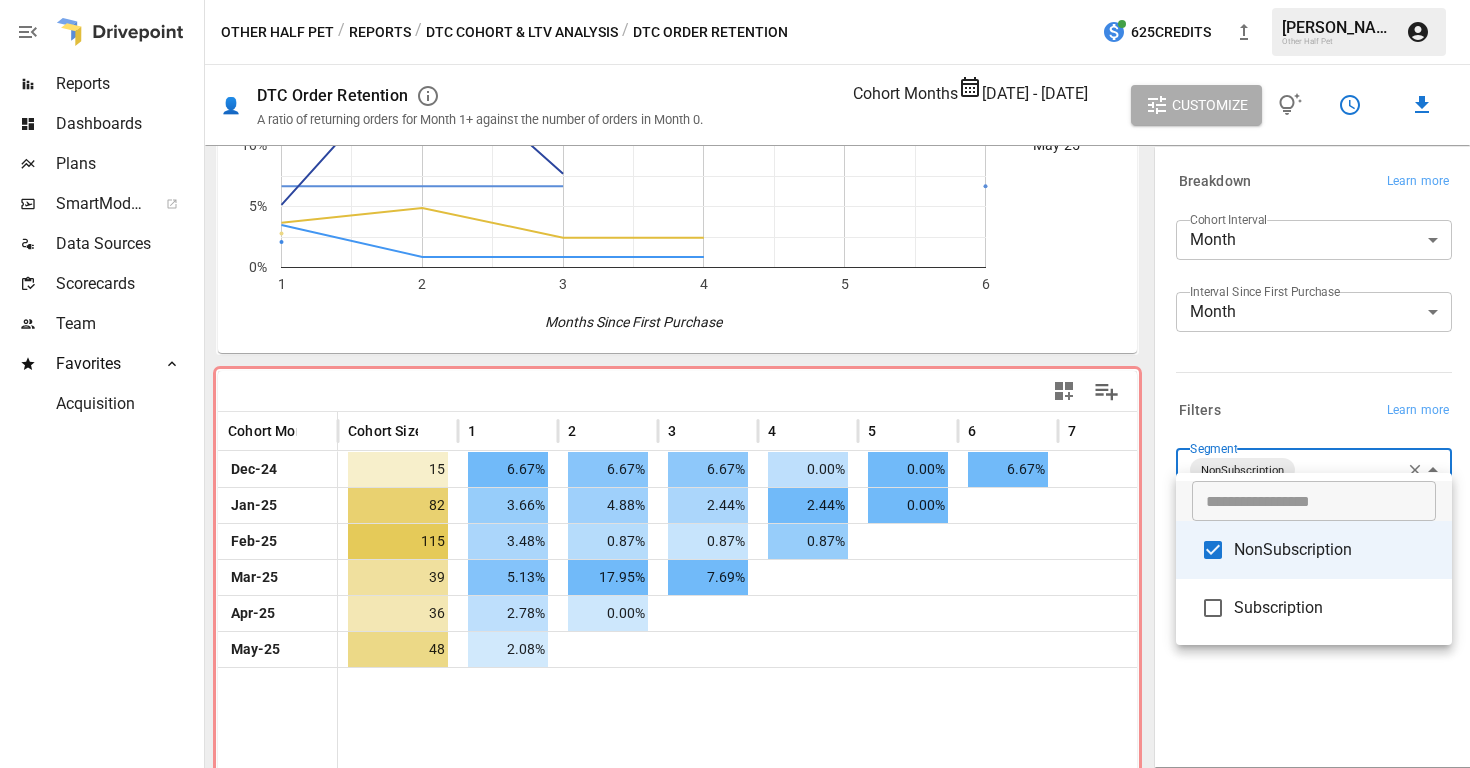 click on "**********" at bounding box center (735, 0) 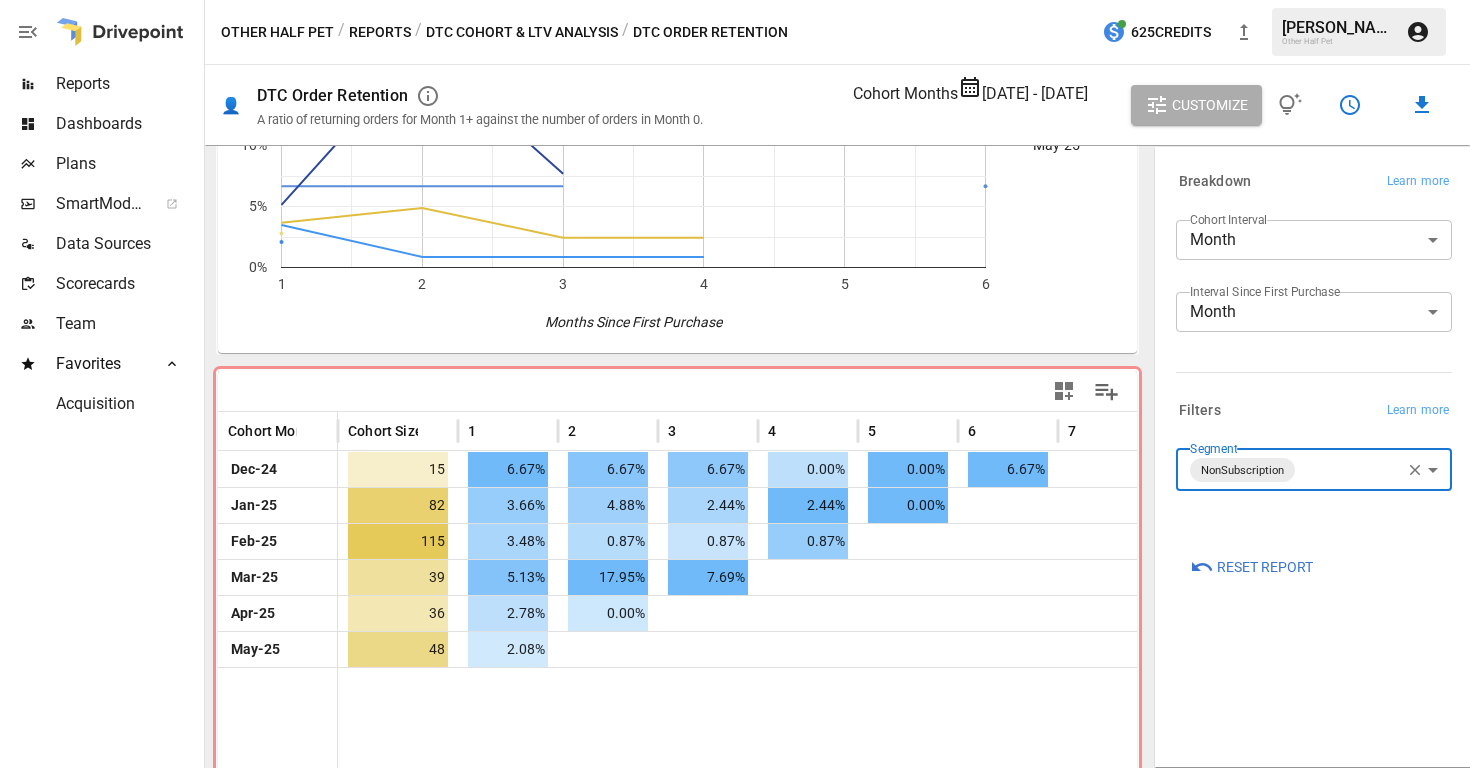 click on "**********" at bounding box center [735, 0] 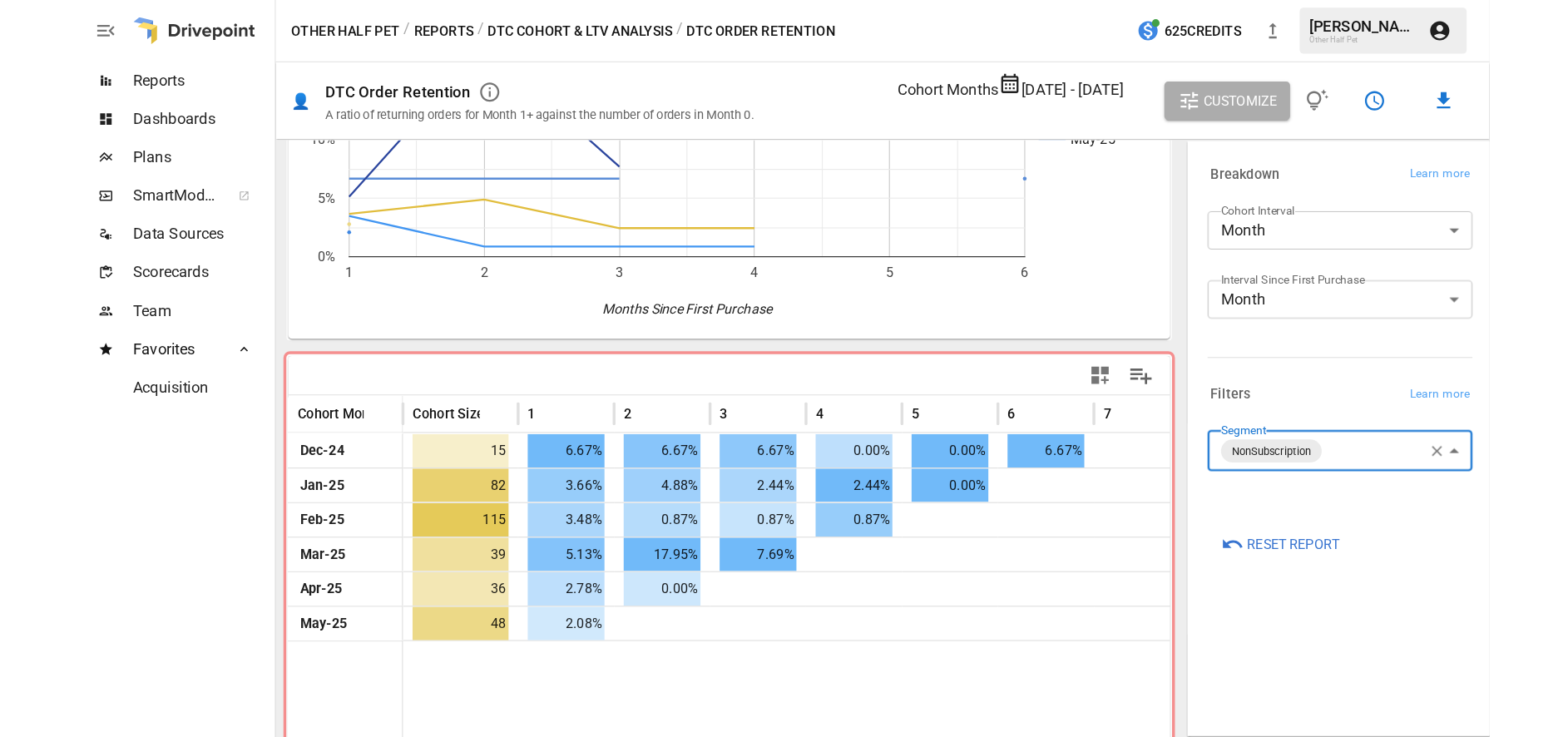 scroll, scrollTop: 144, scrollLeft: 0, axis: vertical 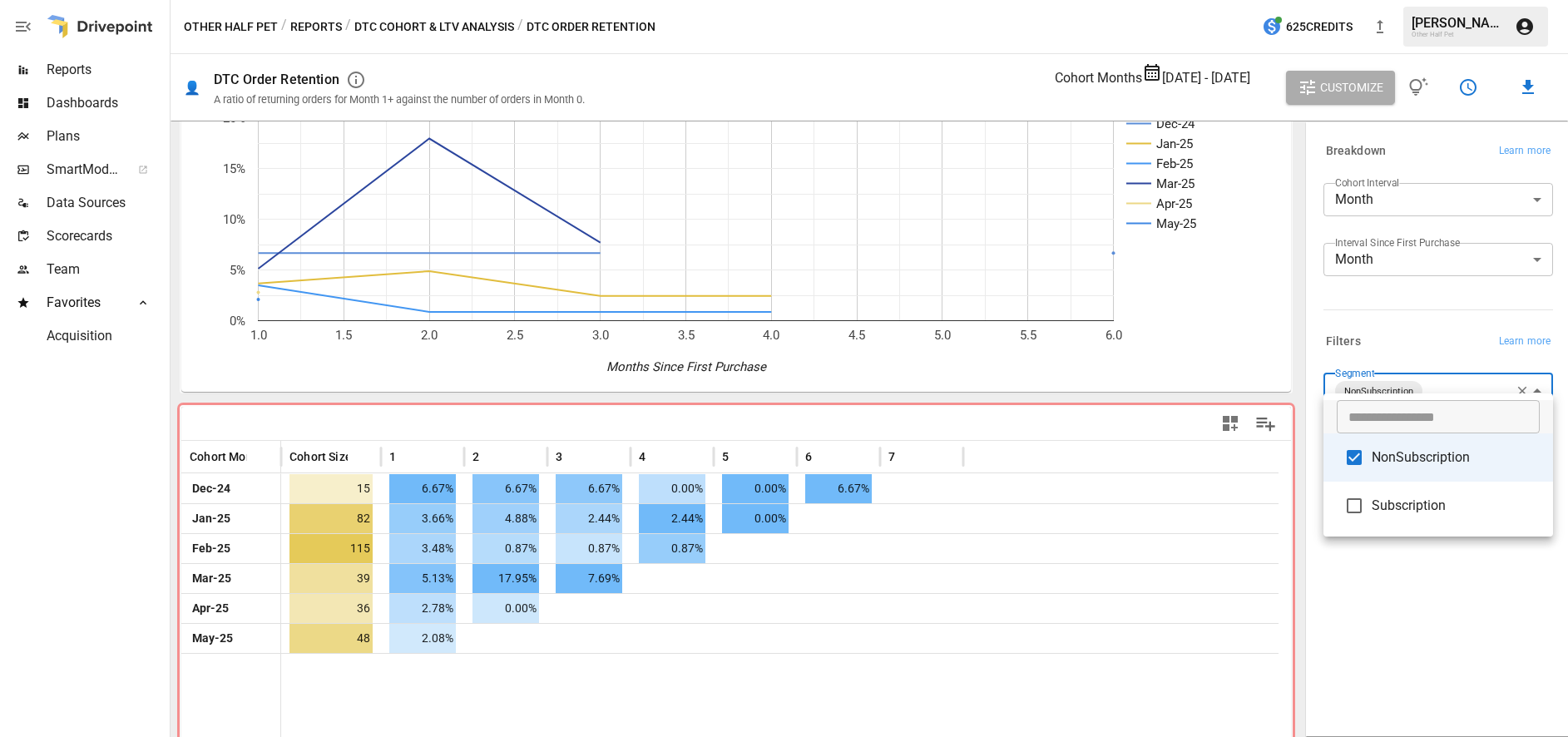 click at bounding box center (784, 368) 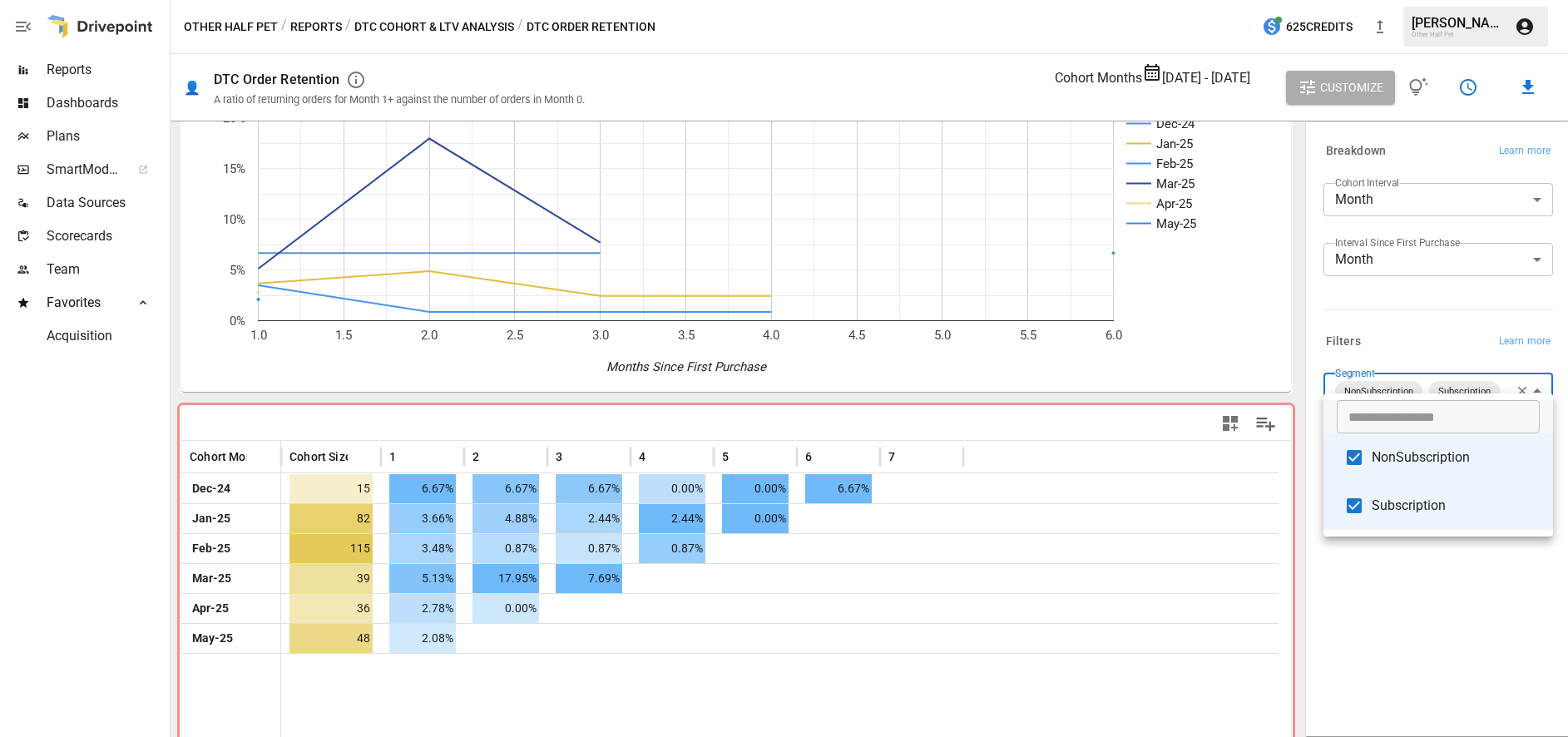 click on "NonSubscription" at bounding box center (1456, 458) 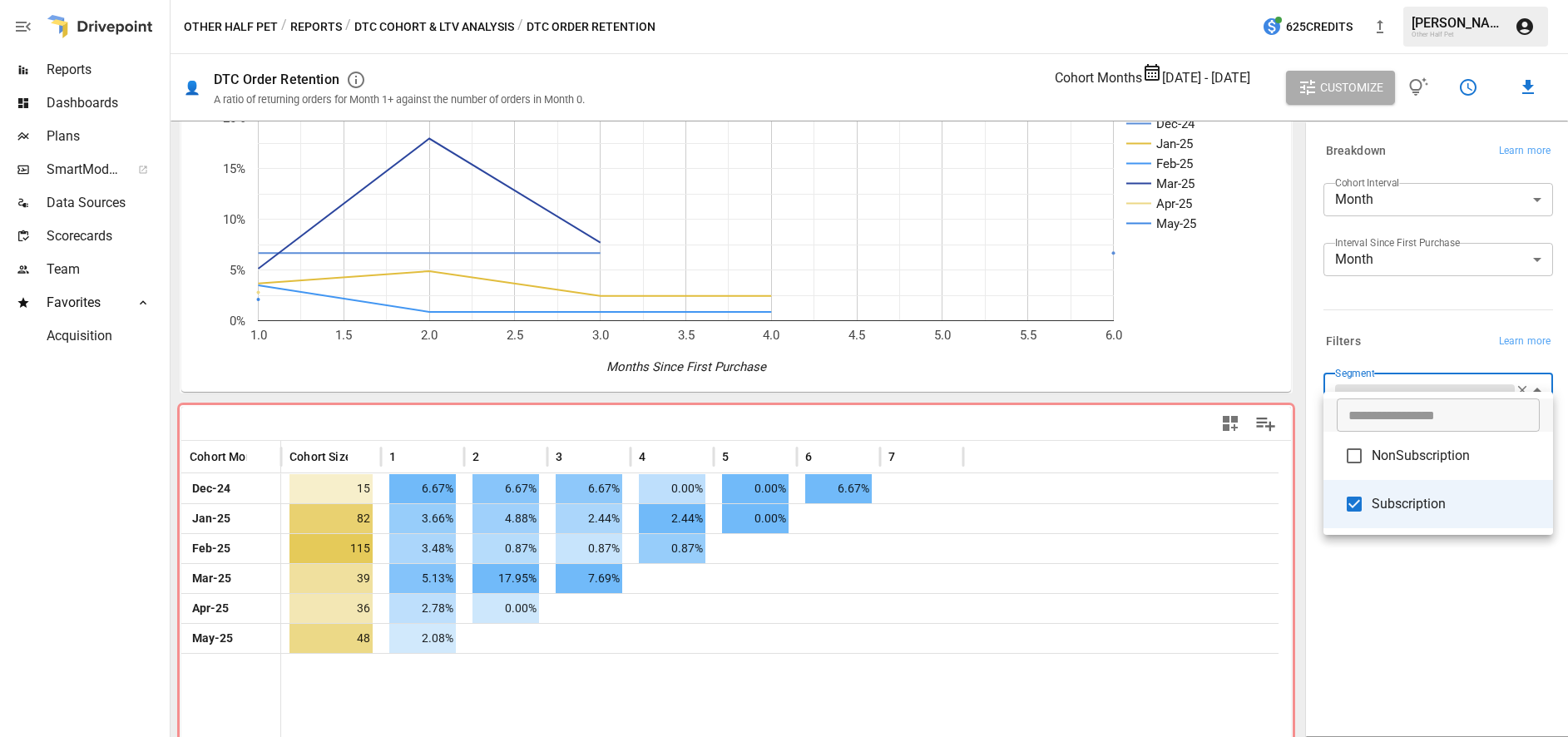 type on "**********" 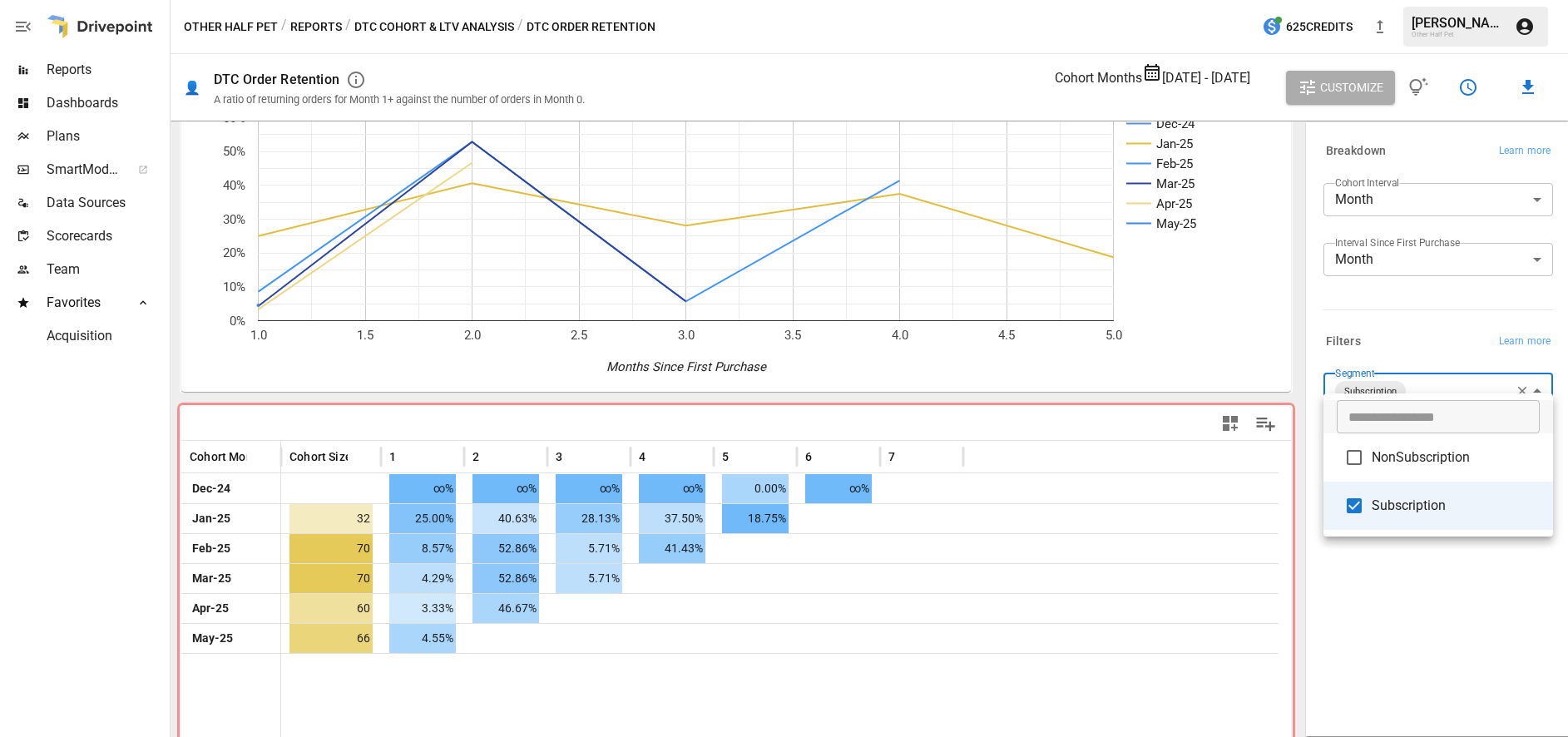 click at bounding box center (784, 368) 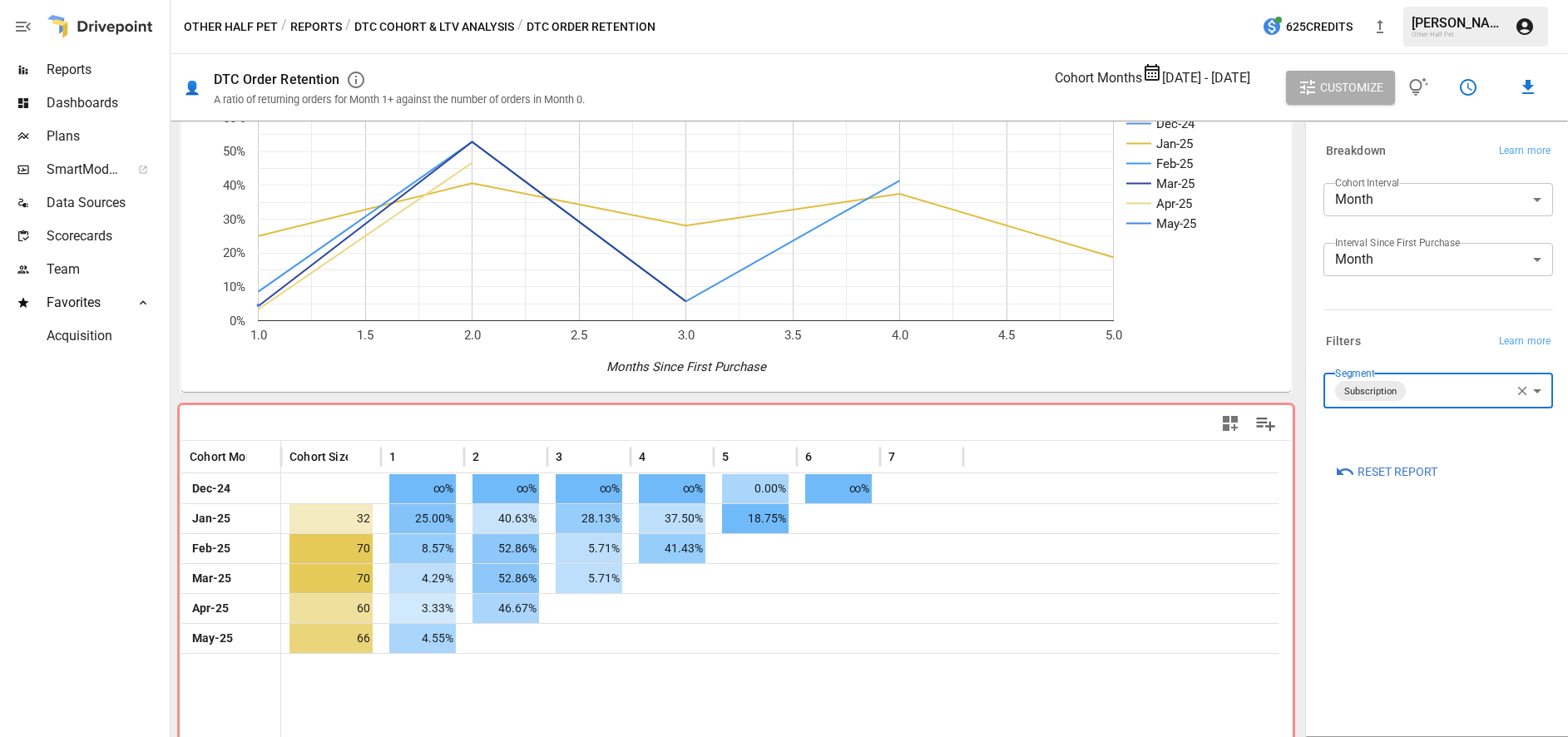 click on "[DATE] - [DATE]" at bounding box center [1206, 77] 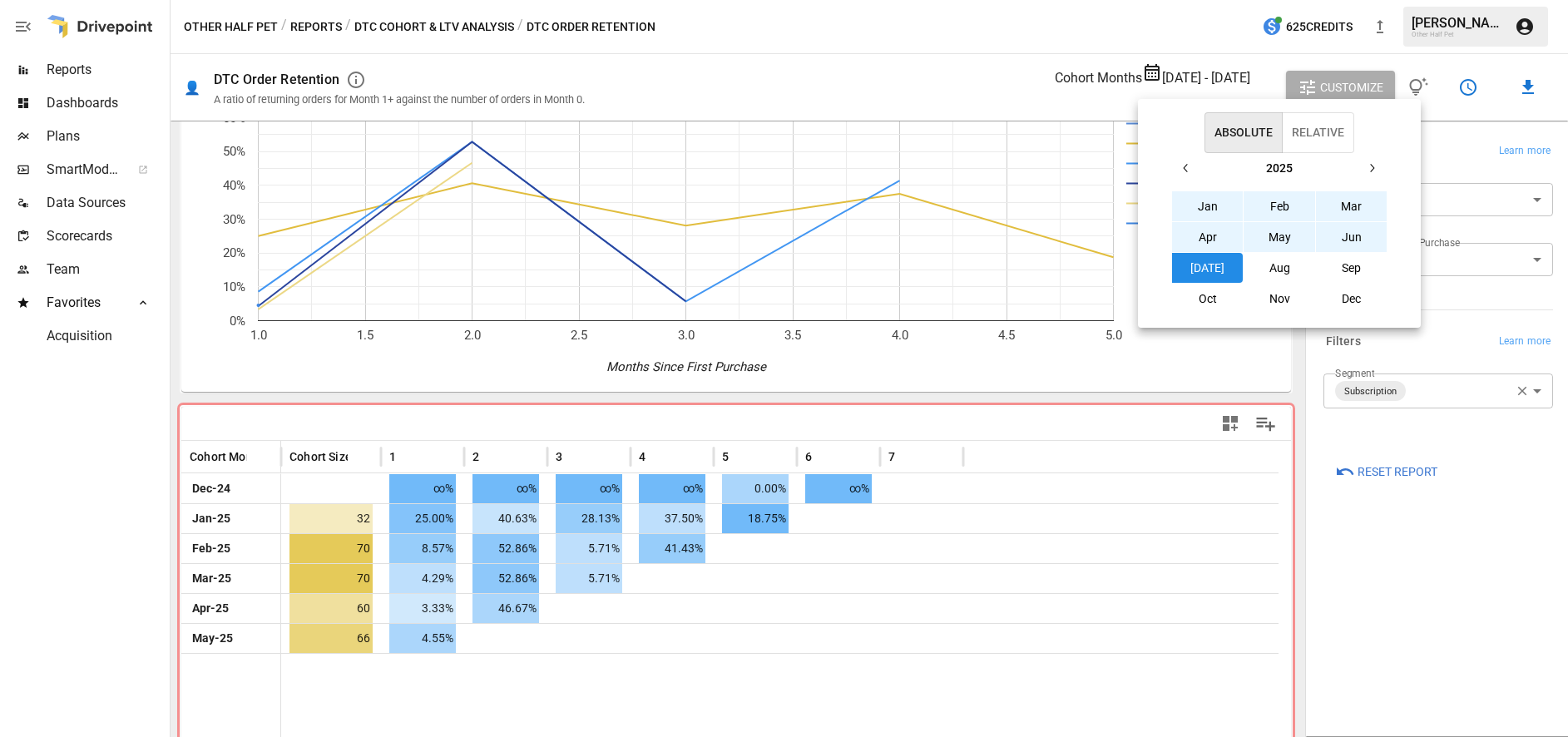 click at bounding box center (784, 368) 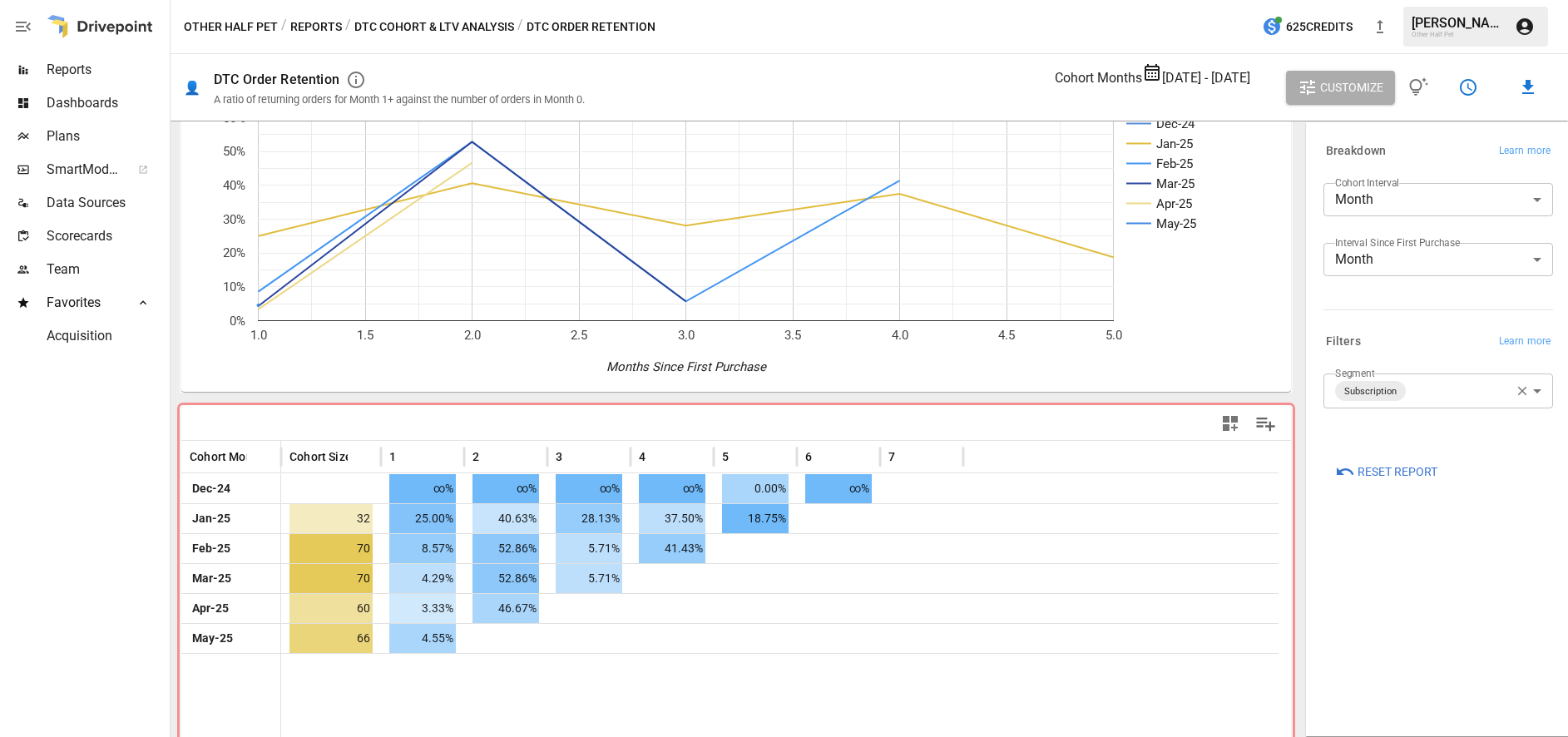 click on "DTC Cohort & LTV Analysis" at bounding box center [434, 27] 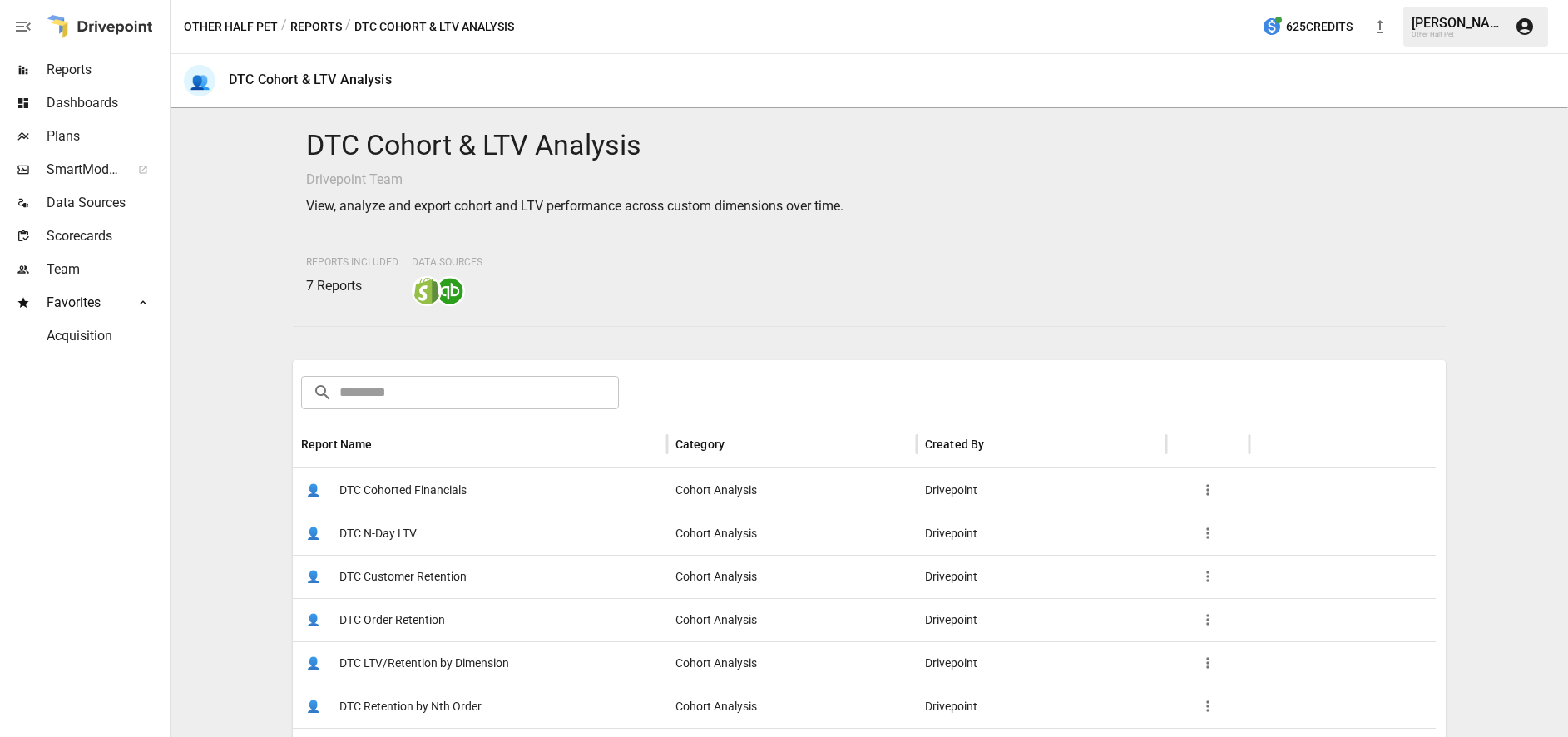 click on "DTC Customer Retention" at bounding box center [403, 576] 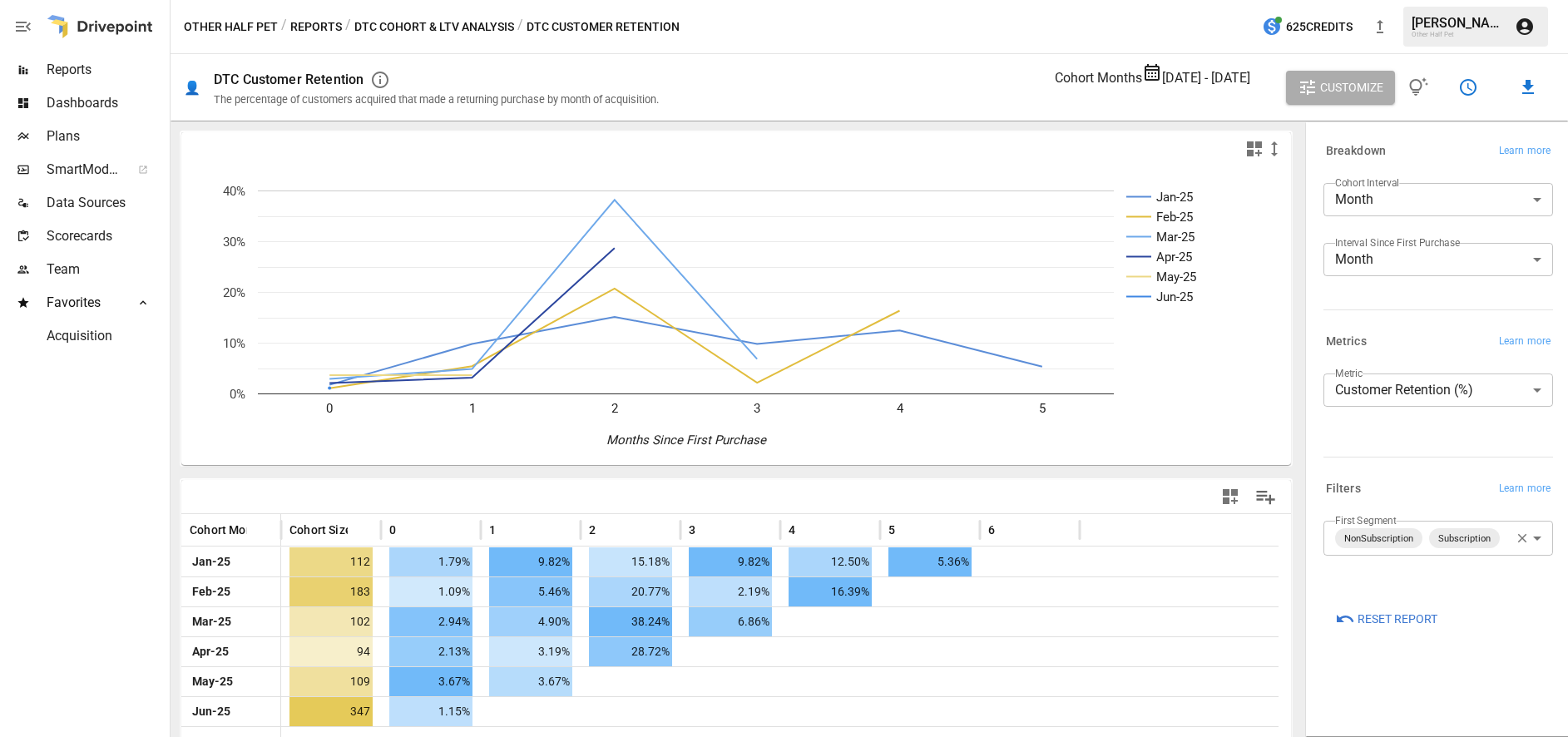 scroll, scrollTop: 73, scrollLeft: 0, axis: vertical 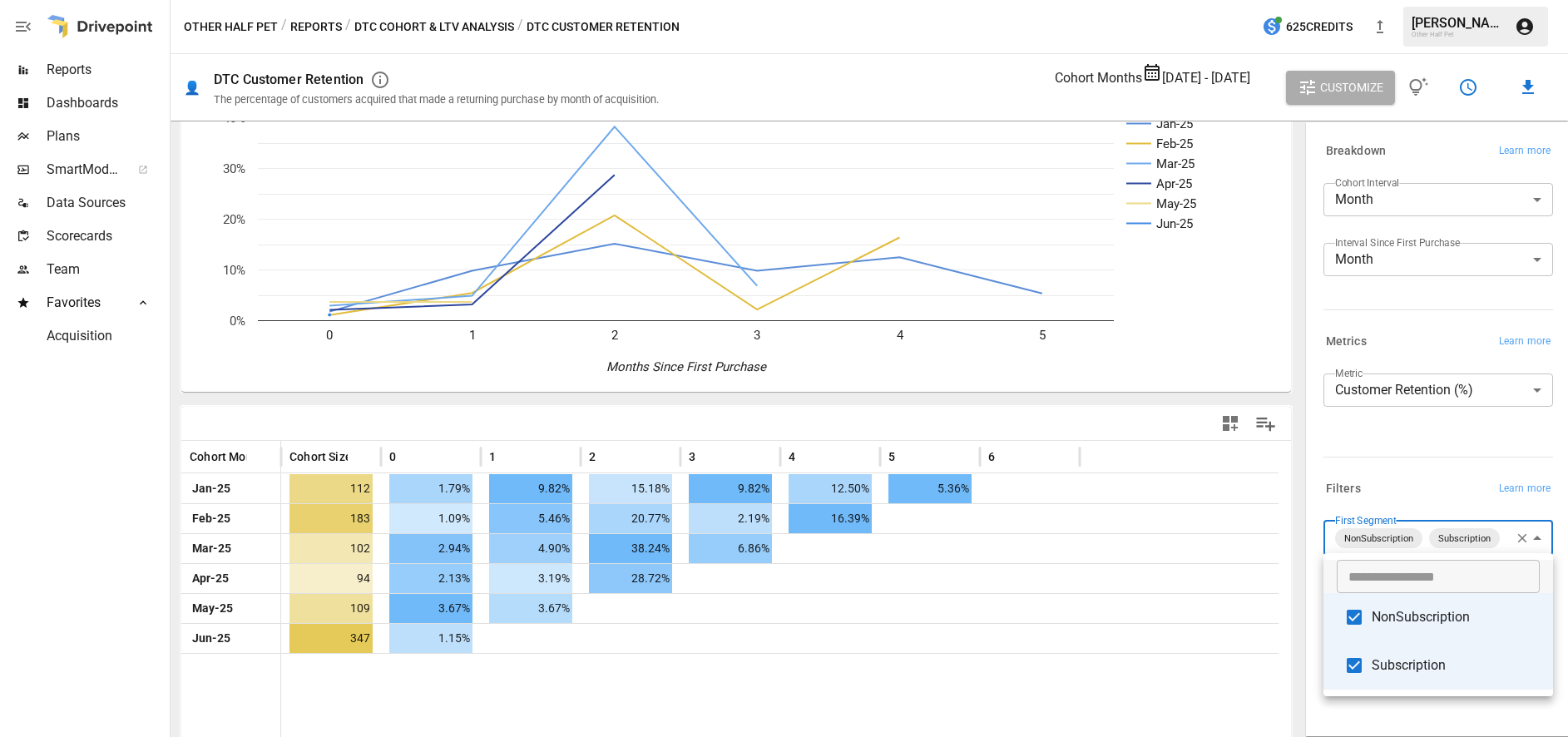 click on "**********" at bounding box center [784, 0] 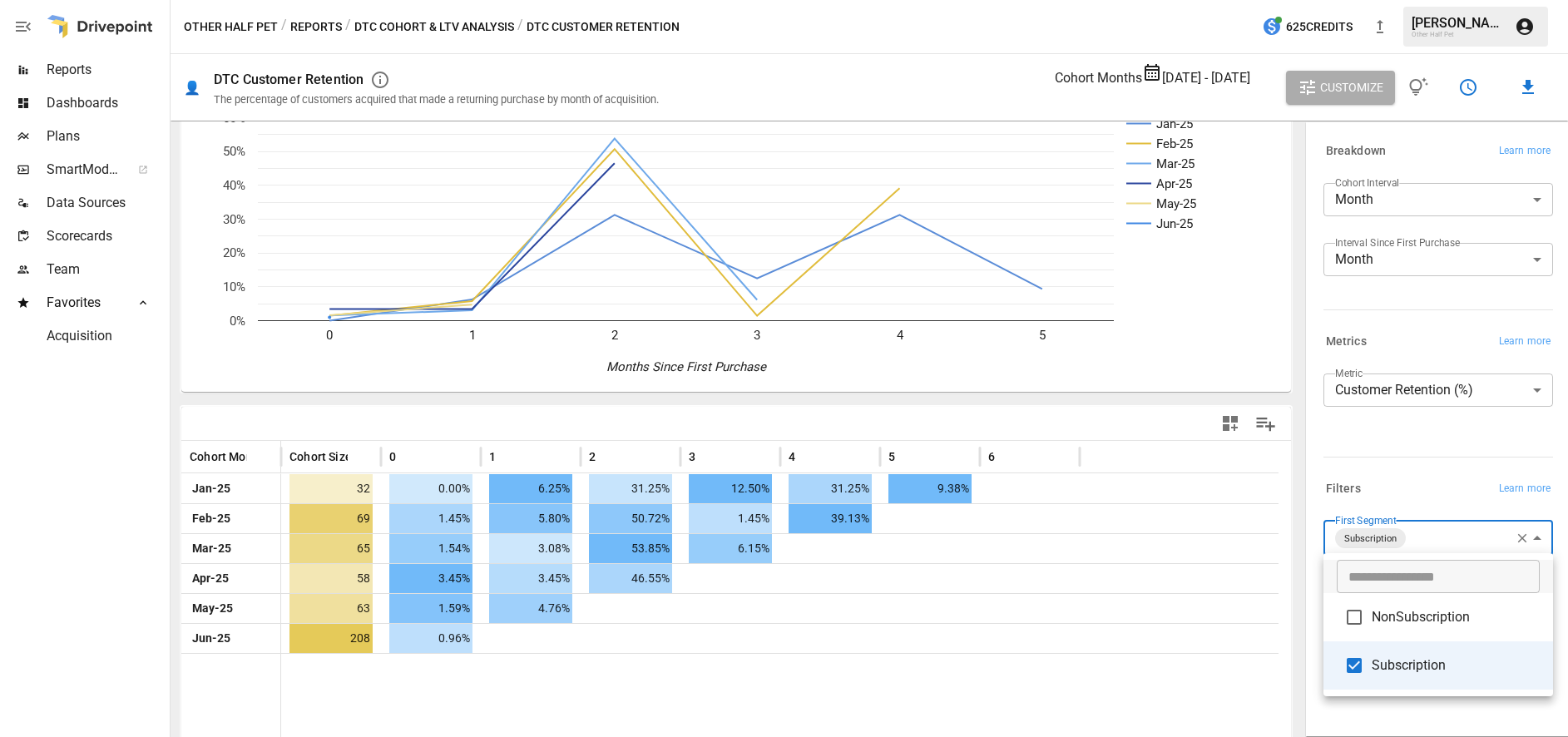 click at bounding box center [784, 368] 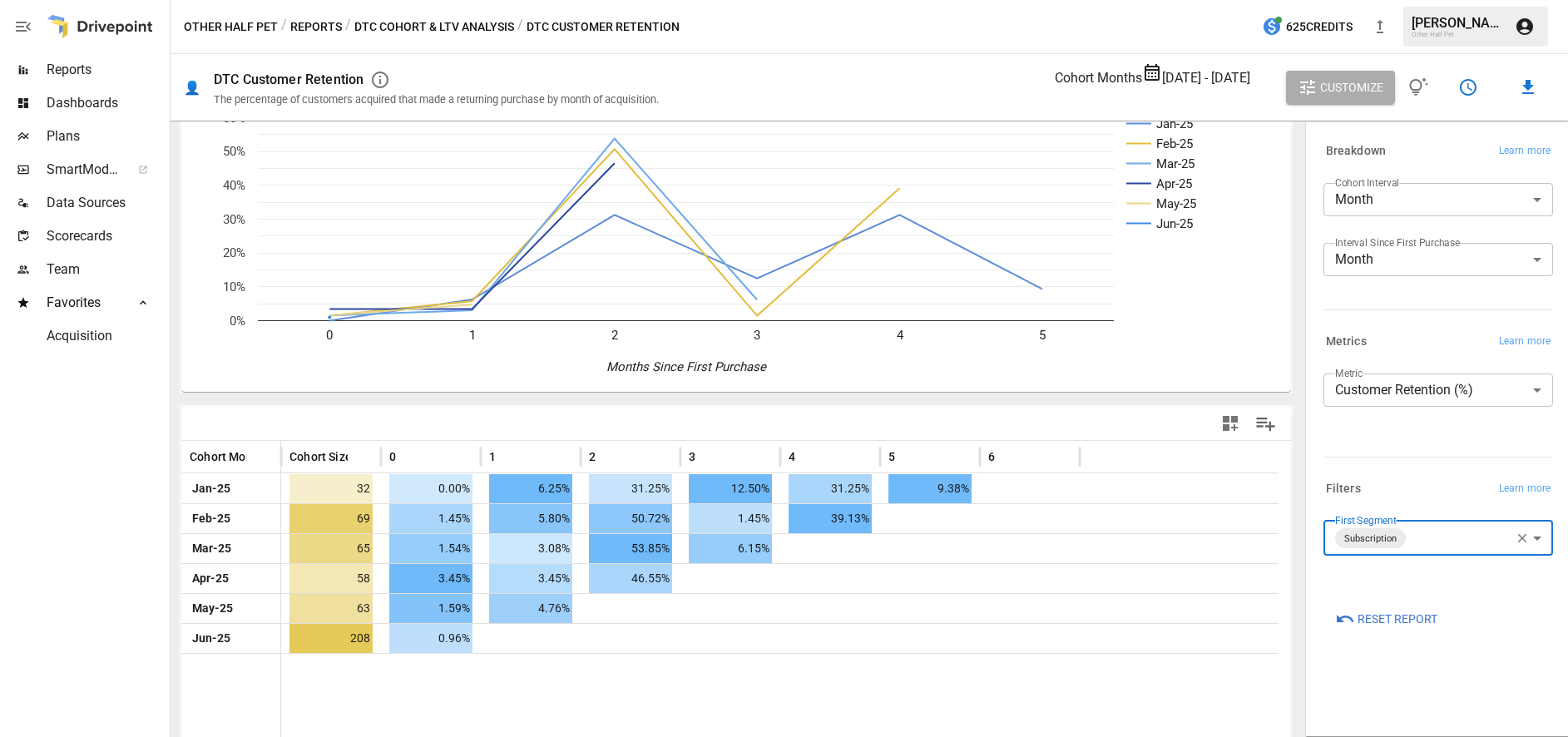 click on "DTC Cohort & LTV Analysis" at bounding box center [434, 27] 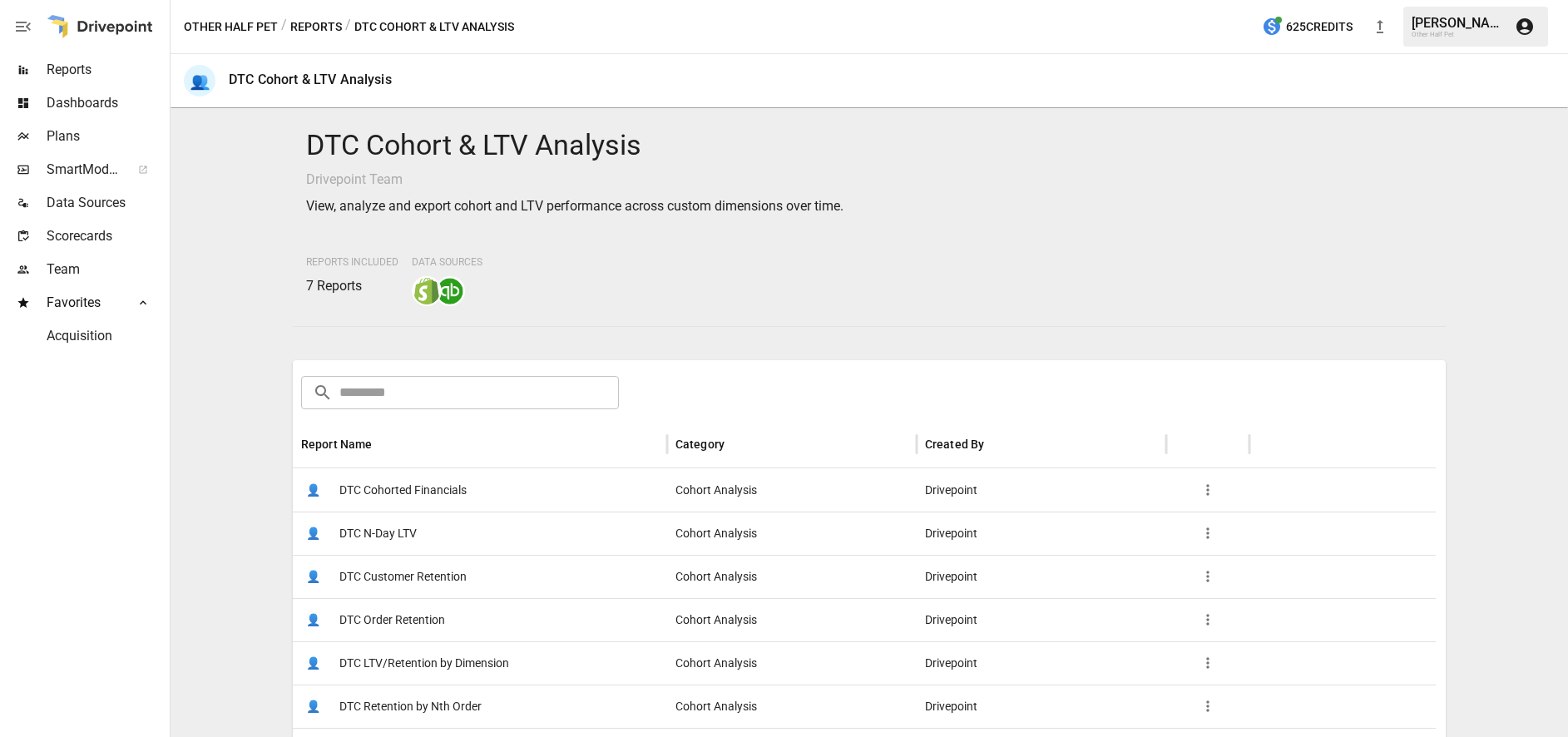 click on "DTC Order Retention" at bounding box center [392, 620] 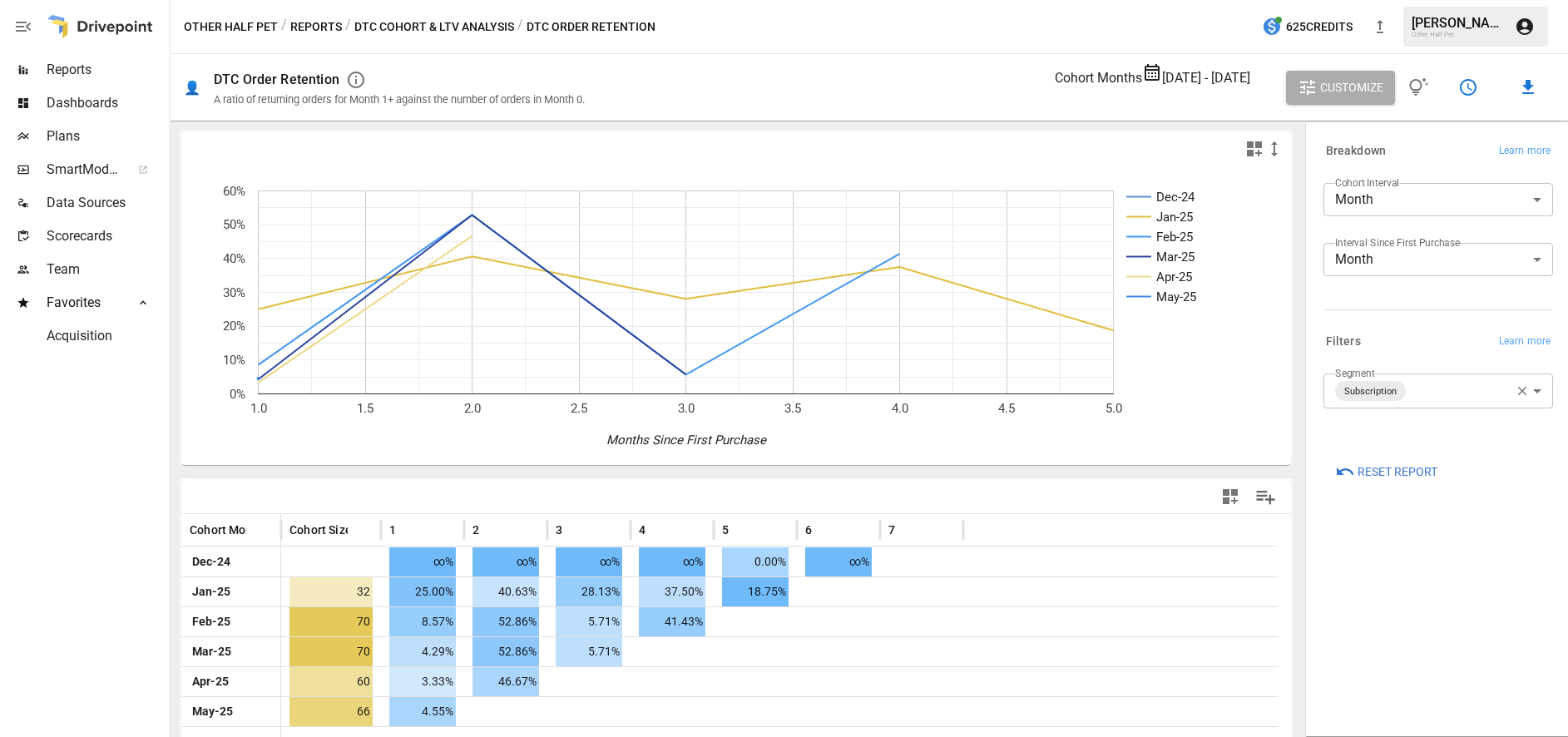 click on "Reports" at bounding box center (316, 27) 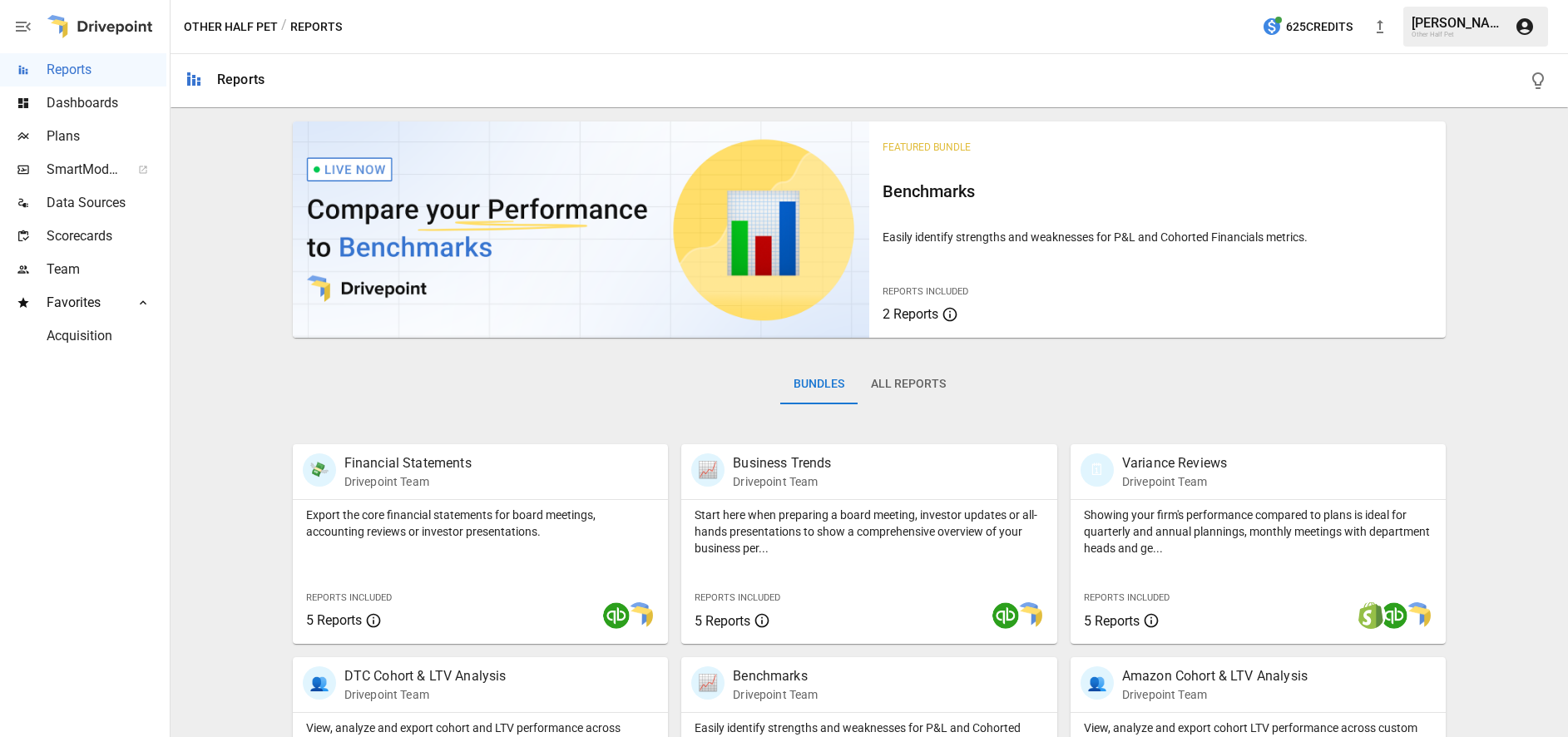 scroll, scrollTop: 552, scrollLeft: 0, axis: vertical 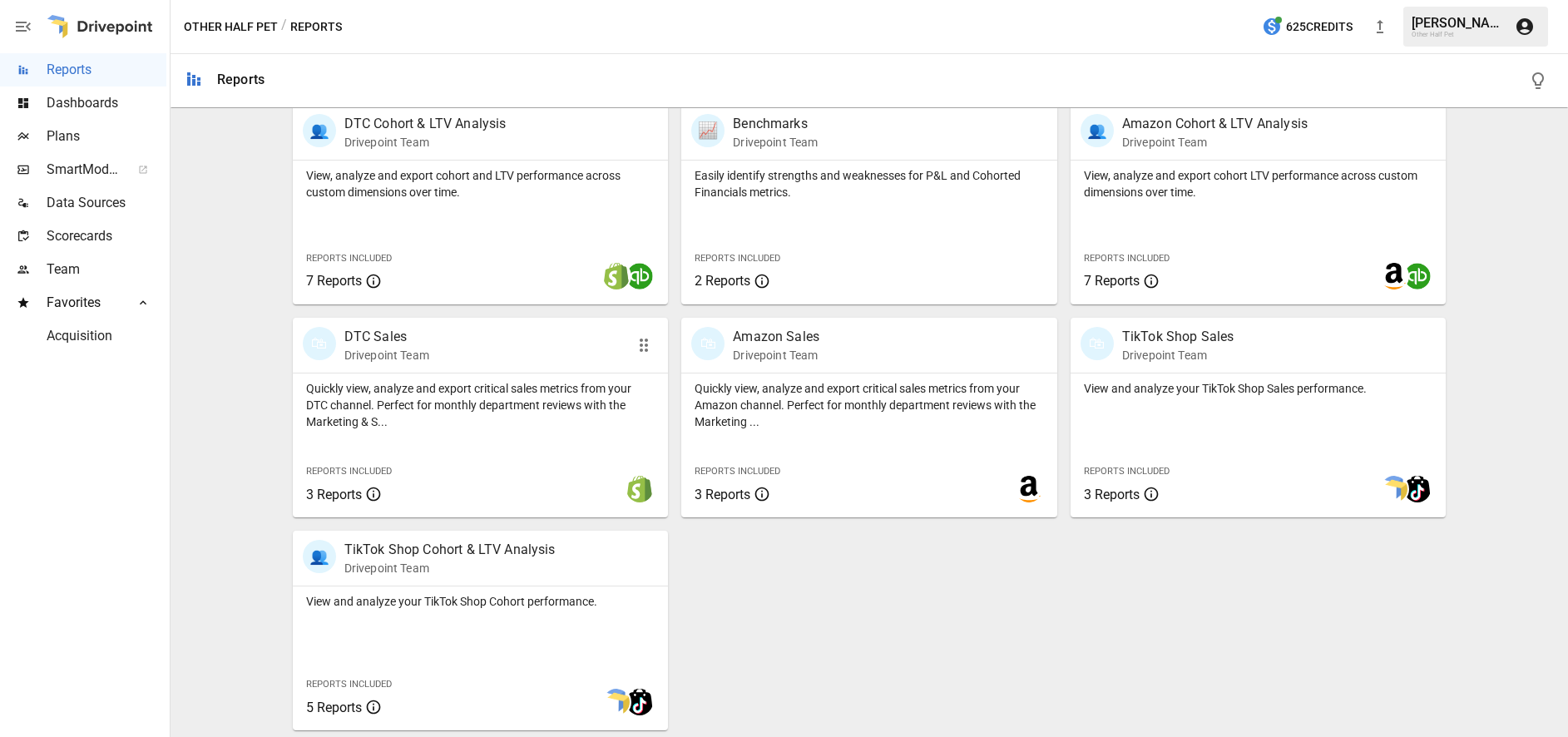 click on "Quickly view, analyze and export critical sales metrics from your DTC channel. Perfect for monthly department reviews with the Marketing & S..." at bounding box center (481, 405) 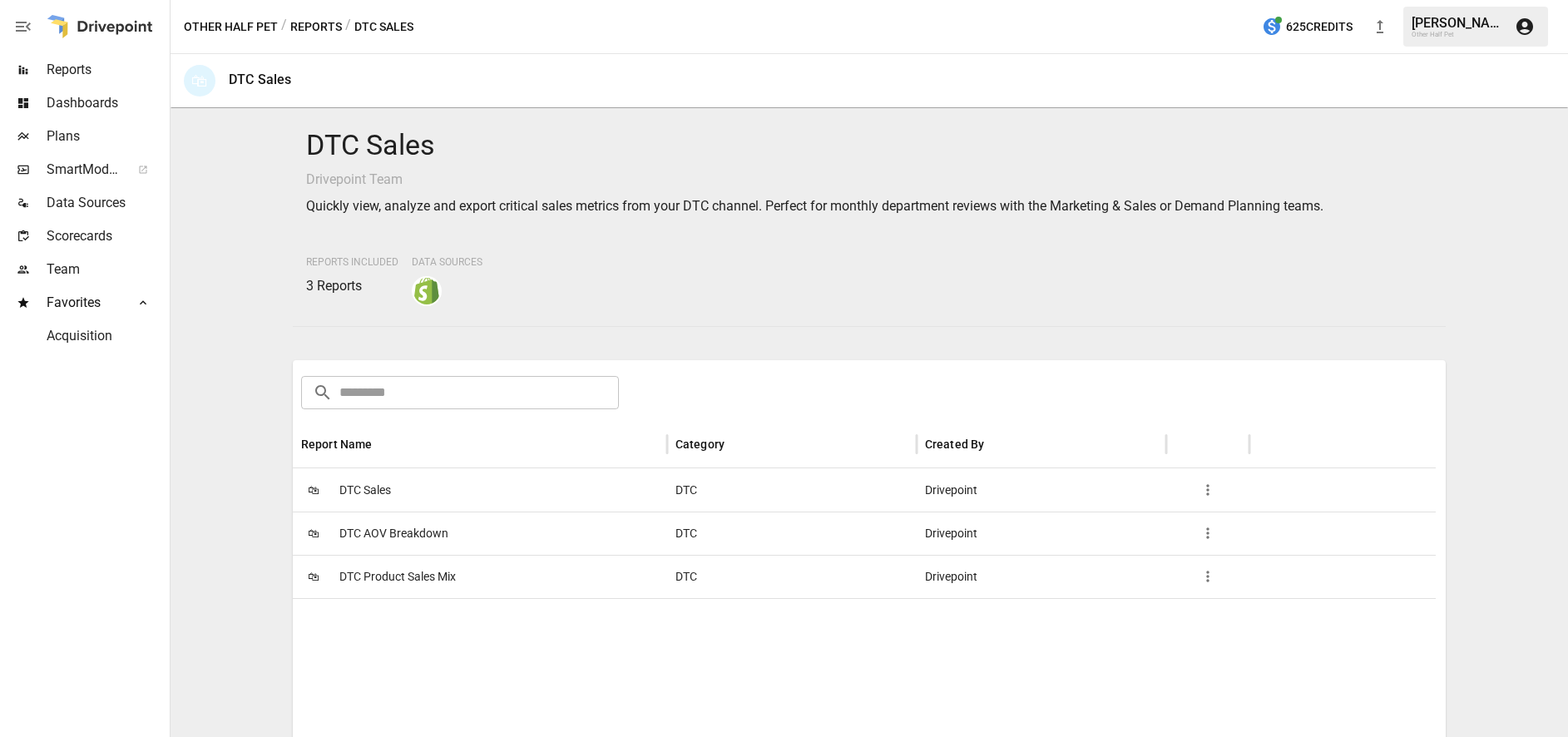 scroll, scrollTop: 237, scrollLeft: 0, axis: vertical 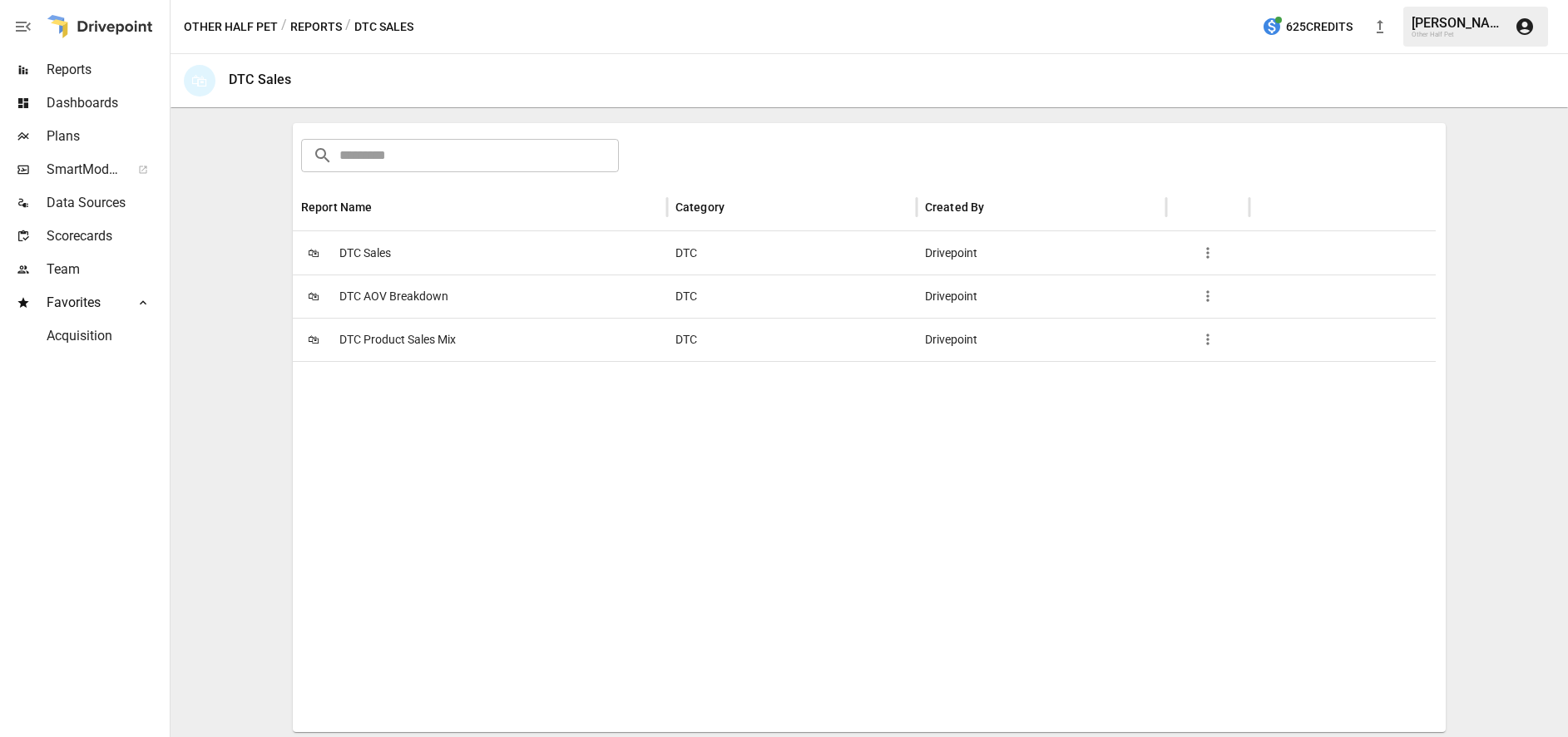 click on "🛍 DTC Sales" at bounding box center [480, 253] 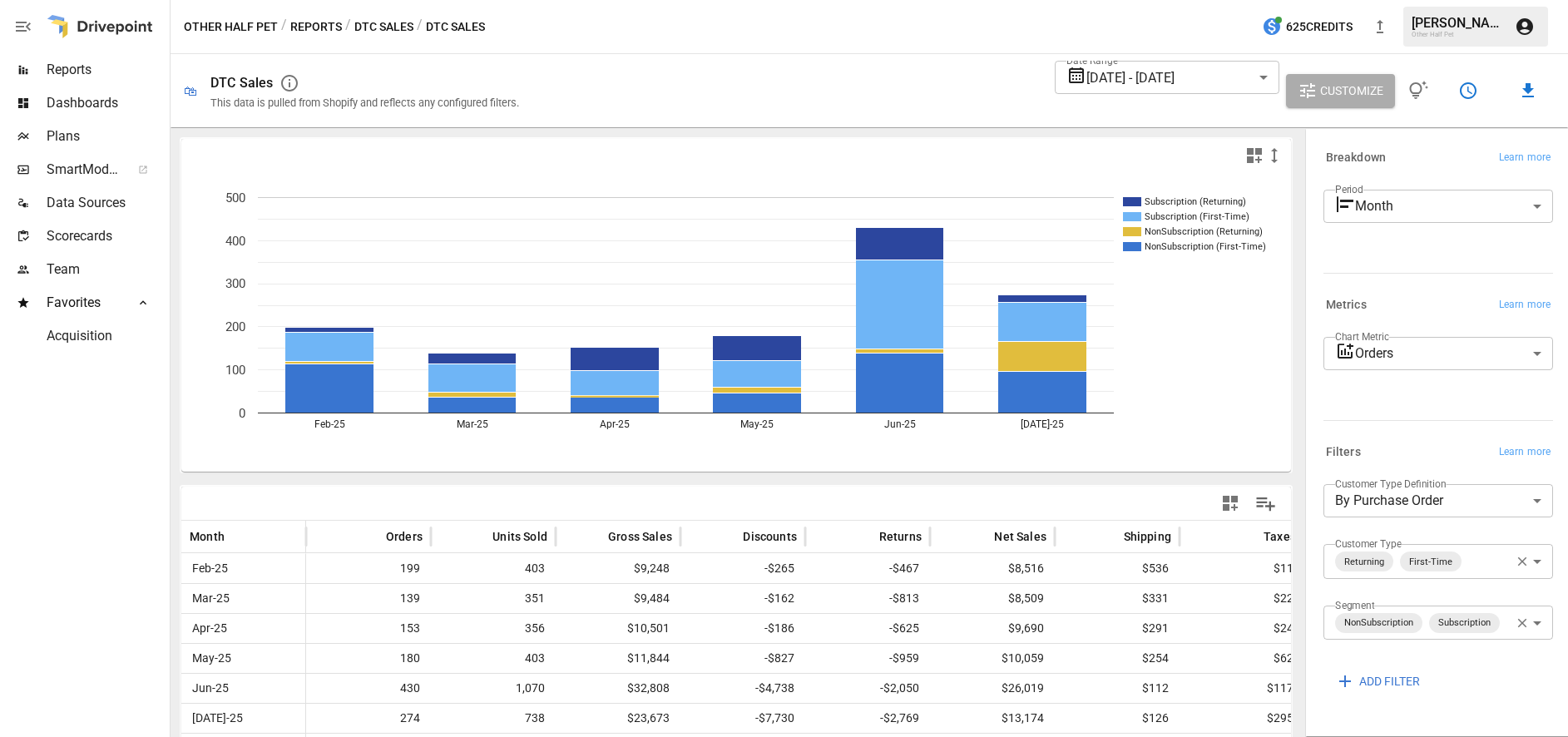 scroll, scrollTop: 73, scrollLeft: 0, axis: vertical 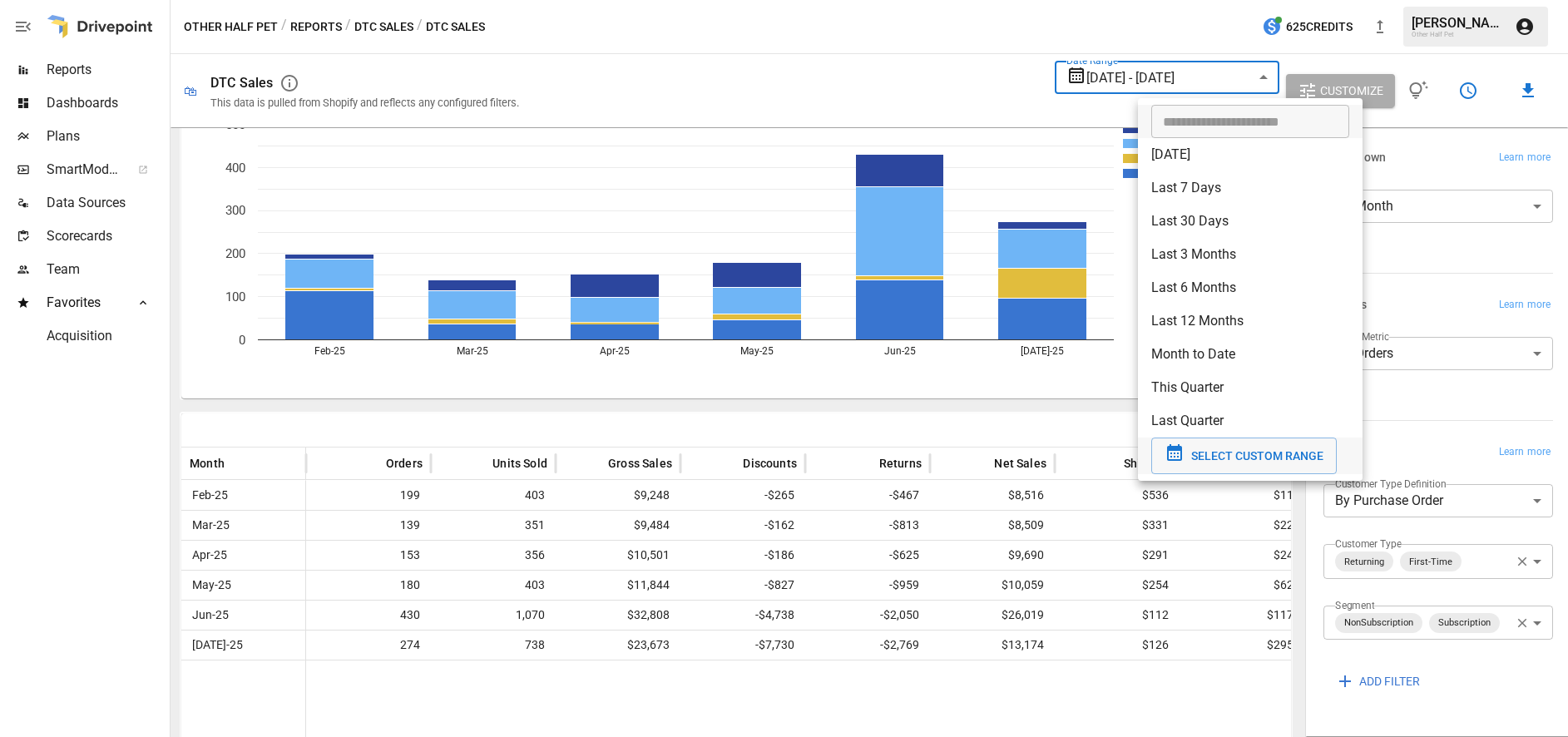click on "Reports Dashboards Plans SmartModel ™ Data Sources Scorecards Team Favorites Acquisition Other Half Pet / Reports / DTC Sales / DTC Sales 625  Credits [PERSON_NAME] Other Half Pet 🛍 DTC Sales This data is pulled from Shopify and reflects any configured filters. Date Range [DATE] - [DATE] ****** ​ Customize Subscription (Returning) Subscription (First-Time) NonSubscription (Returning) NonSubscription (First-Time) Feb-25 Mar-25 Apr-25 May-25 Jun-25 [DATE]-25 0 100 200 300 400 500 NonSubscription (First-Time) Month Orders Units Sold Gross Sales Discounts Returns Net Sales Shipping Taxes Net Revenue Feb-25 199 403 $9,248 -$265 -$467 $8,516 $536 $11 $9,063 Mar-25 139 351 $9,484 -$162 -$813 $8,509 $331 $22 $8,861 Apr-25 153 356 $10,501 -$186 -$625 $9,690 $291 $24 $10,005 May-25 180 403 $11,844 -$827 -$959 $10,059 $254 $62 $10,375 Jun-25 430 1,070 $32,808 -$4,738 -$2,050 $26,019 $112 $117 $26,248 [DATE]-25 274 738 $23,673 -$7,730 -$2,769 $13,174 $126 $295 $13,595 Breakdown Learn more Period Month ***** ​ Metrics ​" at bounding box center [784, 0] 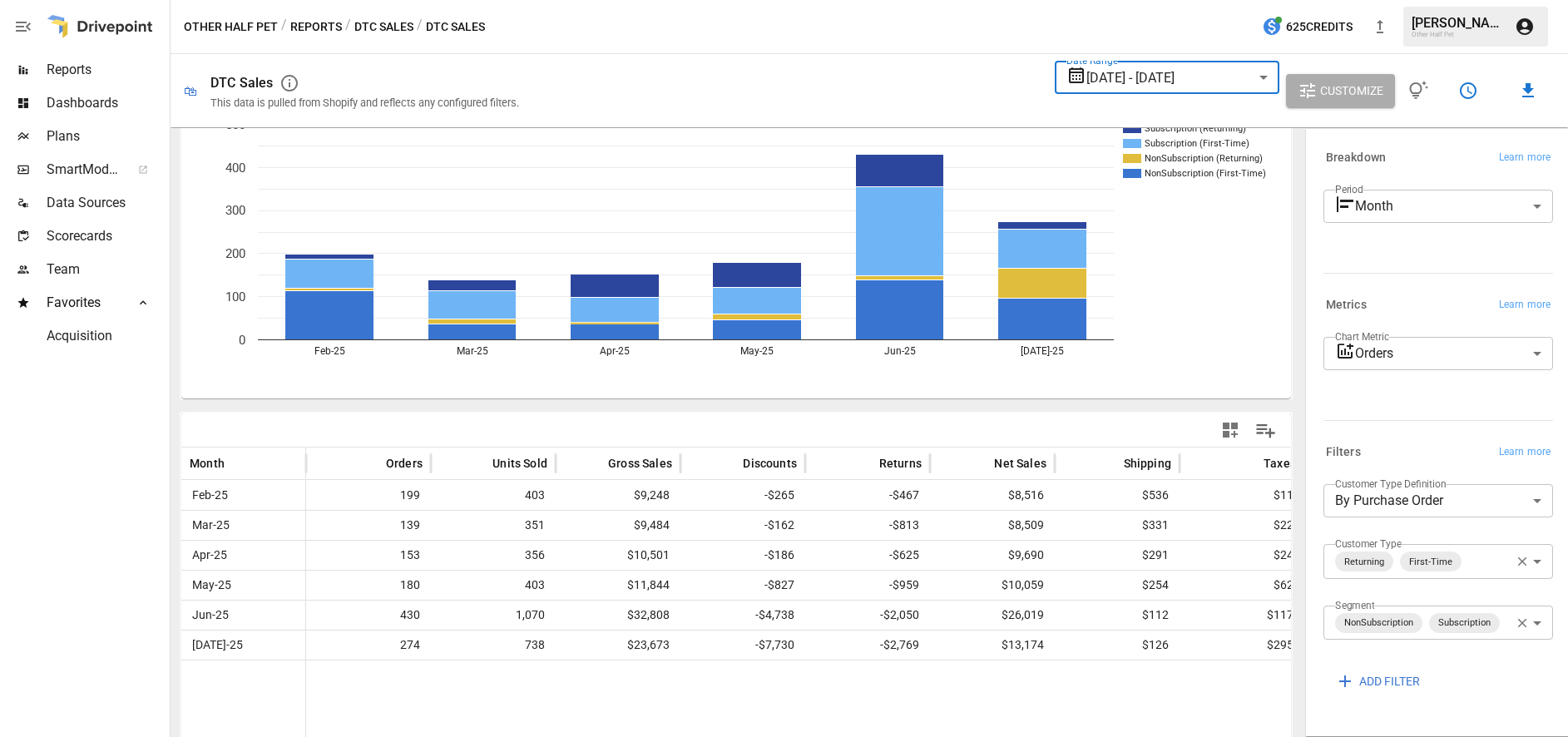 click on "Reports" at bounding box center (316, 27) 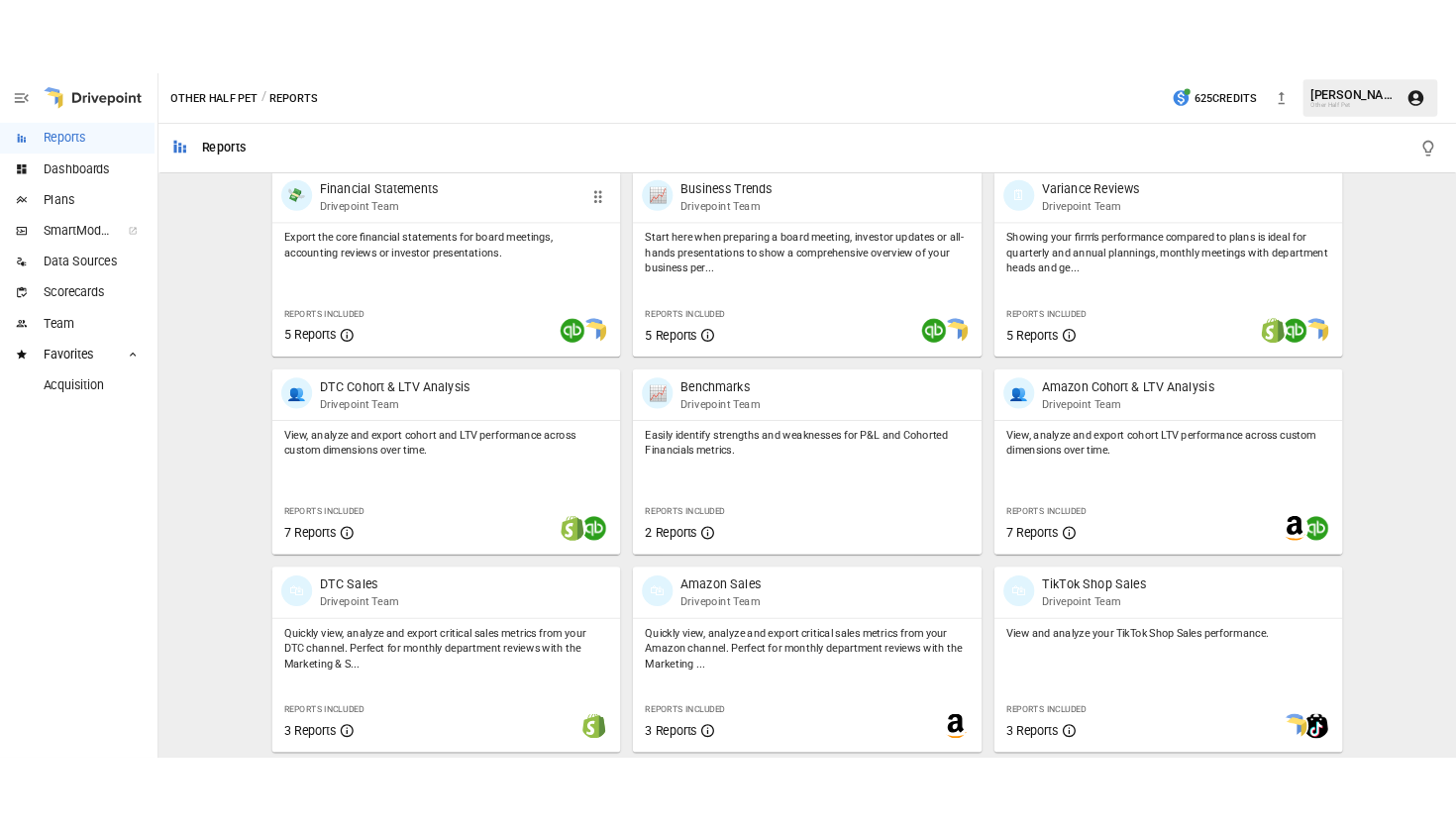 scroll, scrollTop: 658, scrollLeft: 0, axis: vertical 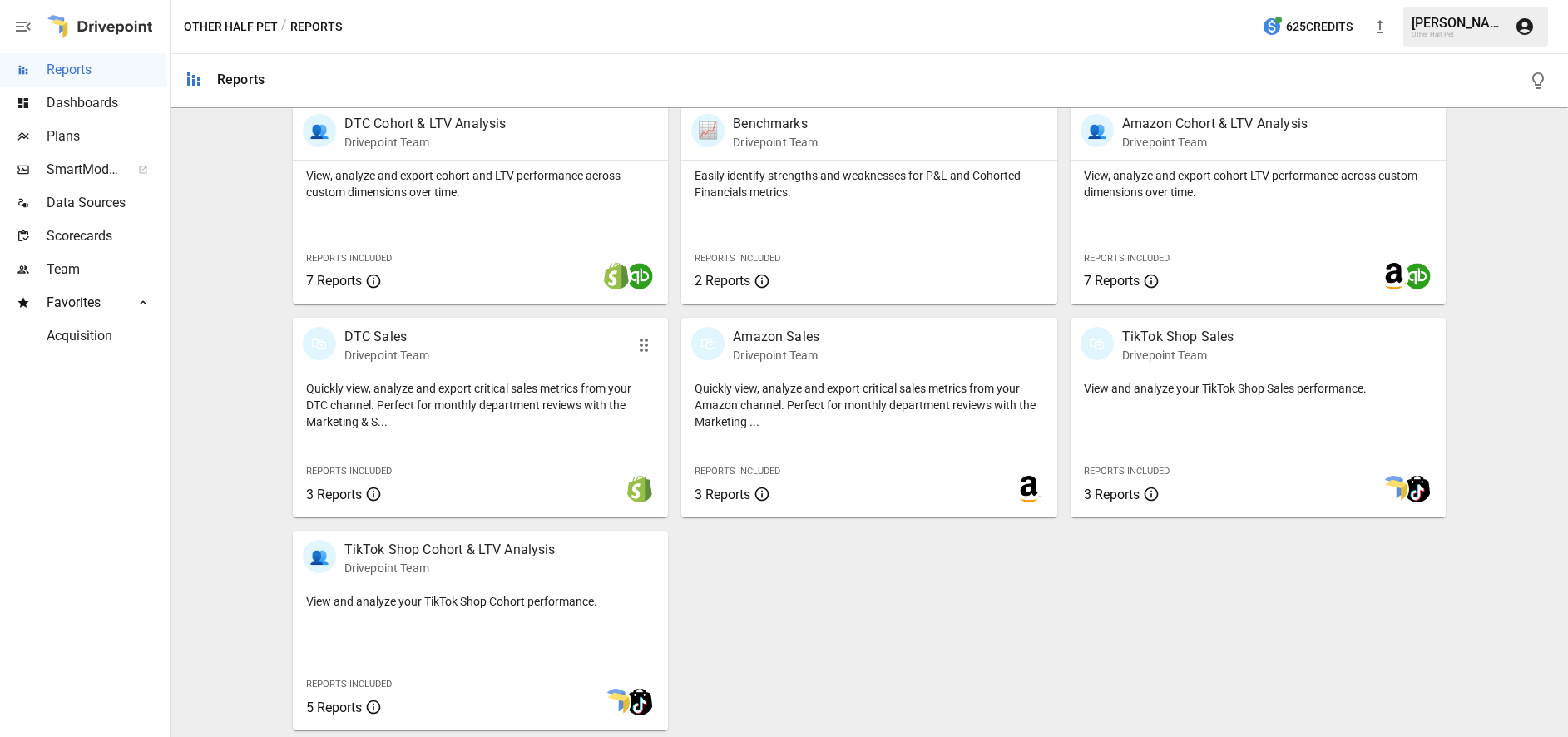 click on "Quickly view, analyze and export critical sales metrics from your DTC channel. Perfect for monthly department reviews with the Marketing & S..." at bounding box center [481, 405] 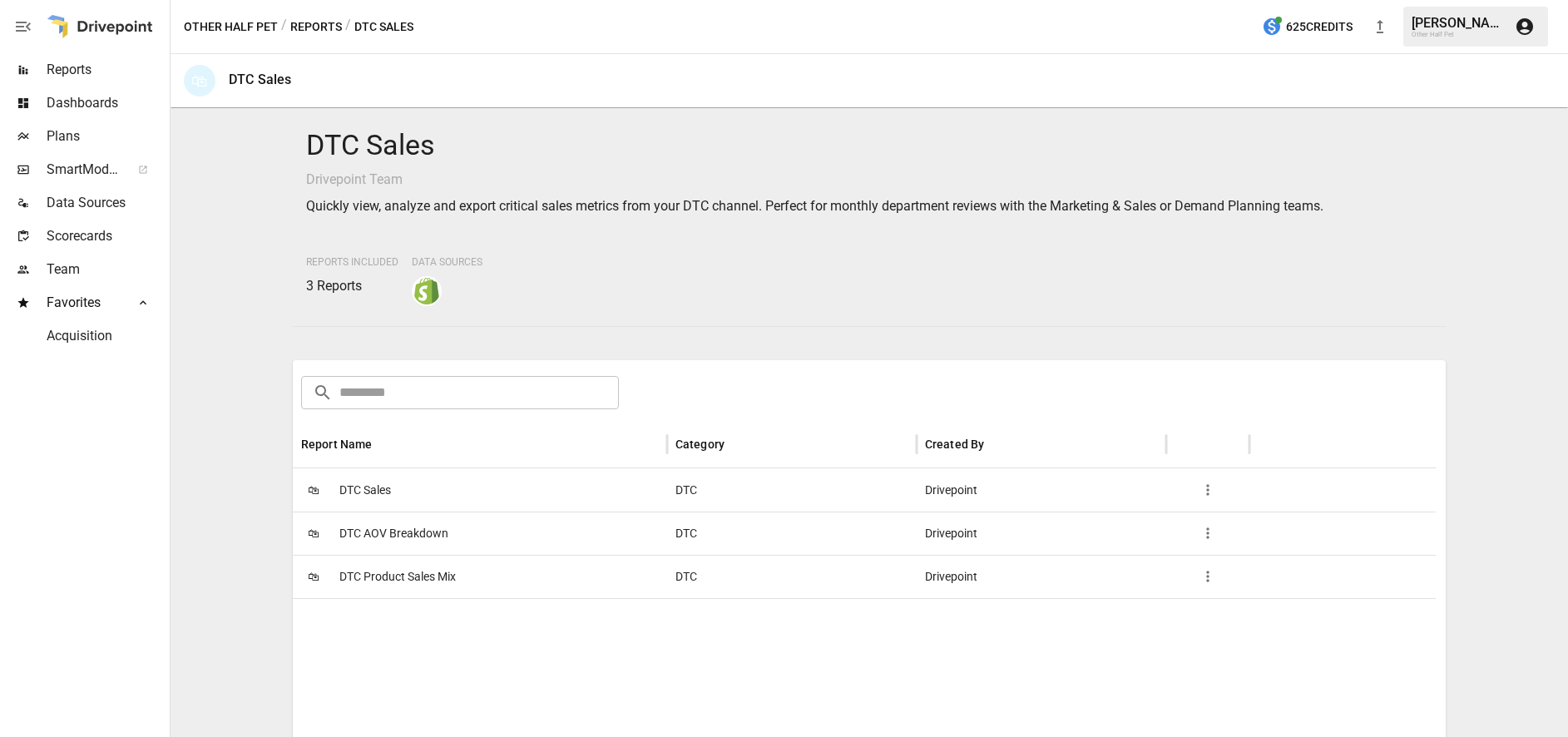 click on "DTC Sales" at bounding box center [365, 490] 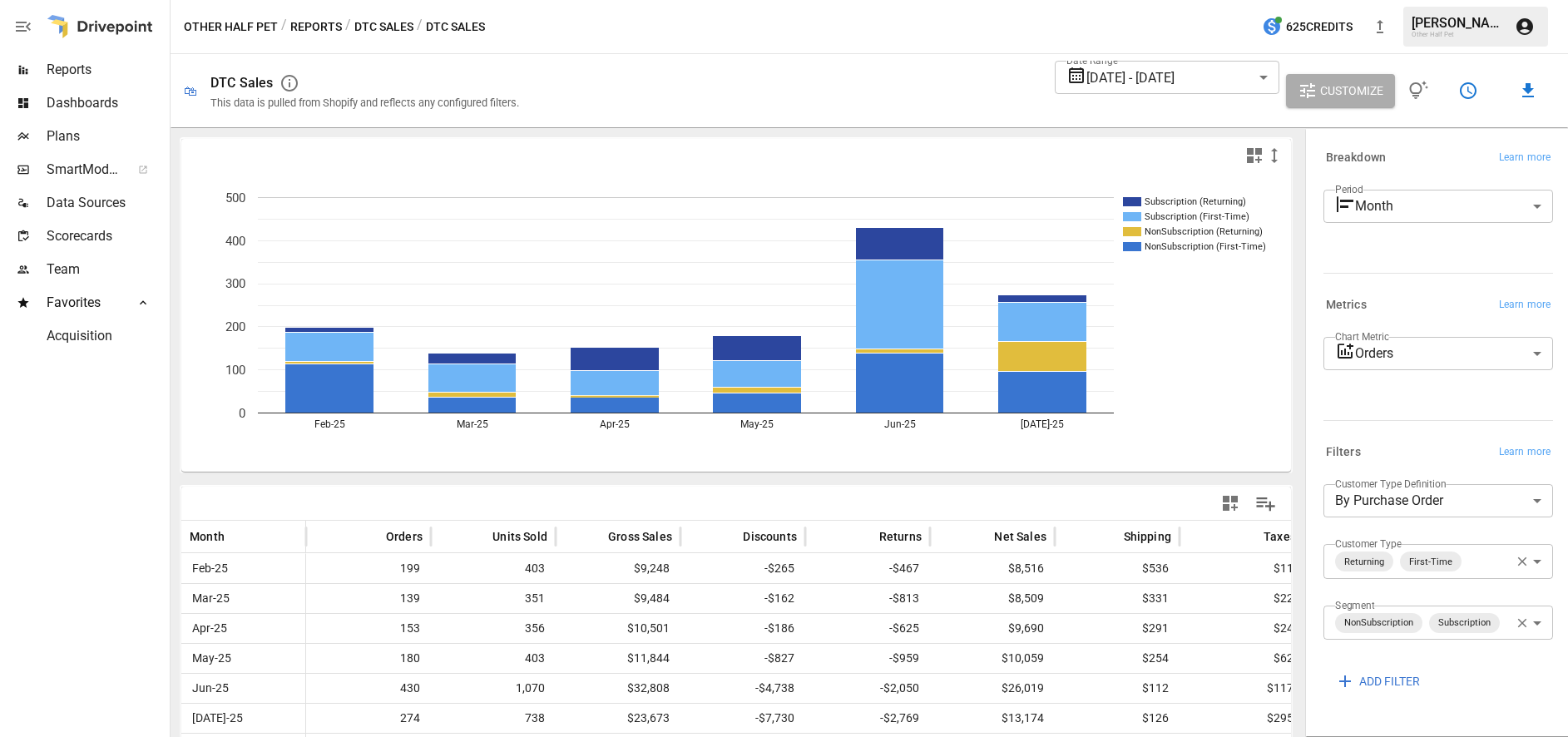 click on "Reports Dashboards Plans SmartModel ™ Data Sources Scorecards Team Favorites Acquisition Other Half Pet / Reports / DTC Sales / DTC Sales 625  Credits [PERSON_NAME] Other Half Pet 🛍 DTC Sales This data is pulled from Shopify and reflects any configured filters. Date Range [DATE] - [DATE] ****** ​ Customize Subscription (Returning) Subscription (First-Time) NonSubscription (Returning) NonSubscription (First-Time) Feb-25 Mar-25 Apr-25 May-25 Jun-25 [DATE]-25 0 100 200 300 400 500 NonSubscription (First-Time) Month Orders Units Sold Gross Sales Discounts Returns Net Sales Shipping Taxes Net Revenue Feb-25 199 403 $9,248 -$265 -$467 $8,516 $536 $11 $9,063 Mar-25 139 351 $9,484 -$162 -$813 $8,509 $331 $22 $8,861 Apr-25 153 356 $10,501 -$186 -$625 $9,690 $291 $24 $10,005 May-25 180 403 $11,844 -$827 -$959 $10,059 $254 $62 $10,375 Jun-25 430 1,070 $32,808 -$4,738 -$2,050 $26,019 $112 $117 $26,248 [DATE]-25 274 738 $23,673 -$7,730 -$2,769 $13,174 $126 $295 $13,595 Breakdown Learn more Period Month ***** ​ Metrics ​" at bounding box center (784, 0) 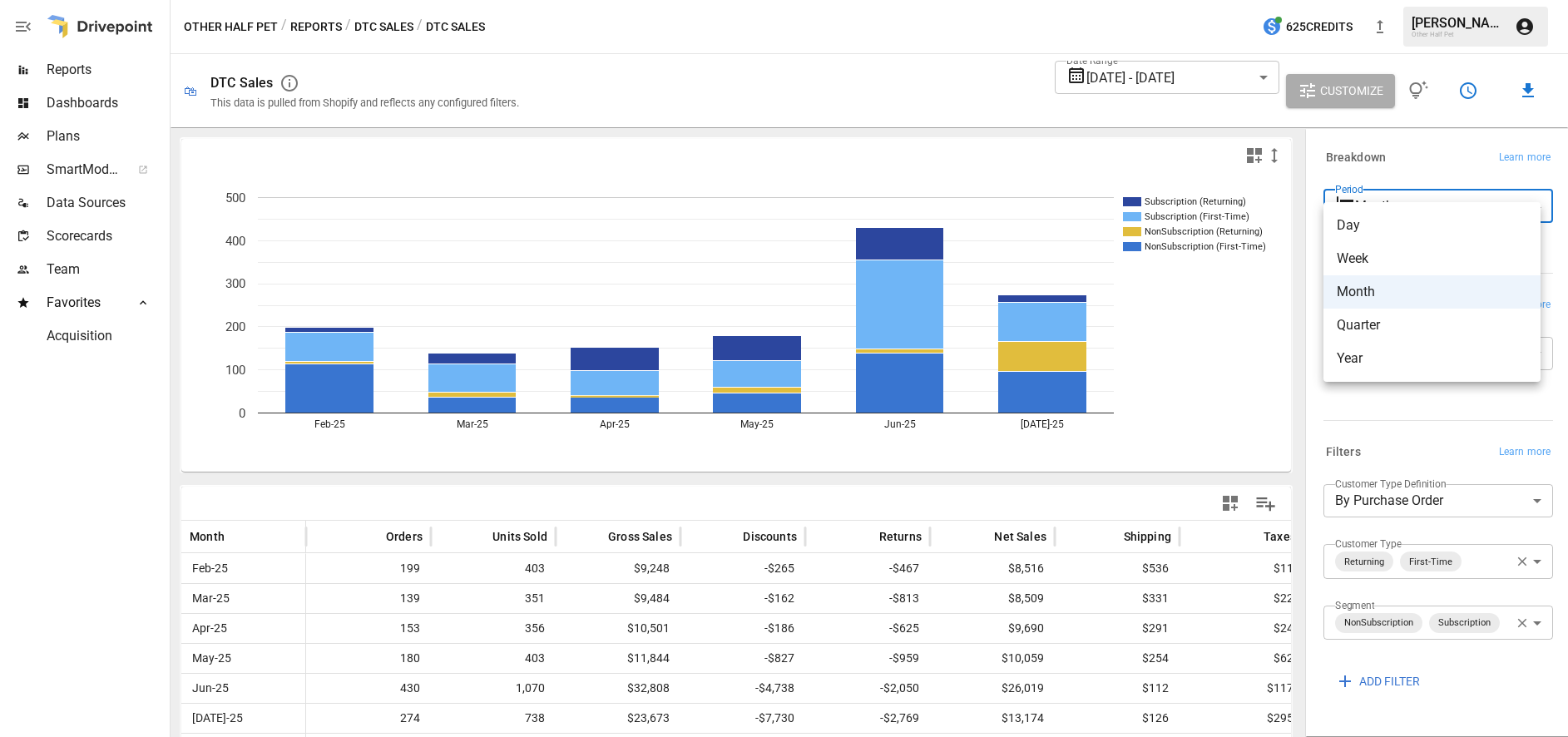 click on "Week" at bounding box center (1432, 259) 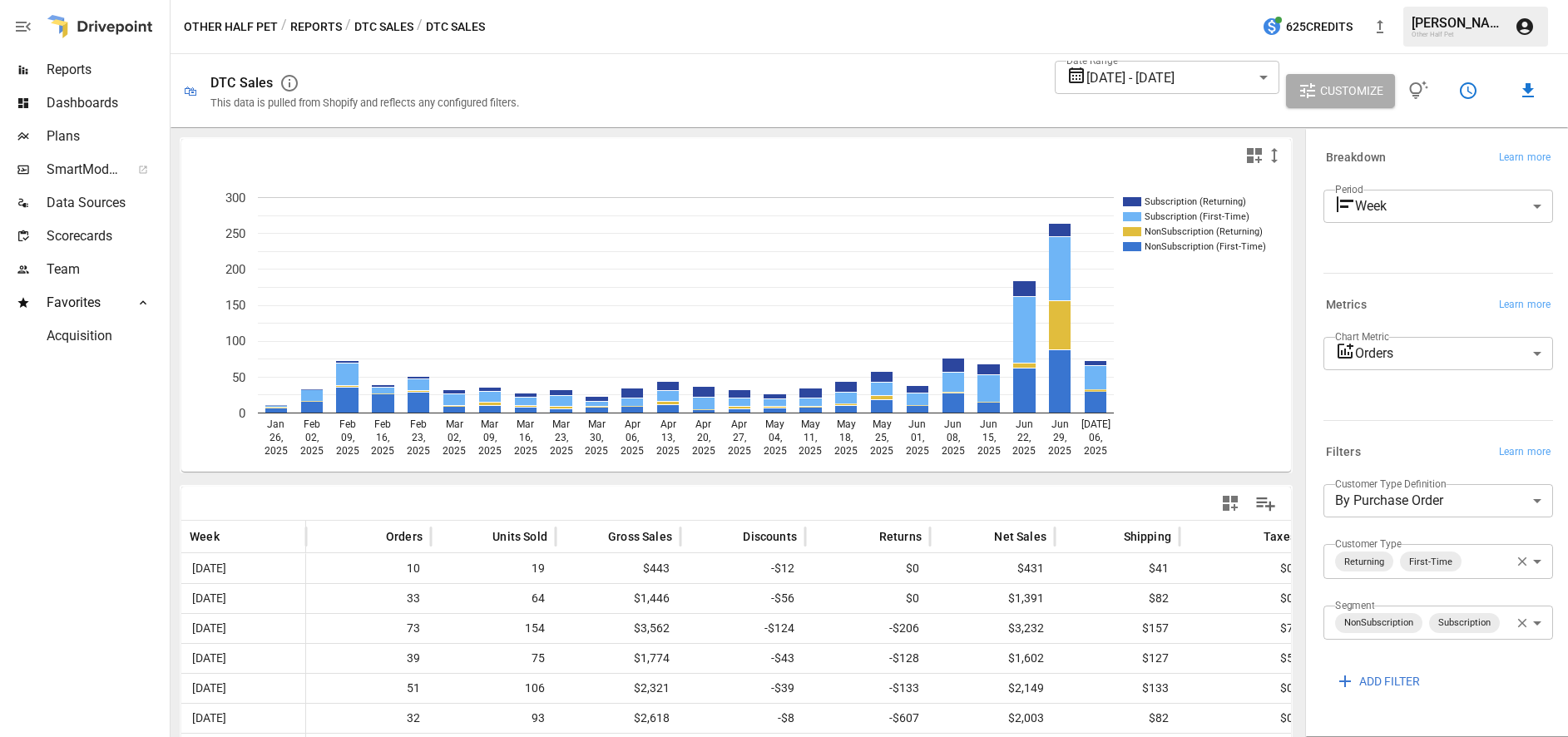 click on "DTC Sales" at bounding box center [383, 27] 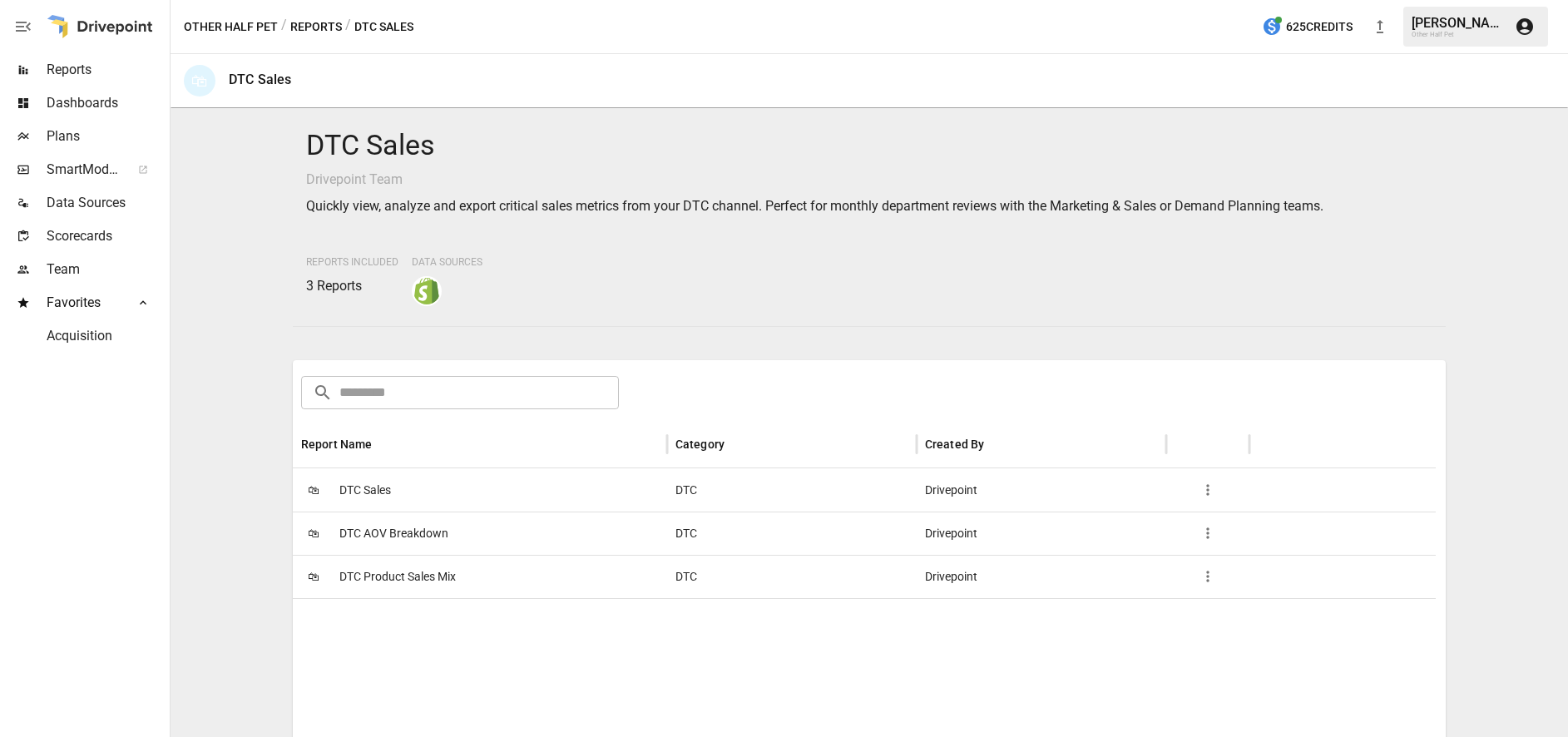 click on "DTC Product Sales Mix" at bounding box center (398, 576) 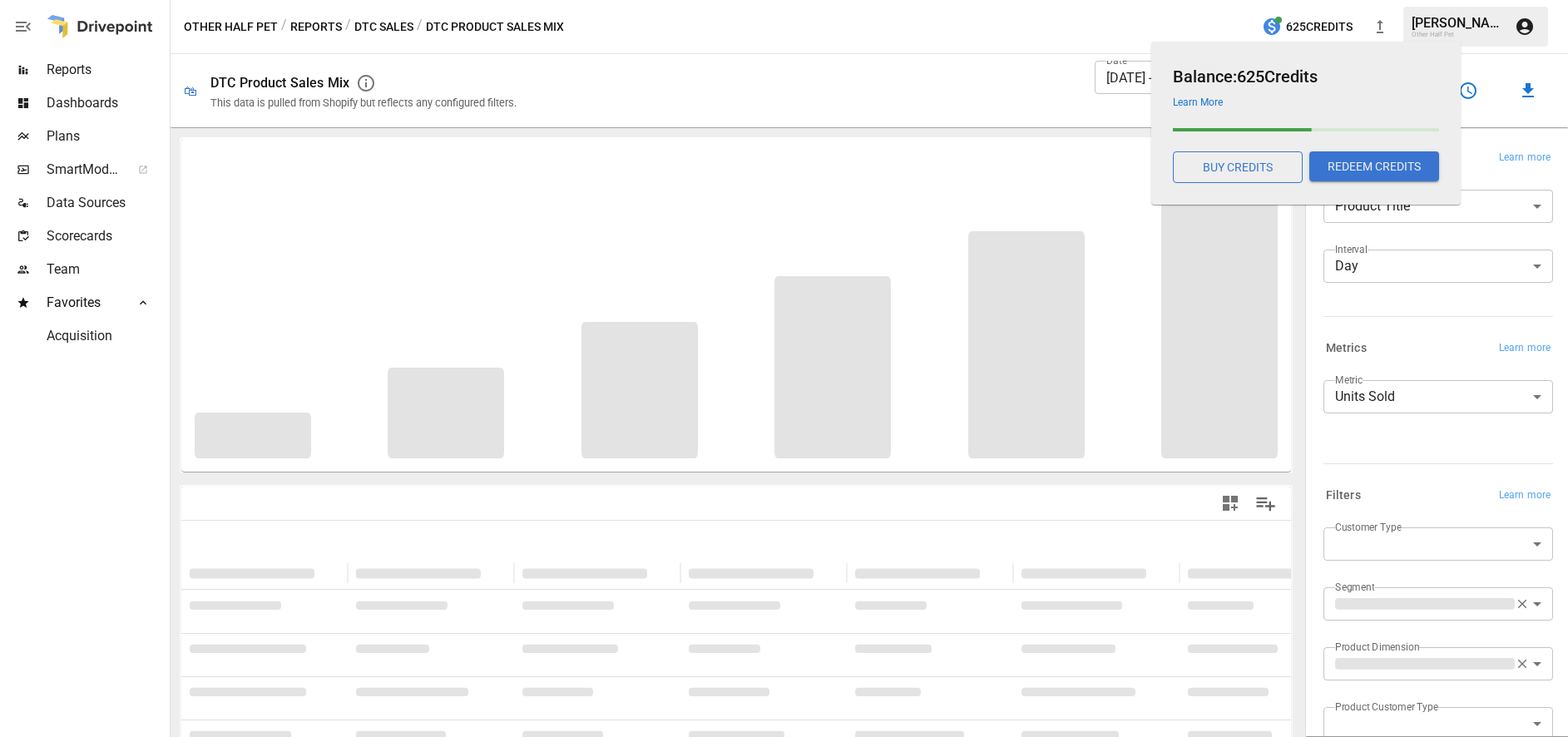 drag, startPoint x: 965, startPoint y: 67, endPoint x: 1154, endPoint y: 72, distance: 189.06613 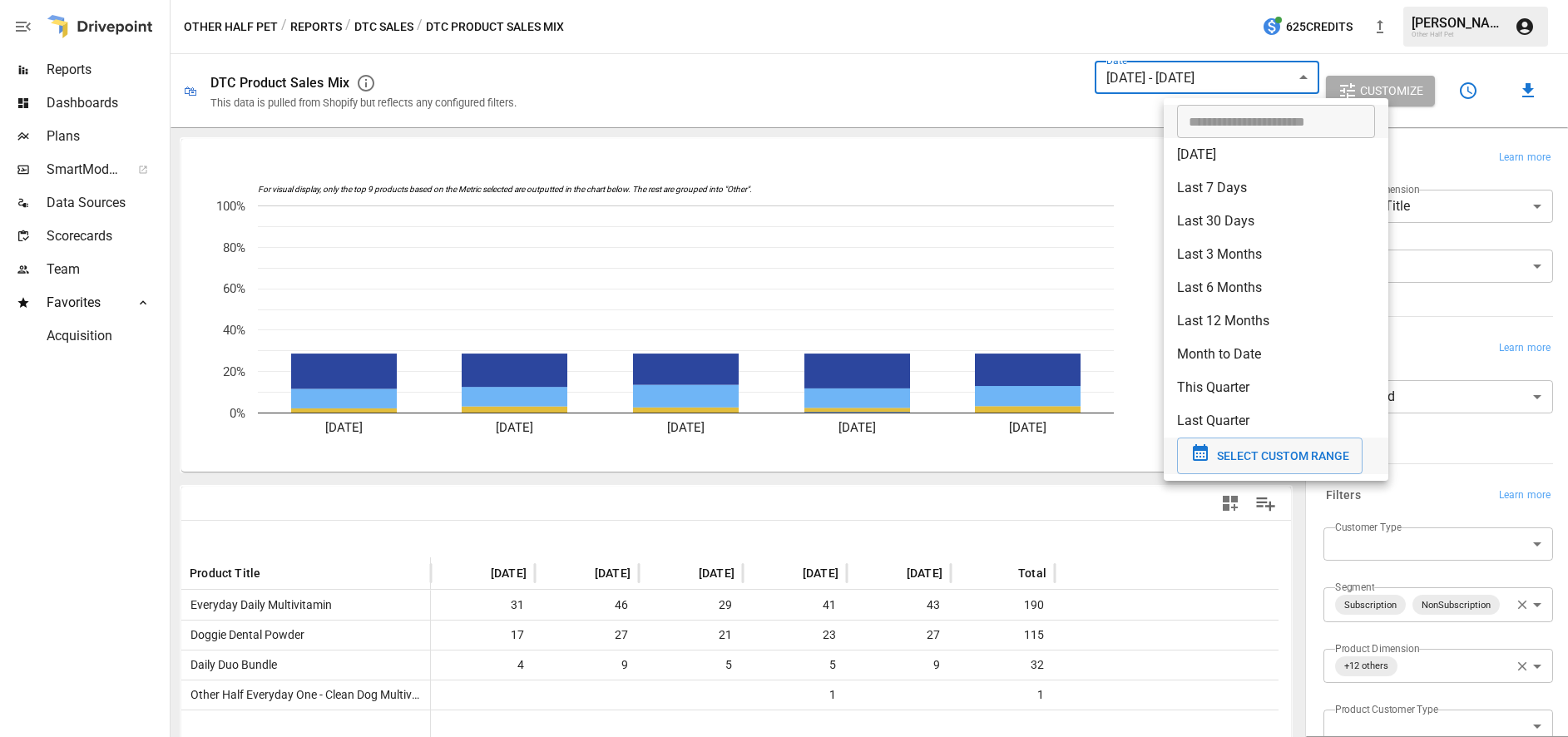 click on "**********" at bounding box center [784, 0] 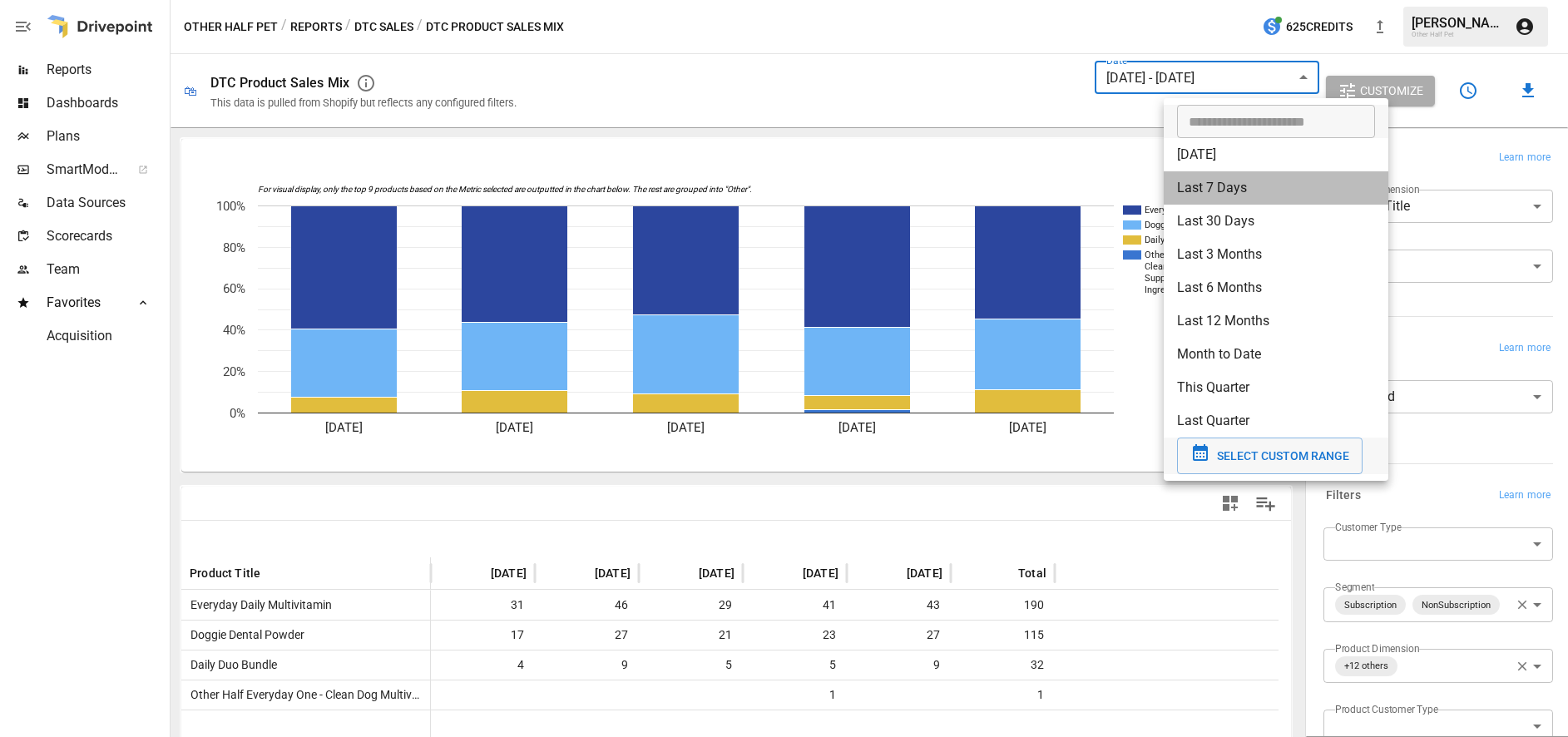 click on "Last 7 Days" at bounding box center (1276, 188) 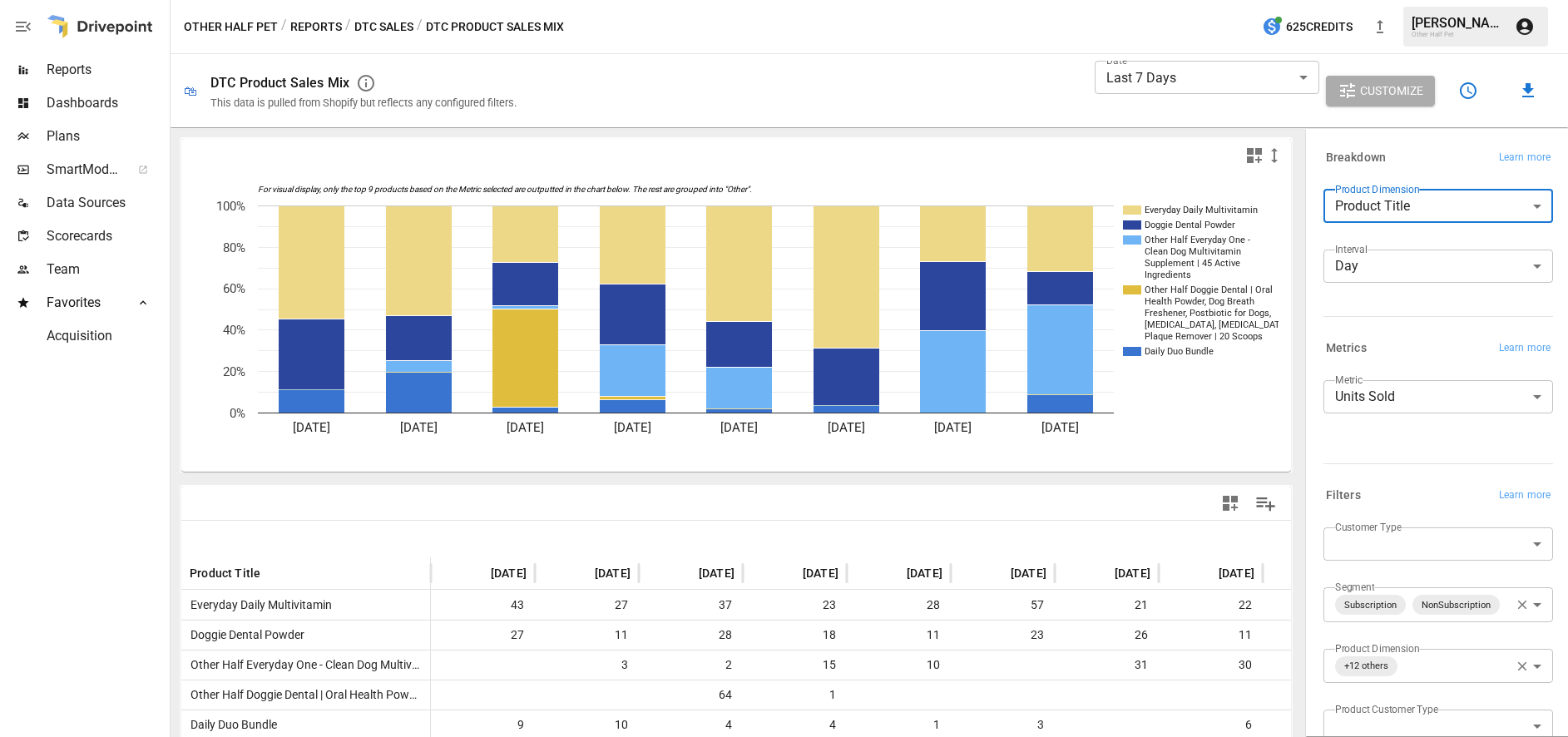 click on "**********" at bounding box center (784, 0) 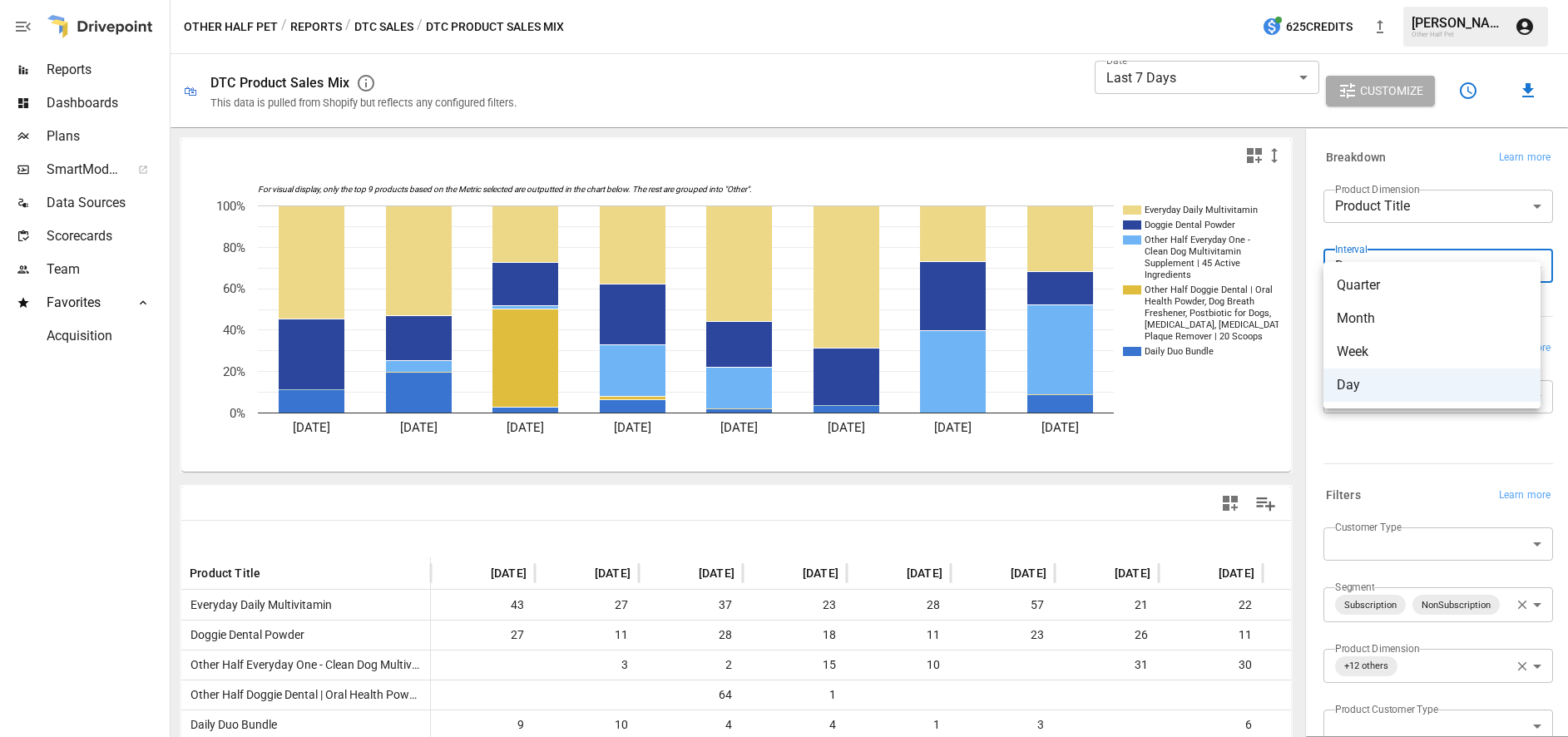 click on "Week" at bounding box center (1432, 352) 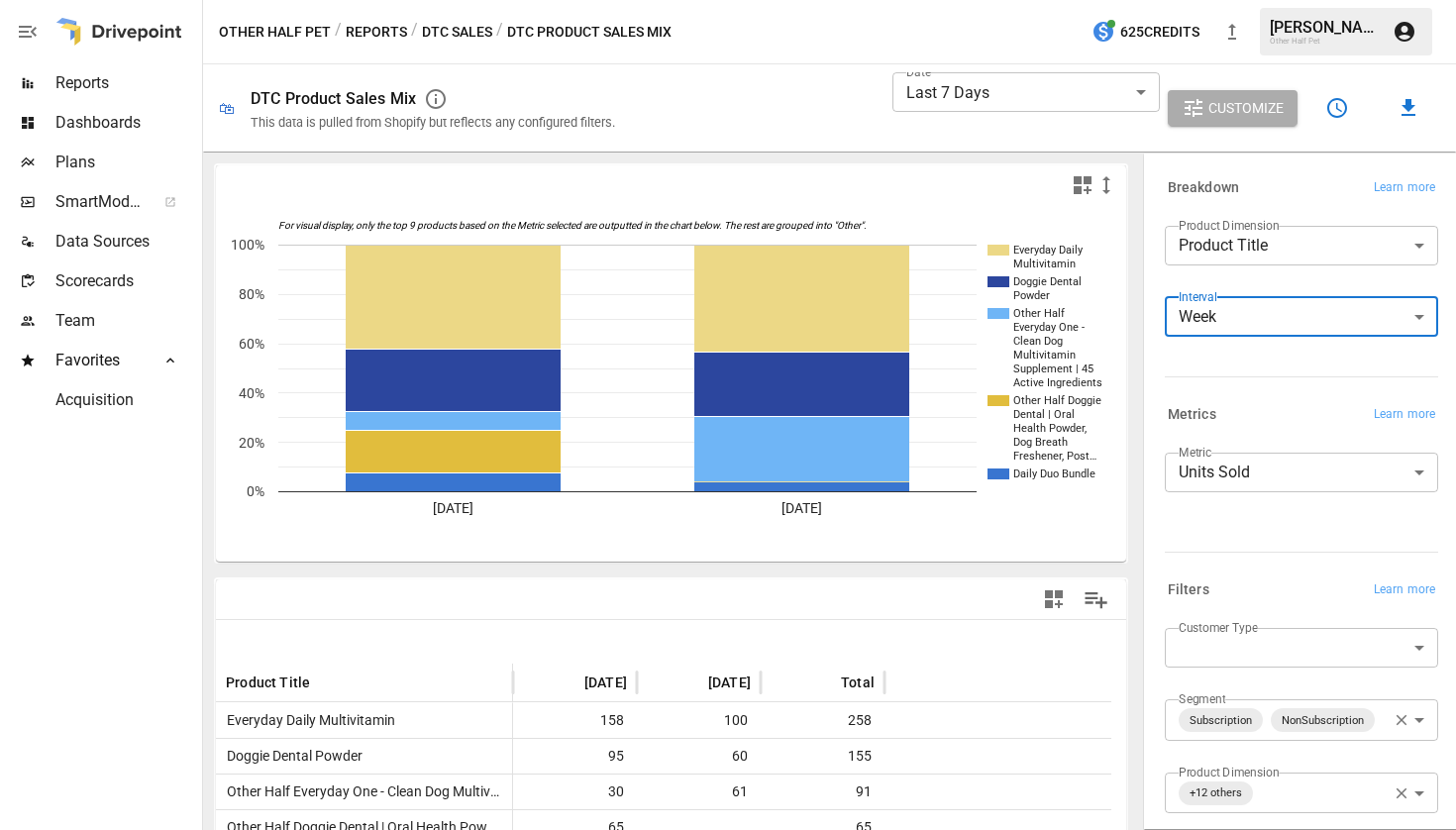 click on "**********" at bounding box center (728, 0) 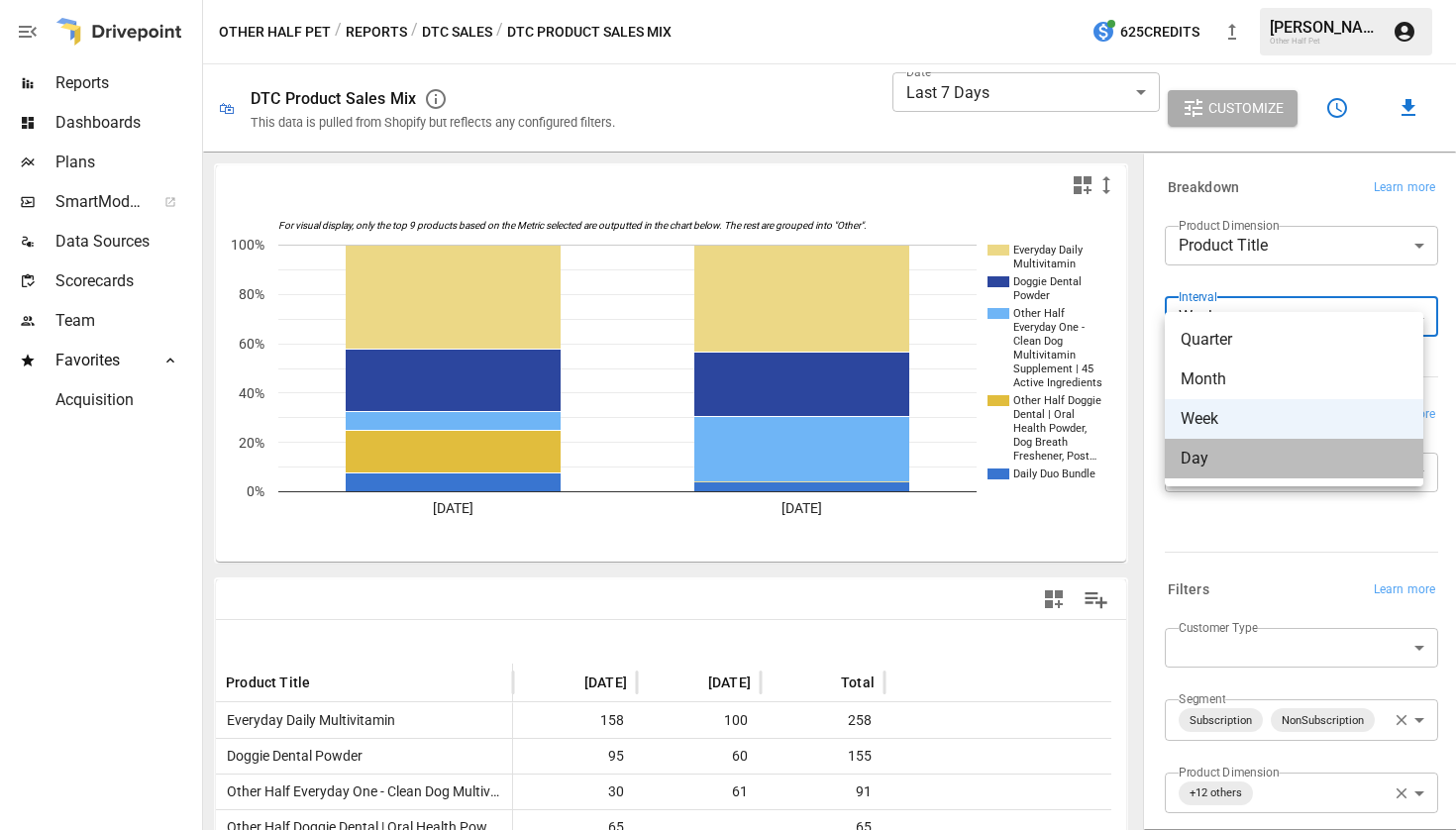 click on "Day" at bounding box center [1294, 459] 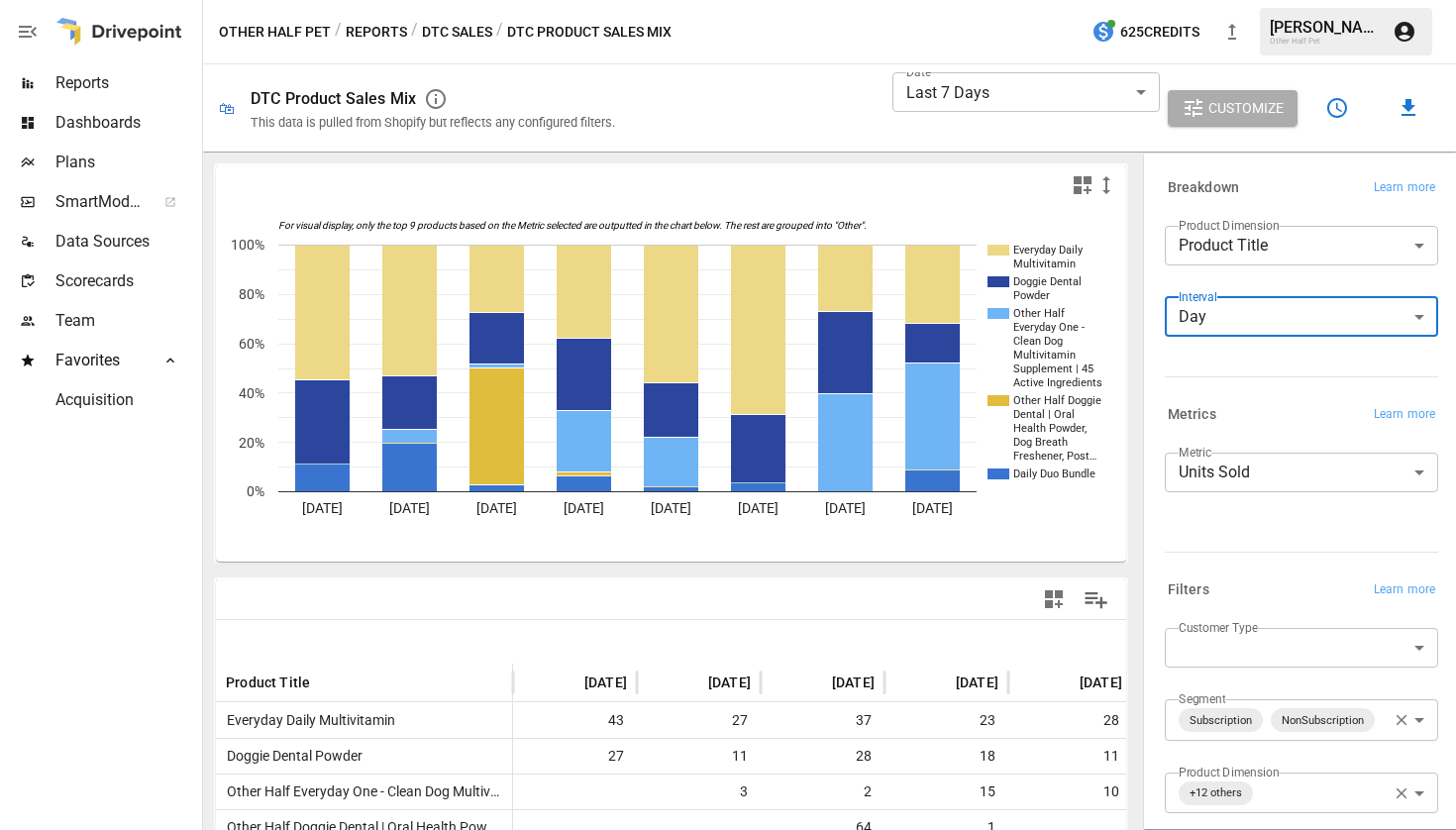 scroll, scrollTop: 135, scrollLeft: 0, axis: vertical 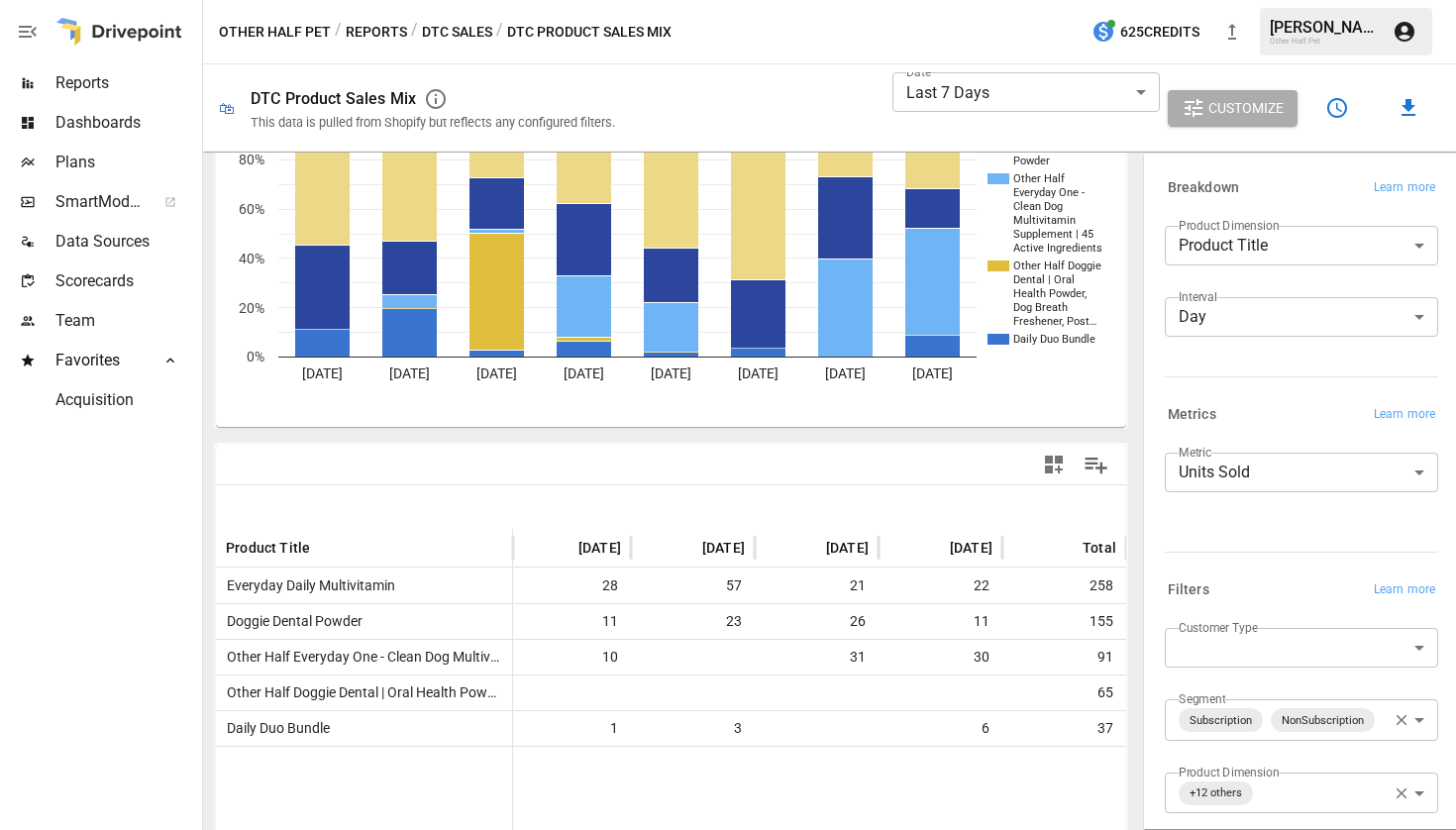 click at bounding box center [671, 465] 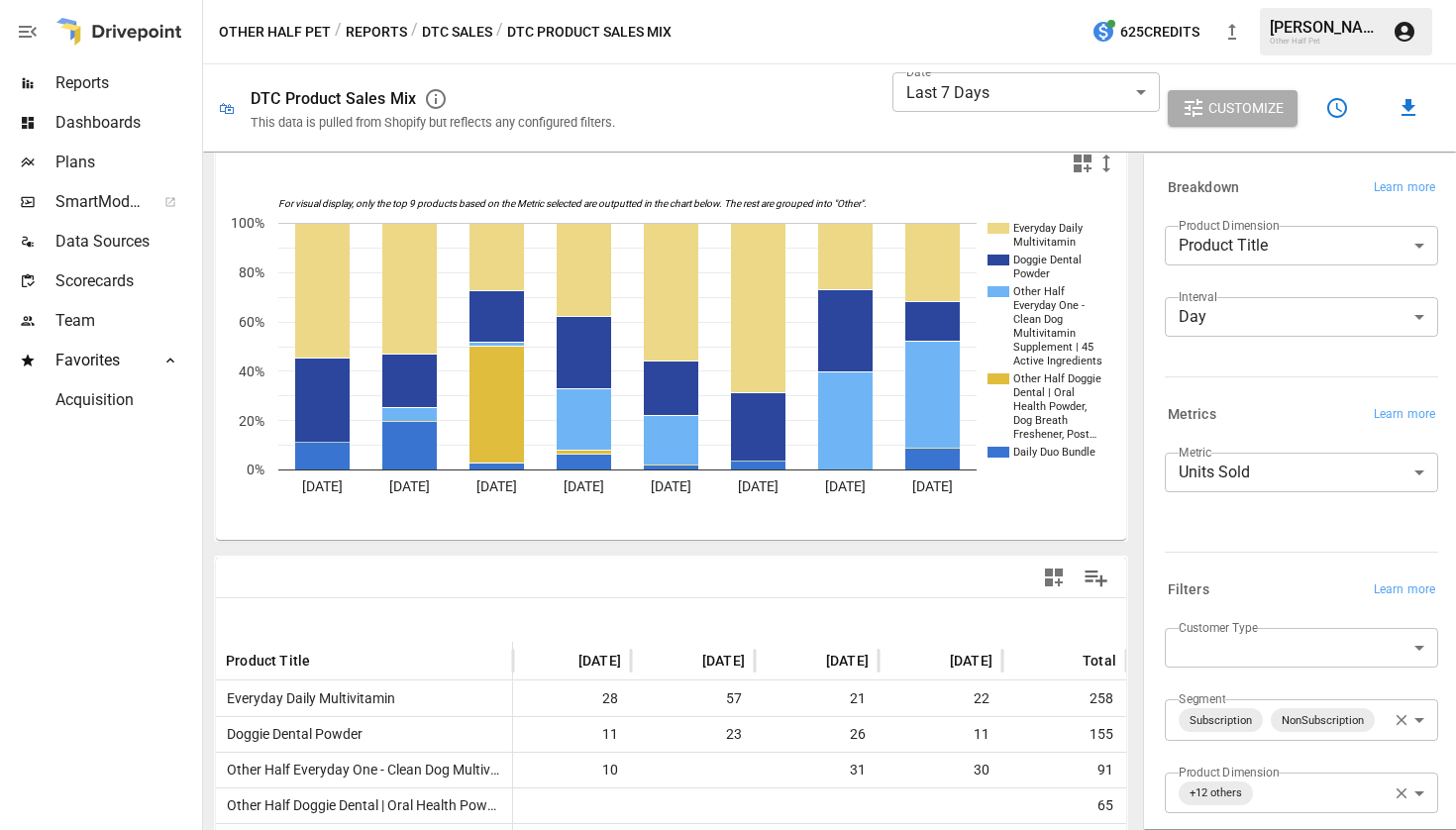 scroll, scrollTop: 135, scrollLeft: 0, axis: vertical 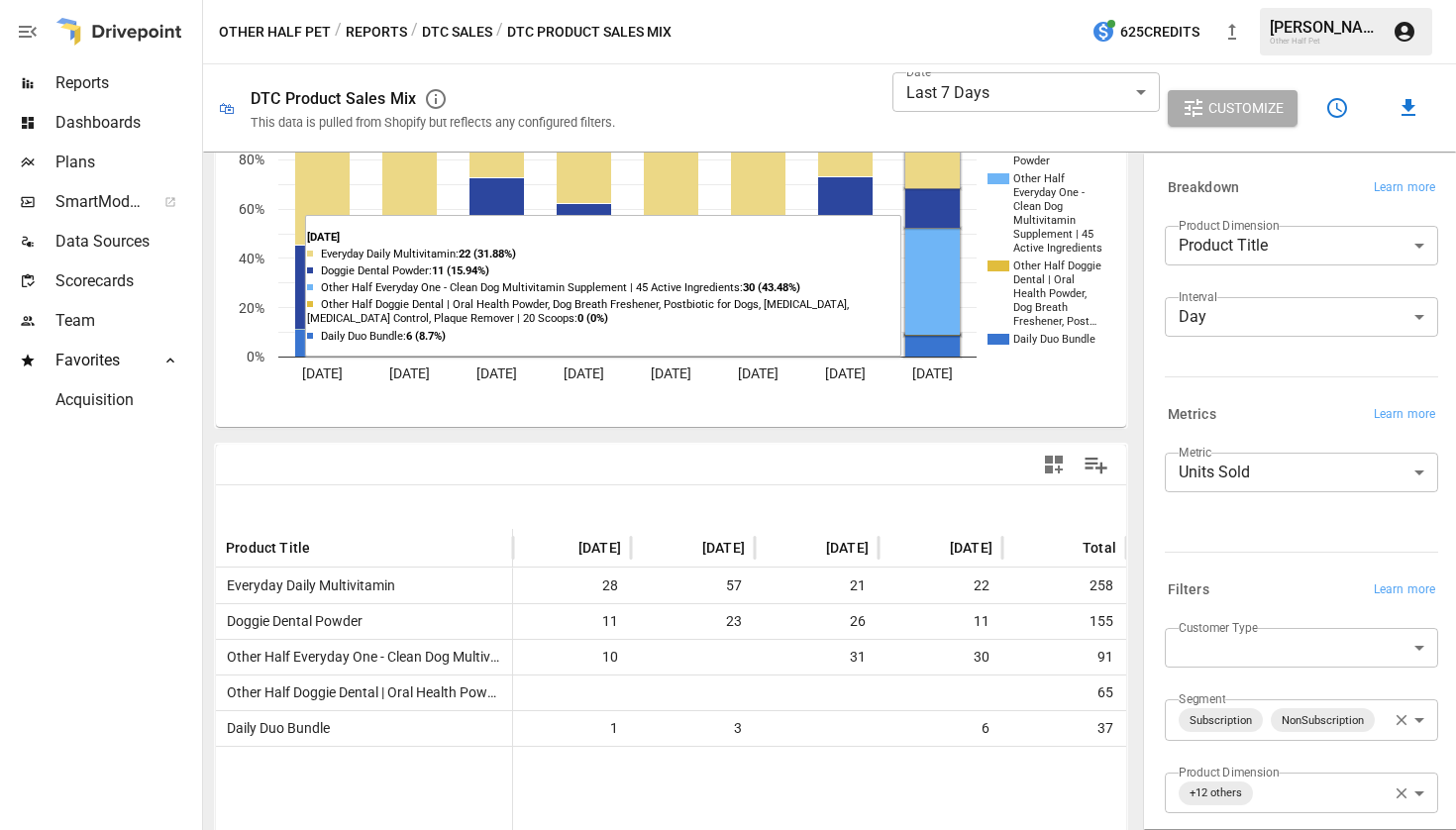 click on "Reports" at bounding box center [376, 32] 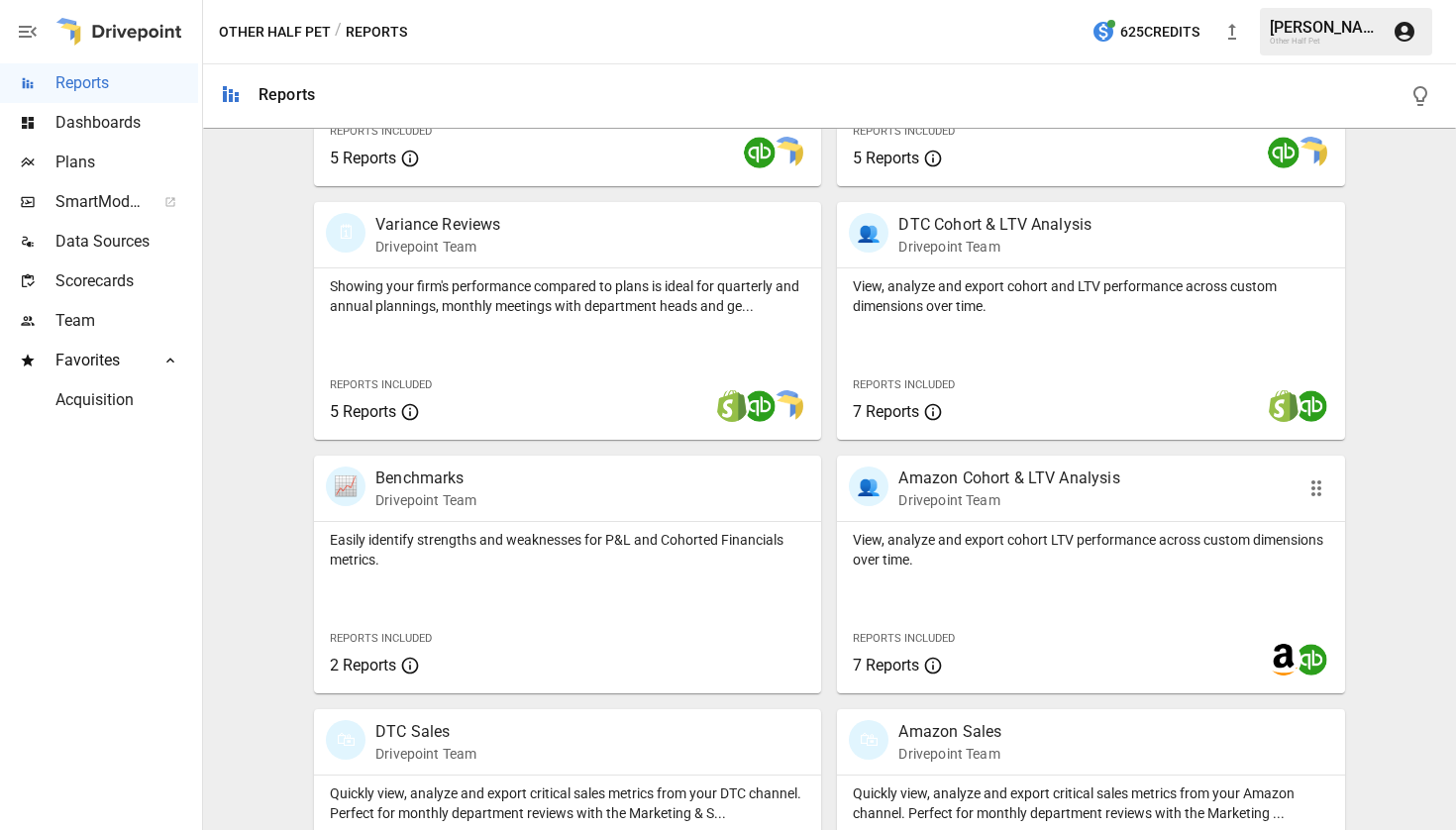 scroll, scrollTop: 547, scrollLeft: 0, axis: vertical 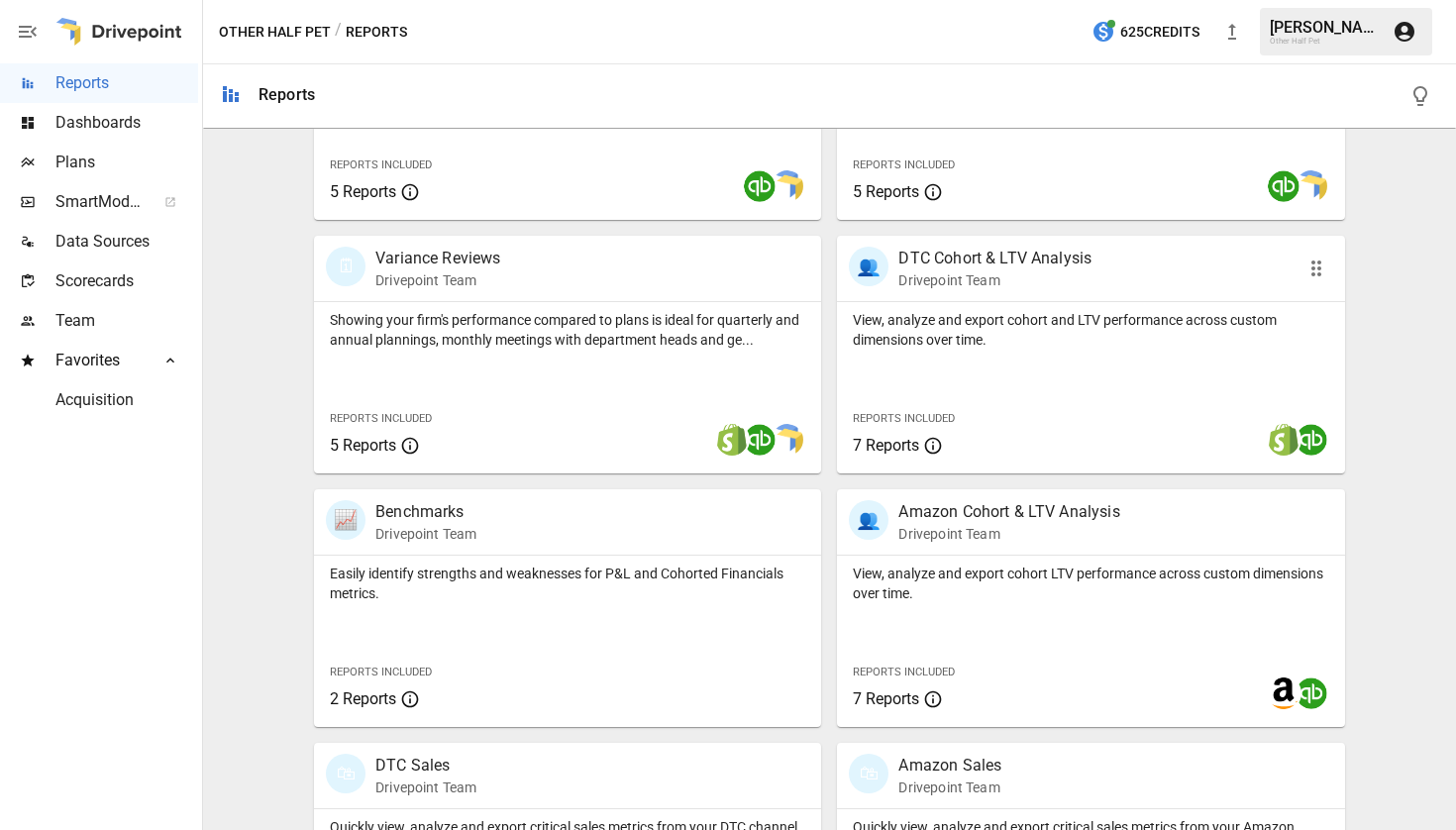 click on "View, analyze and export cohort and LTV performance across custom dimensions over time." at bounding box center (1091, 326) 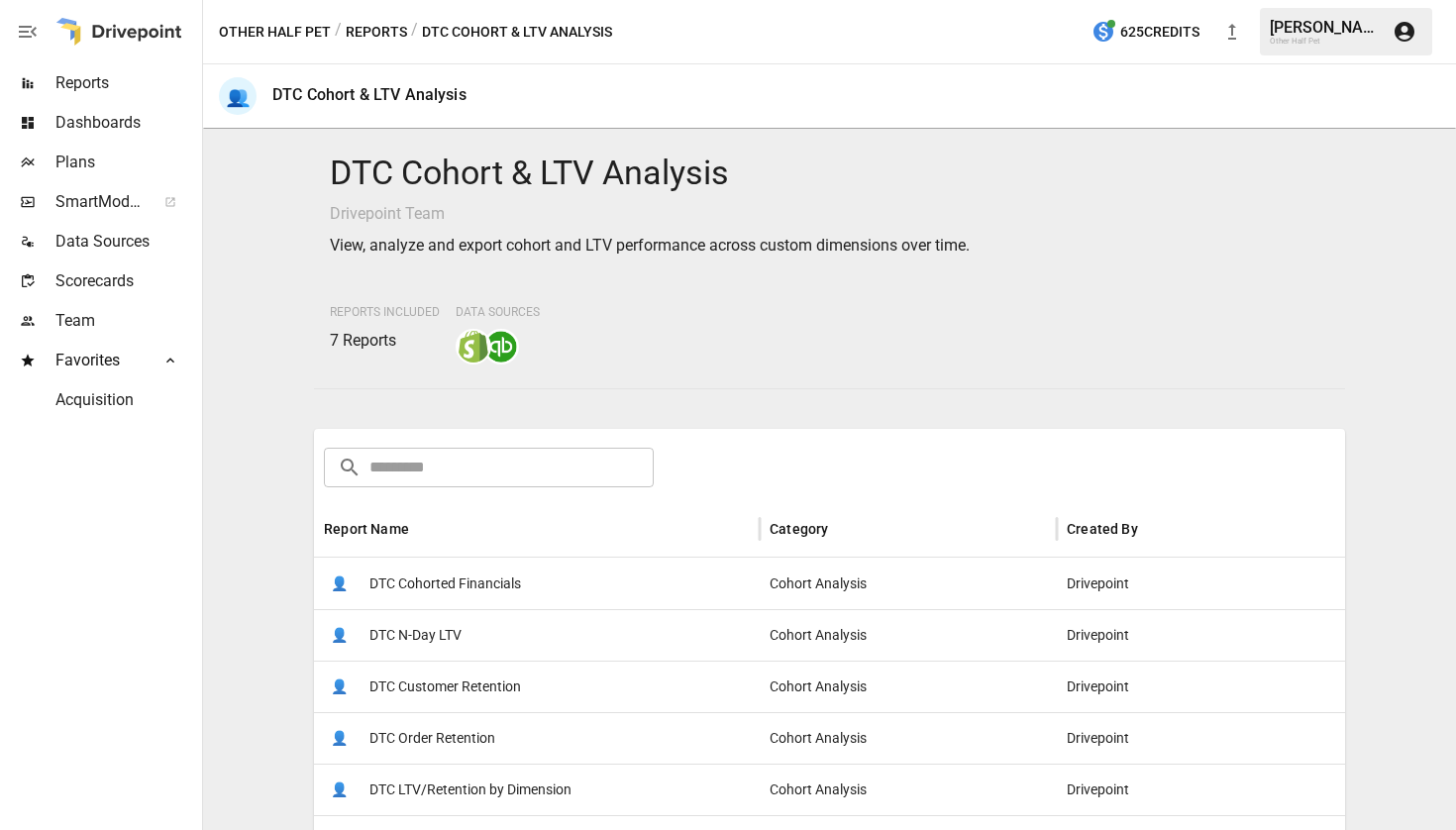 click on "DTC Order Retention" at bounding box center [432, 738] 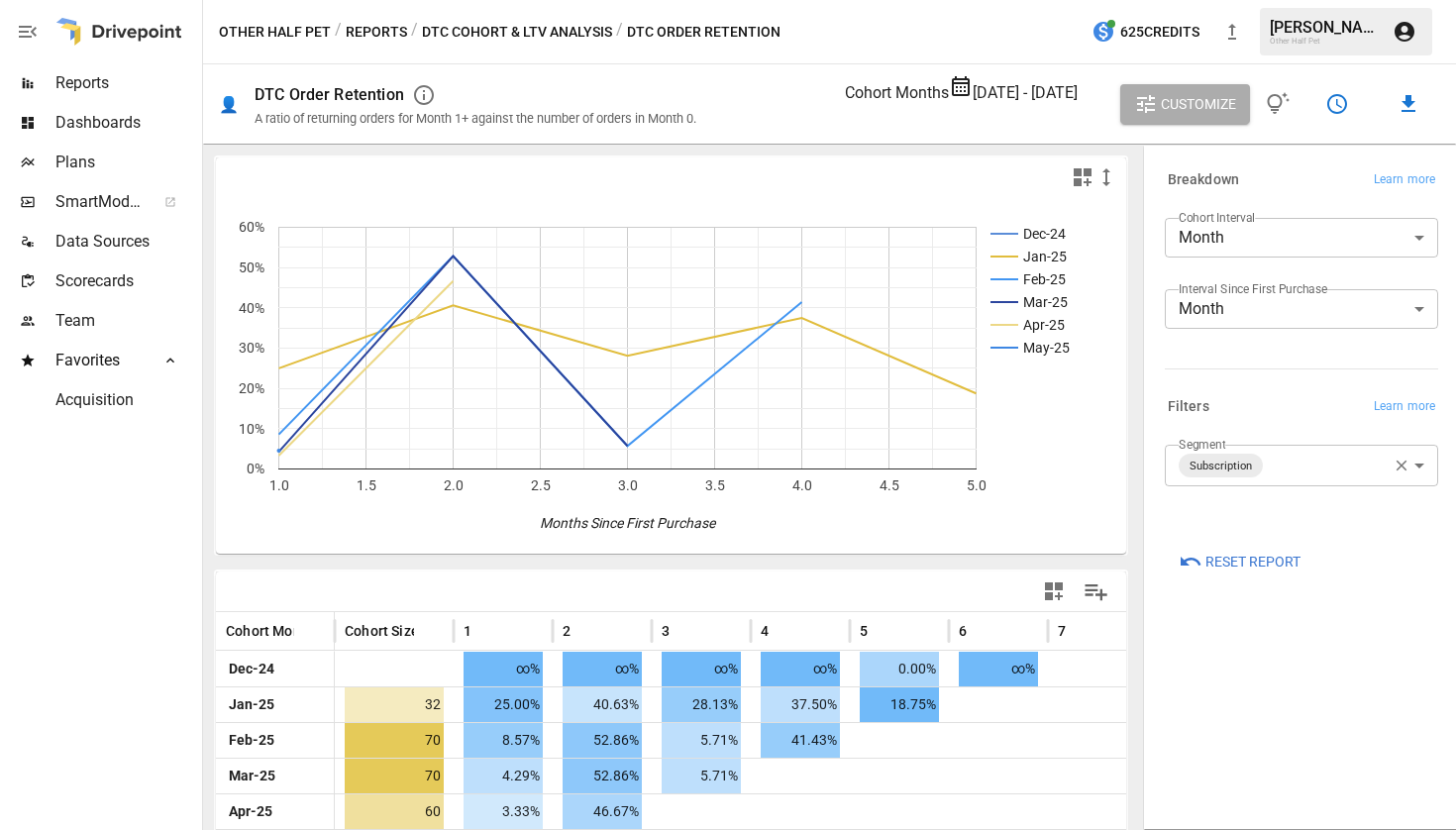 click on "DTC Cohort & LTV Analysis" at bounding box center (517, 32) 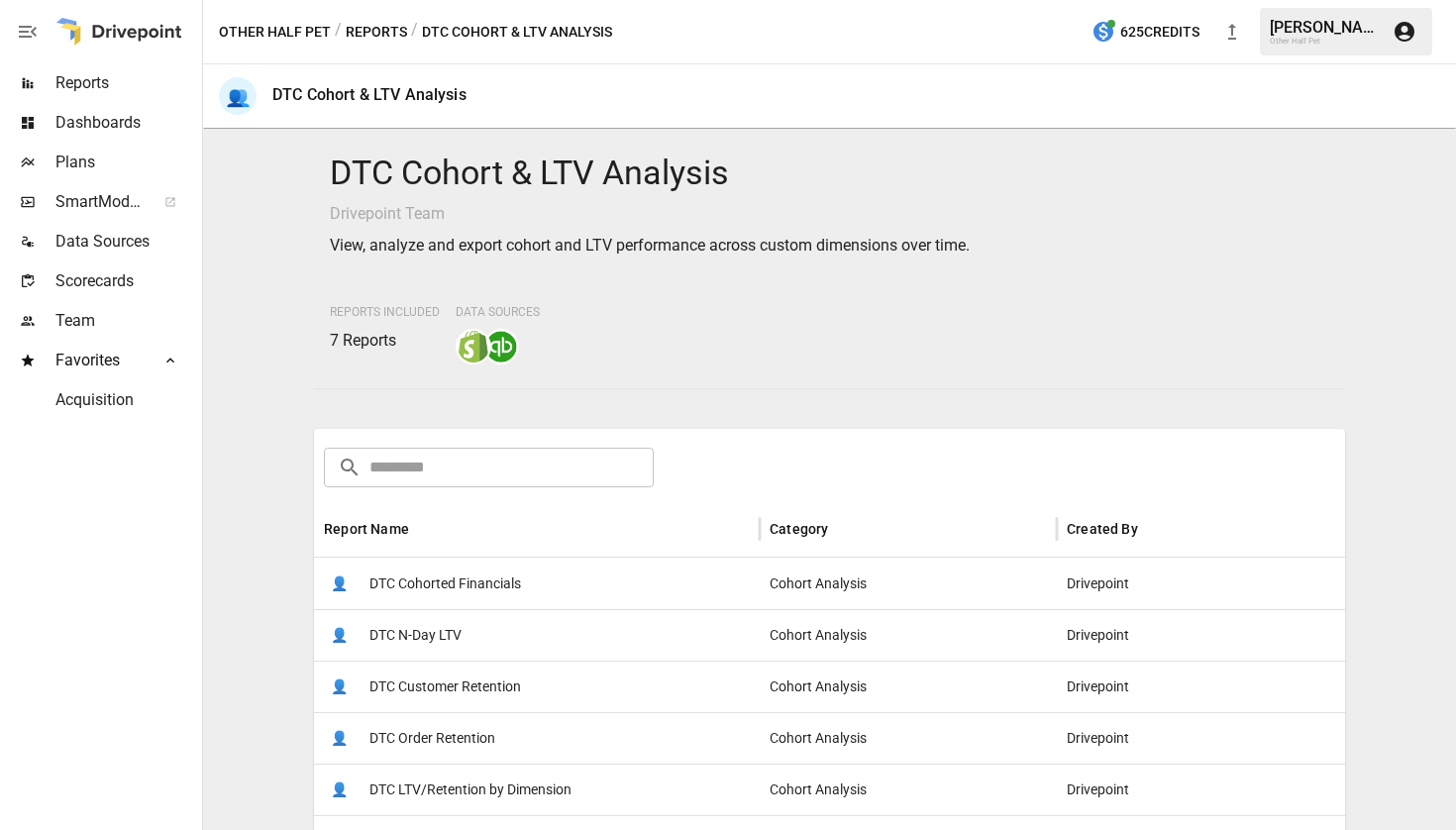 click on "DTC Customer Retention" at bounding box center [445, 686] 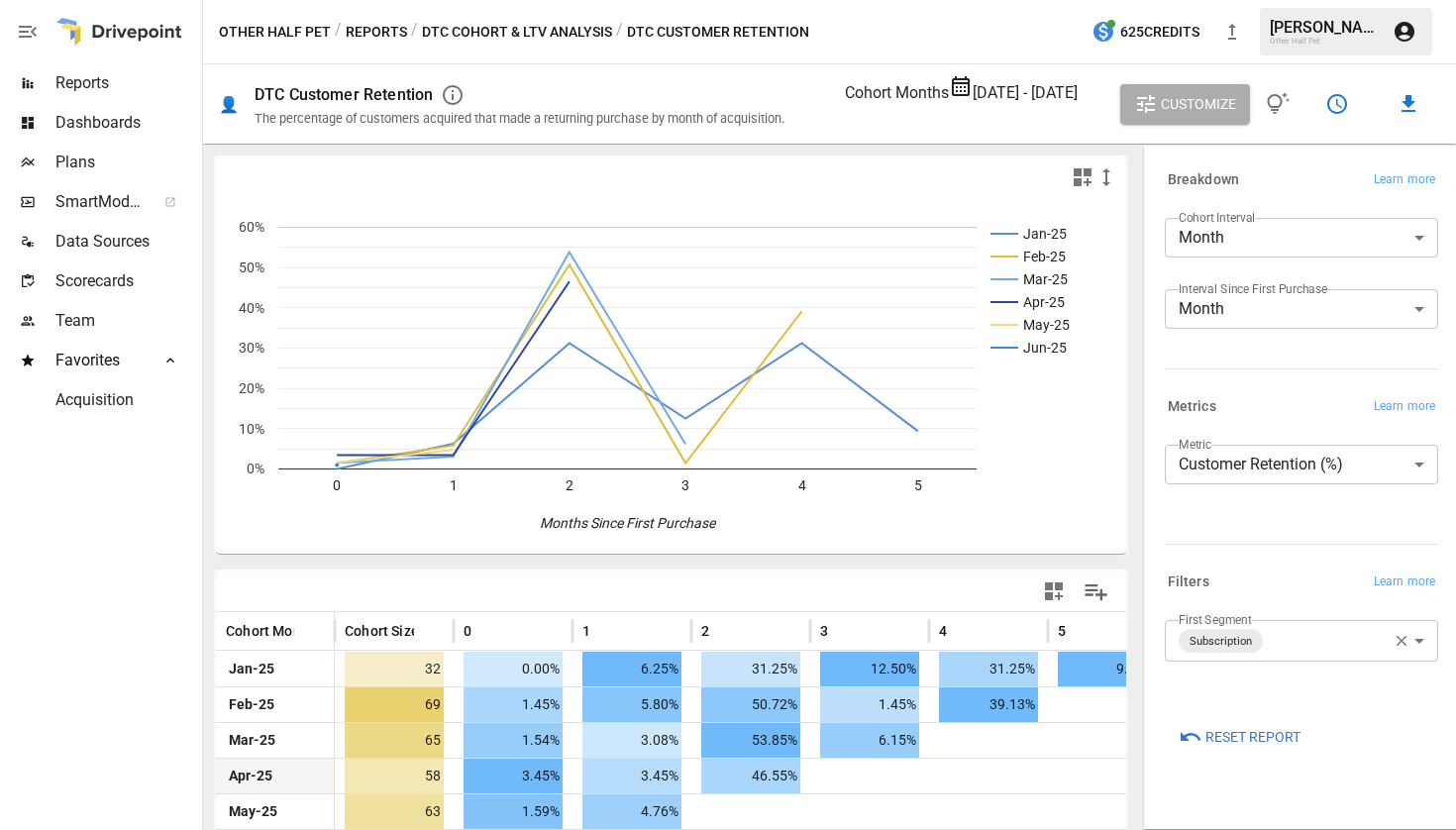 scroll, scrollTop: 135, scrollLeft: 0, axis: vertical 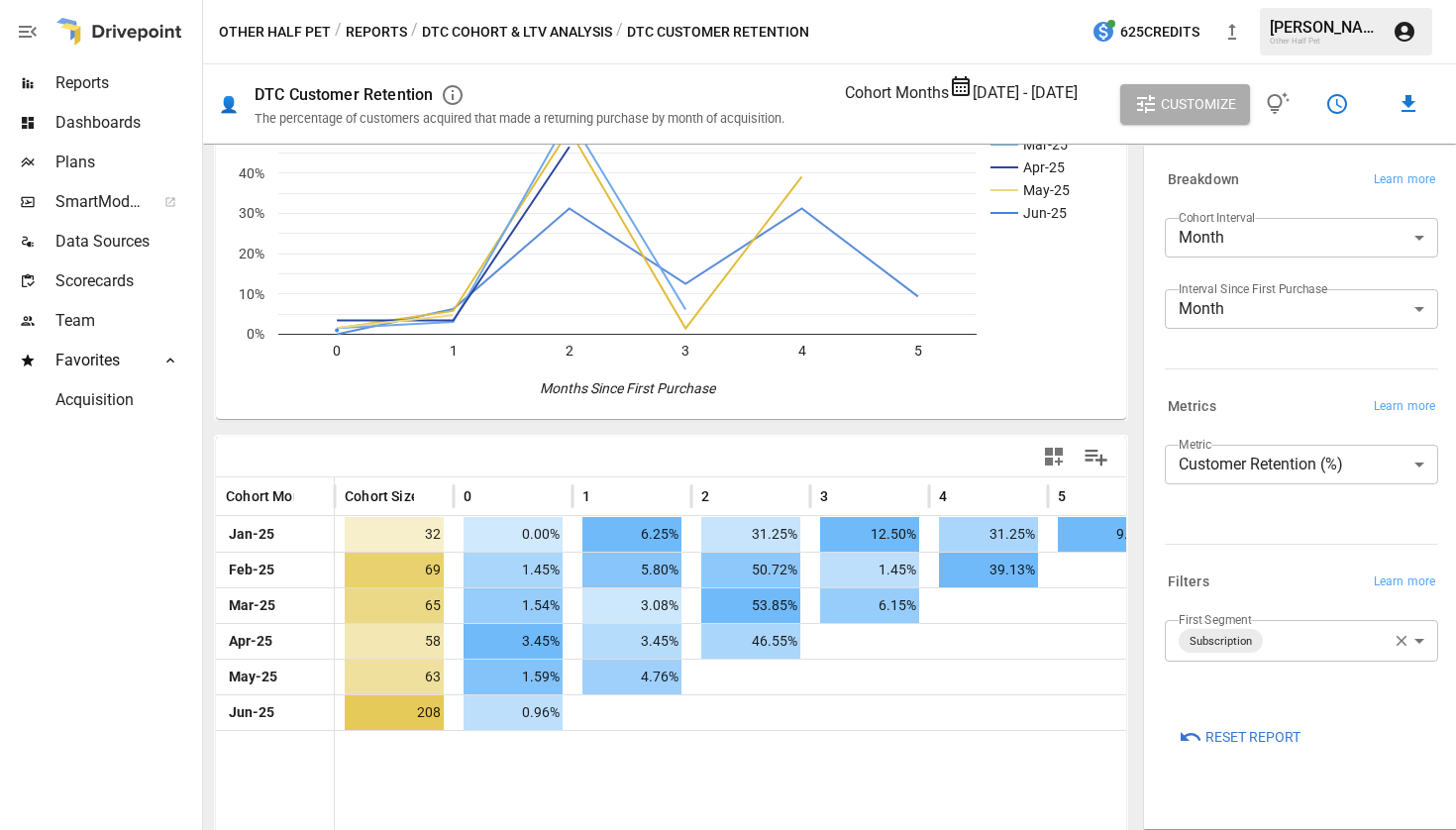 click on "**********" at bounding box center [728, 0] 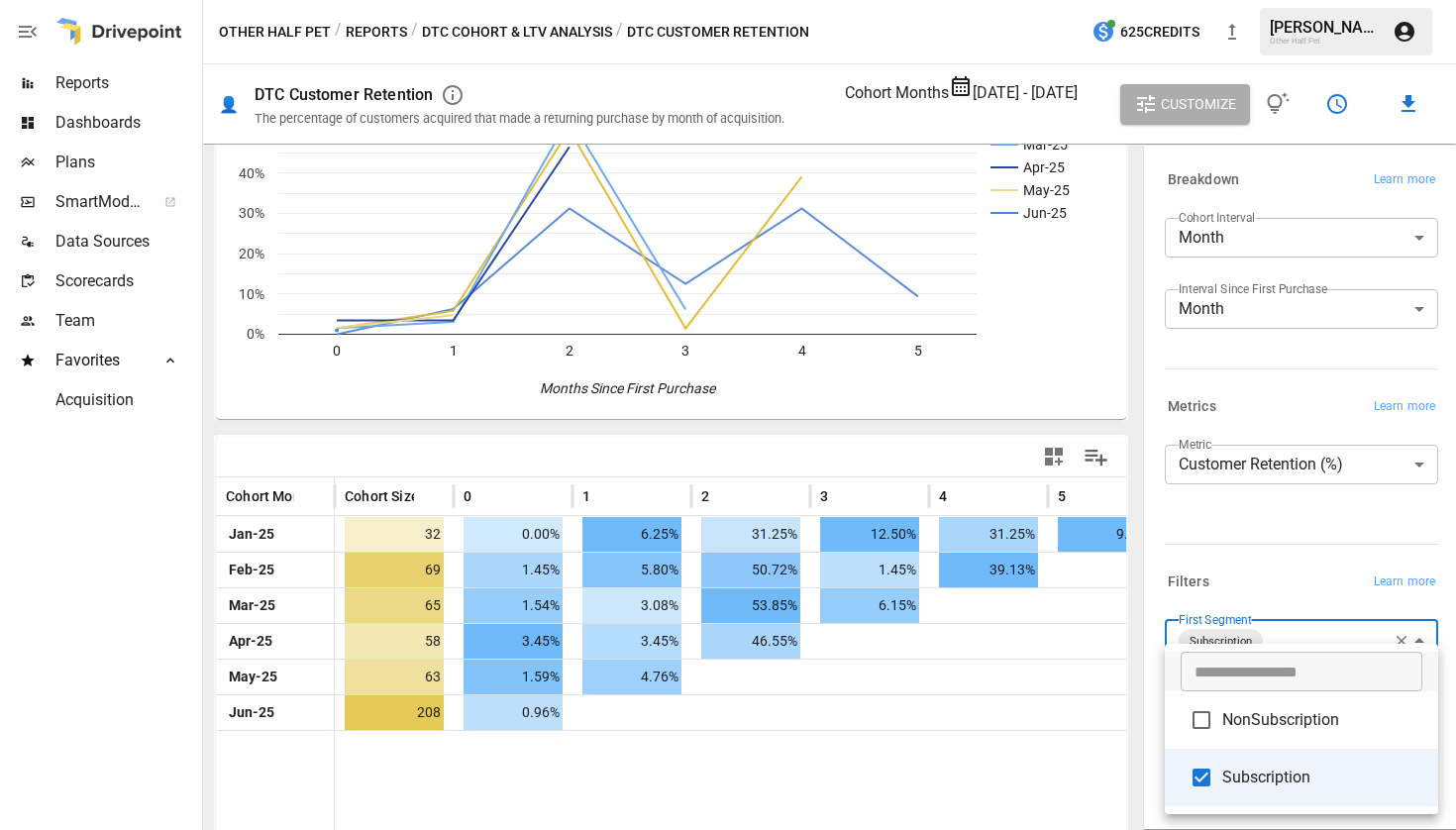 click on "NonSubscription" at bounding box center [1322, 720] 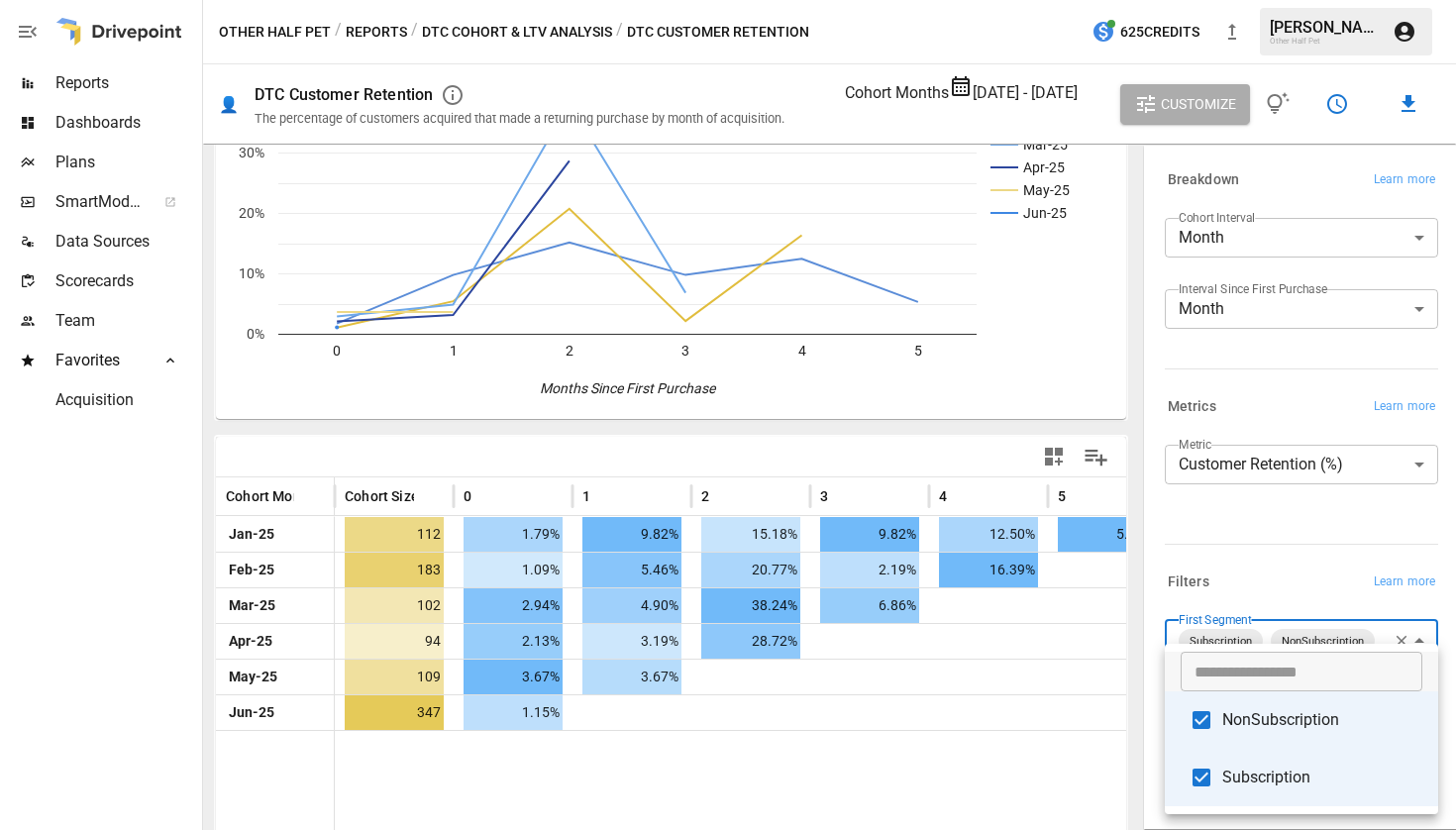 click at bounding box center [728, 415] 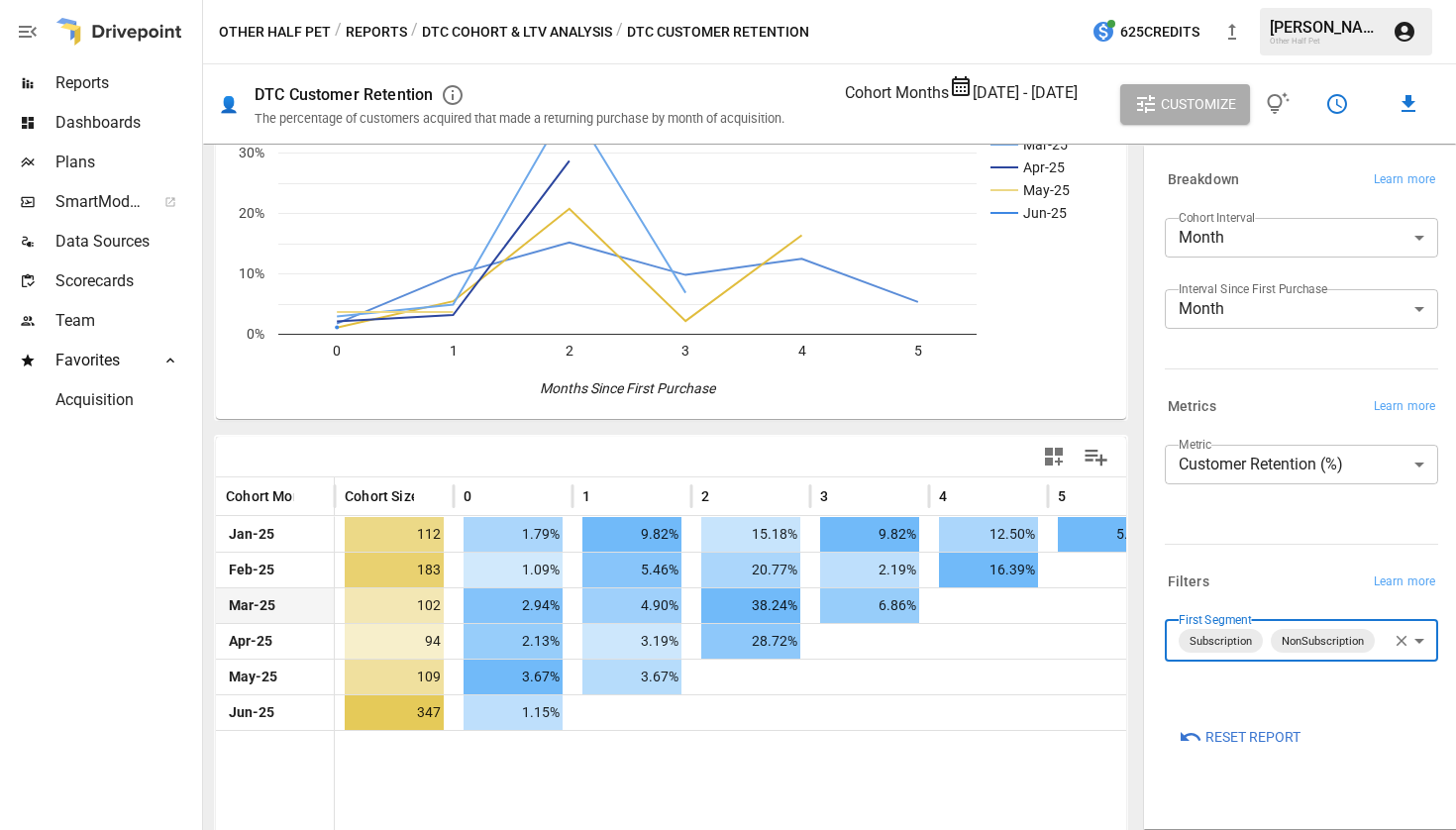 scroll, scrollTop: 0, scrollLeft: 0, axis: both 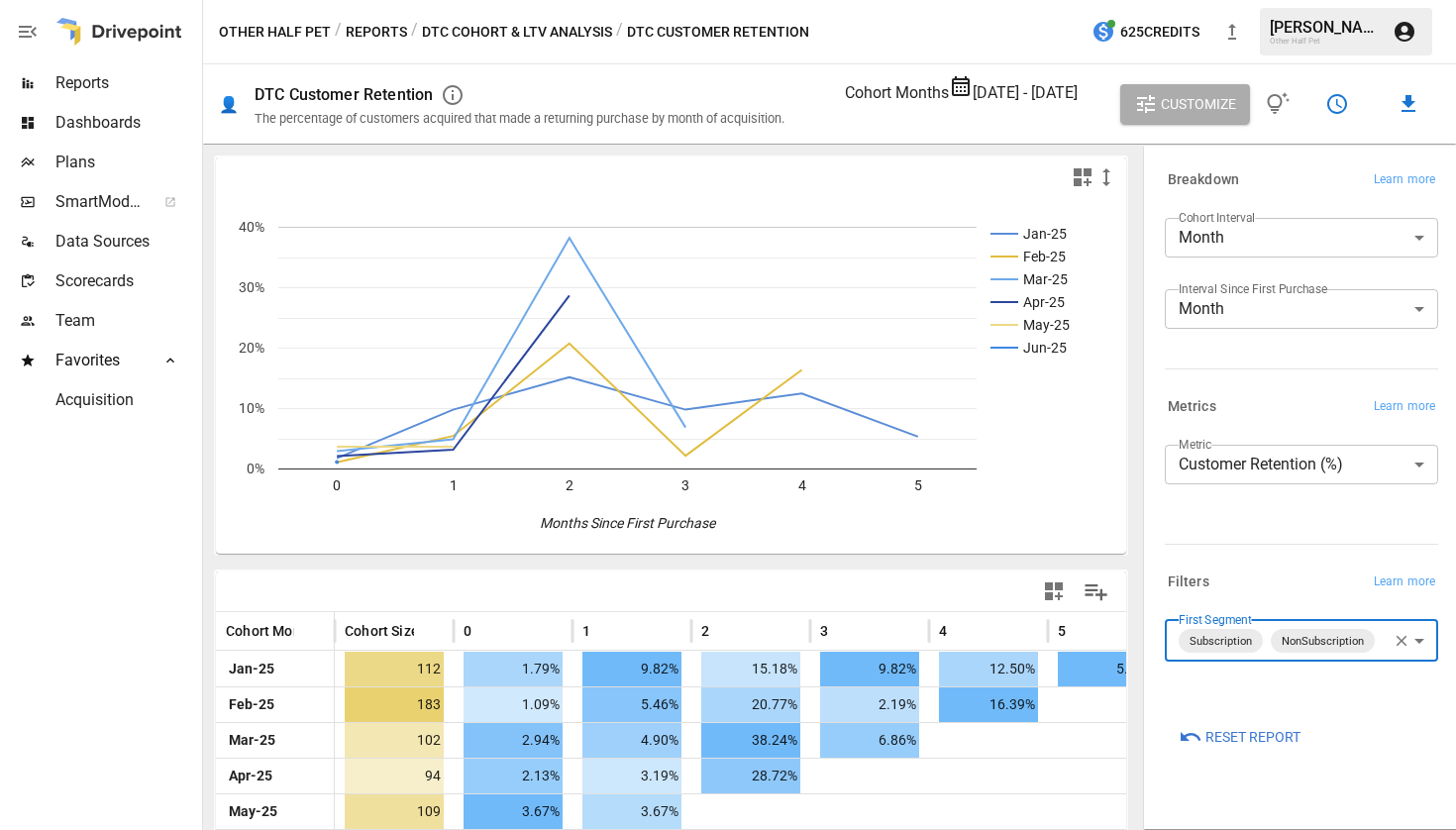 click on "Reports" at bounding box center [376, 32] 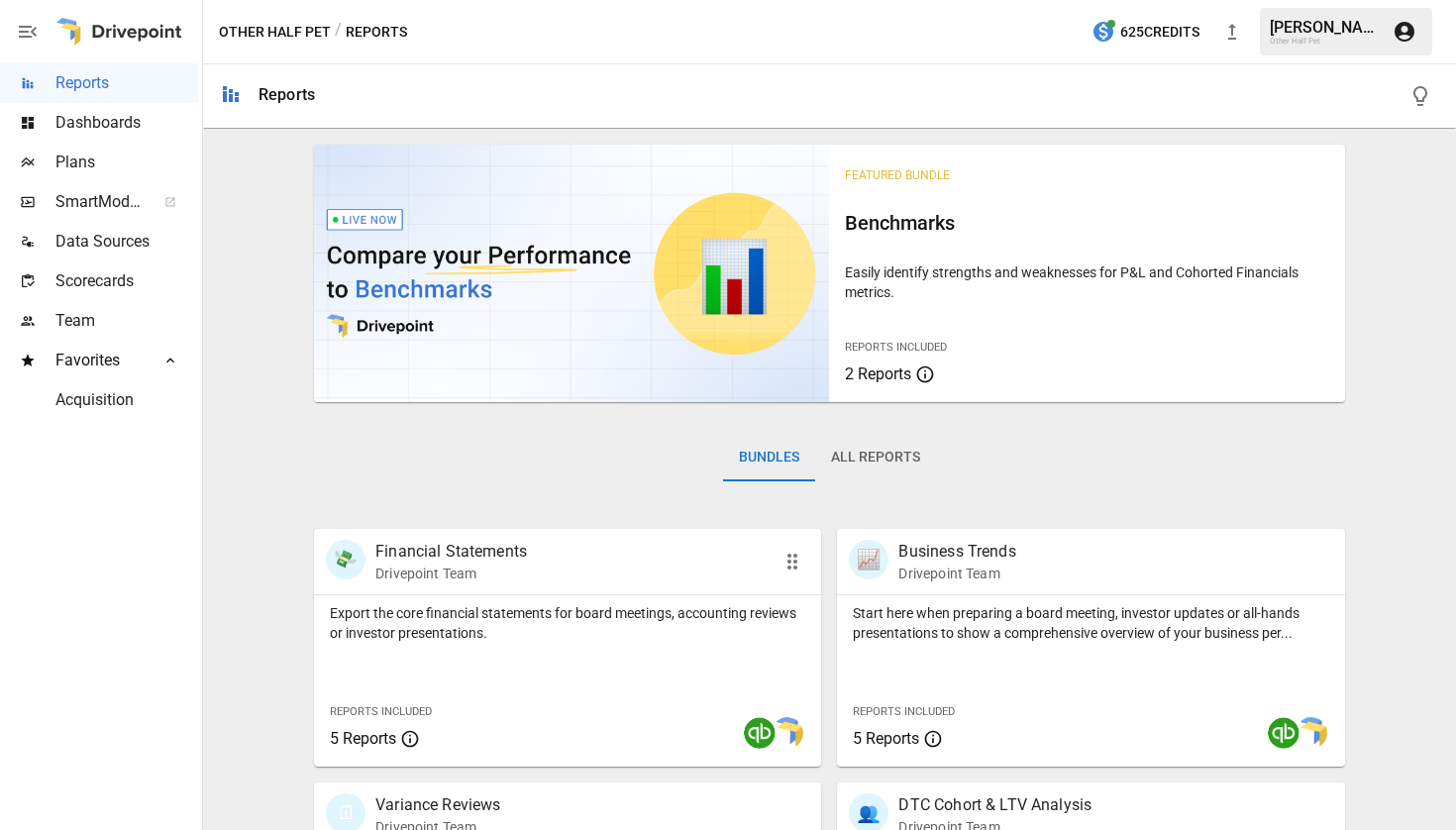 scroll, scrollTop: 664, scrollLeft: 0, axis: vertical 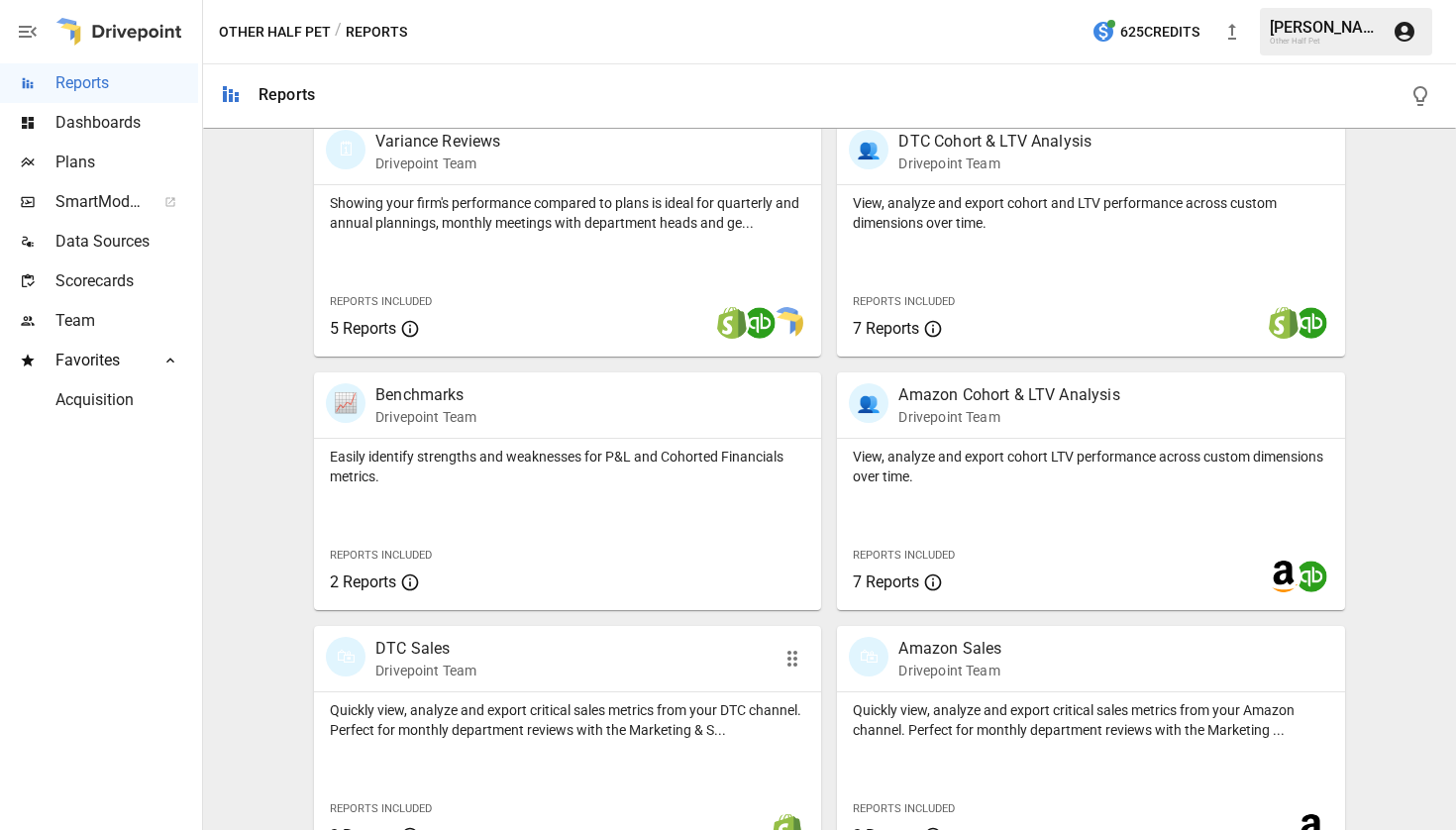 click on "Quickly view, analyze and export critical sales metrics from your DTC channel. Perfect for monthly department reviews with the Marketing & S..." at bounding box center (568, 720) 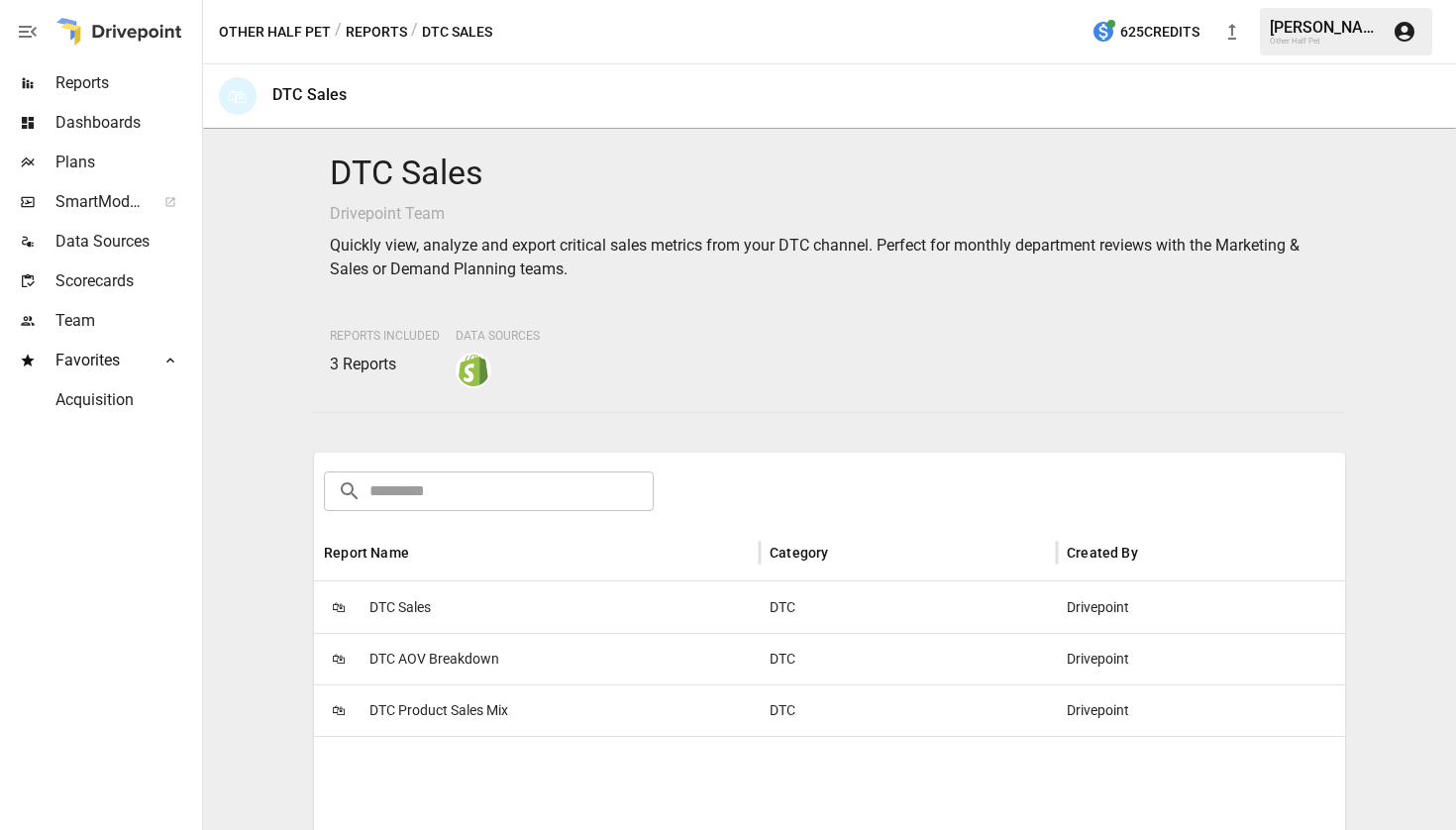 click on "🛍 DTC Sales" at bounding box center (537, 607) 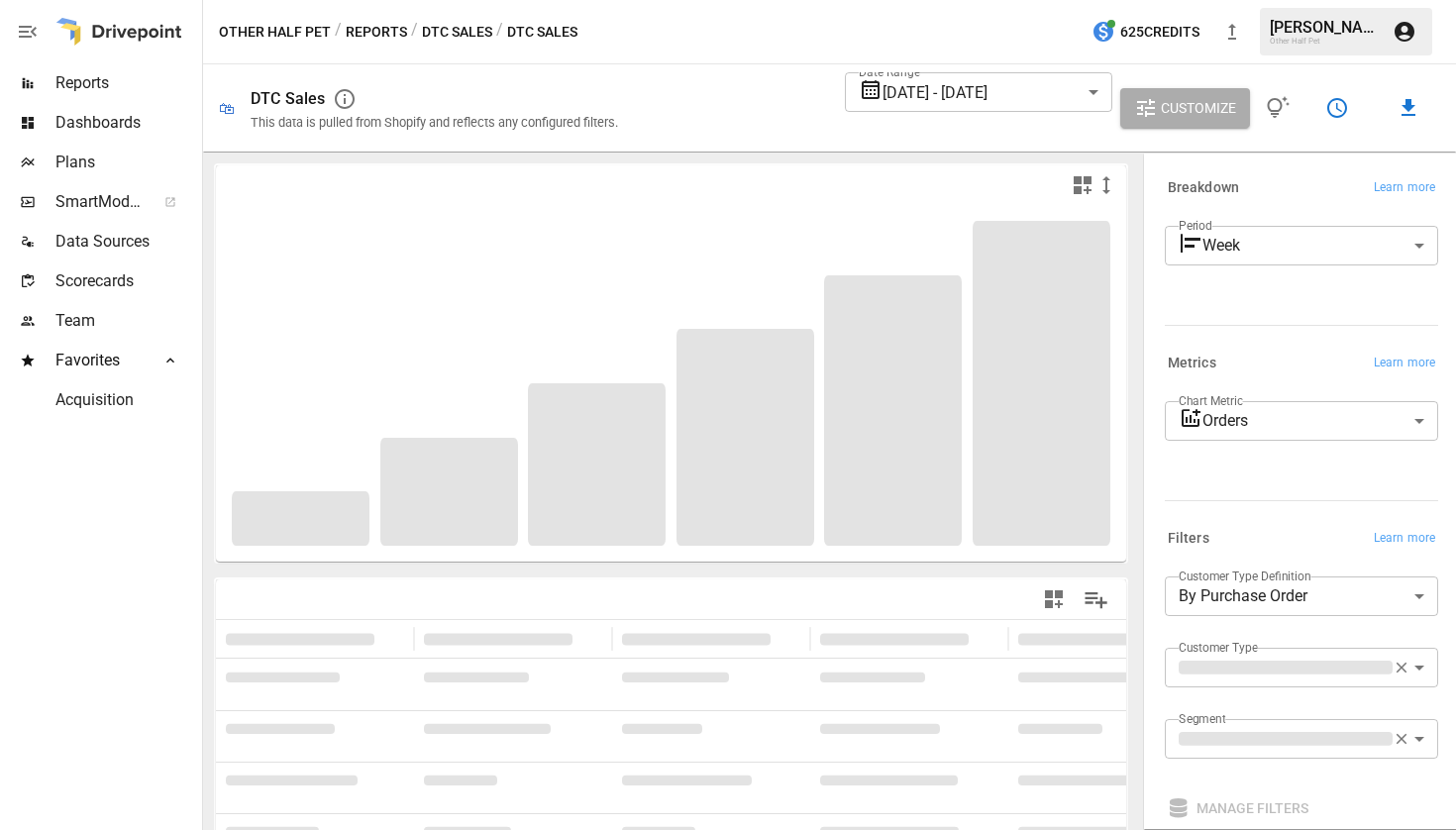 click on "**********" at bounding box center (728, 0) 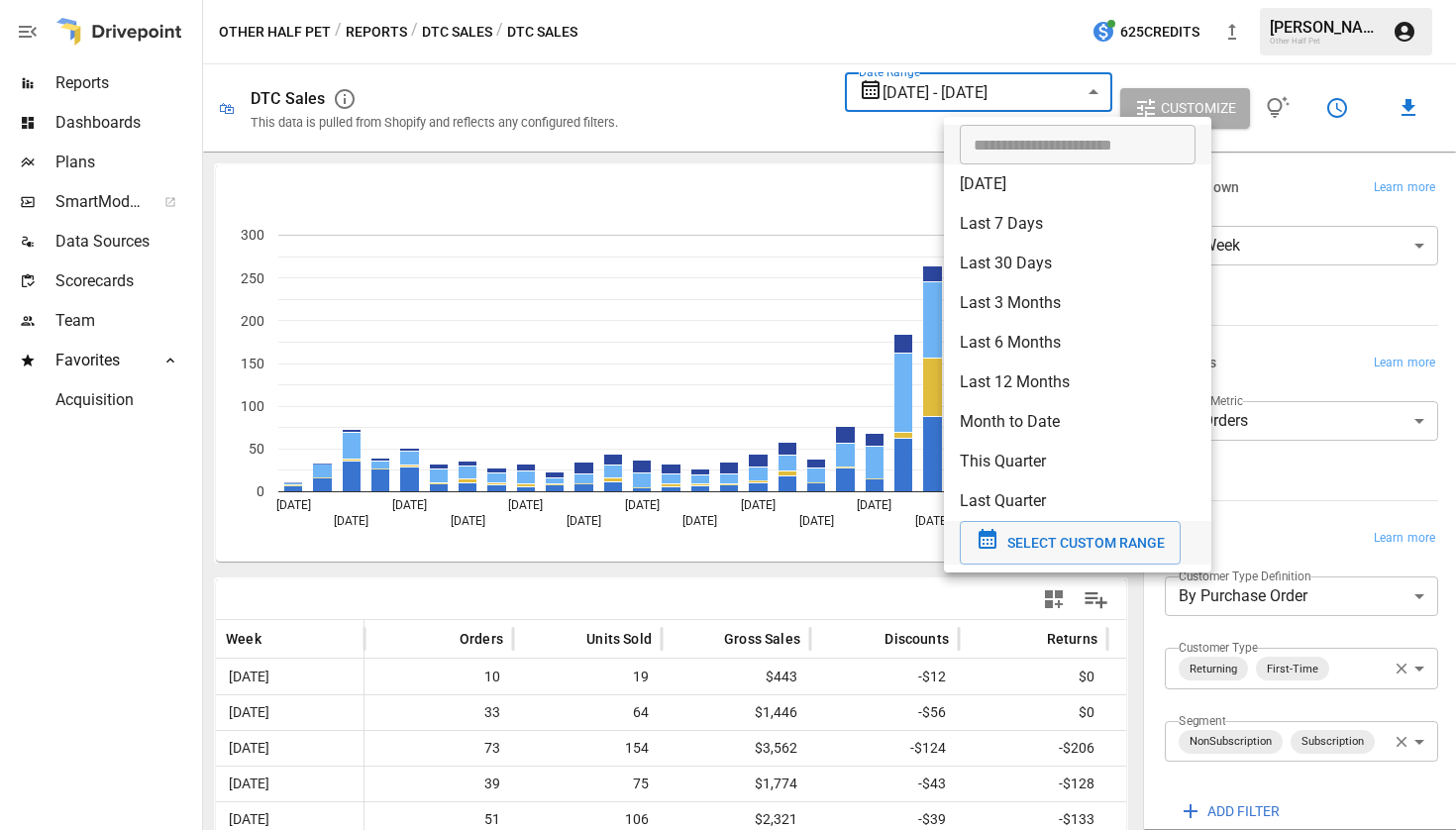 click on "SELECT CUSTOM RANGE" at bounding box center (1086, 543) 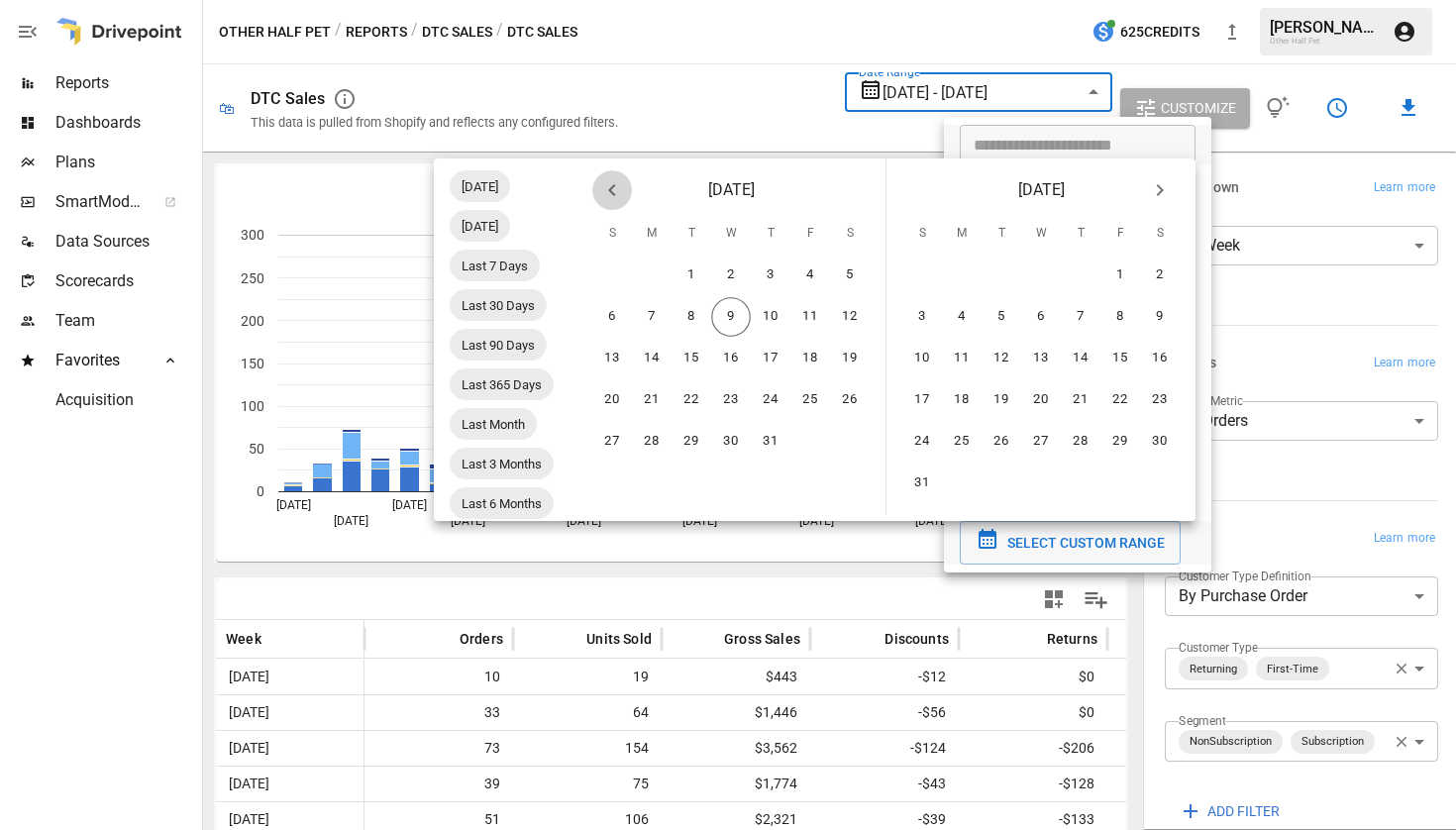 click 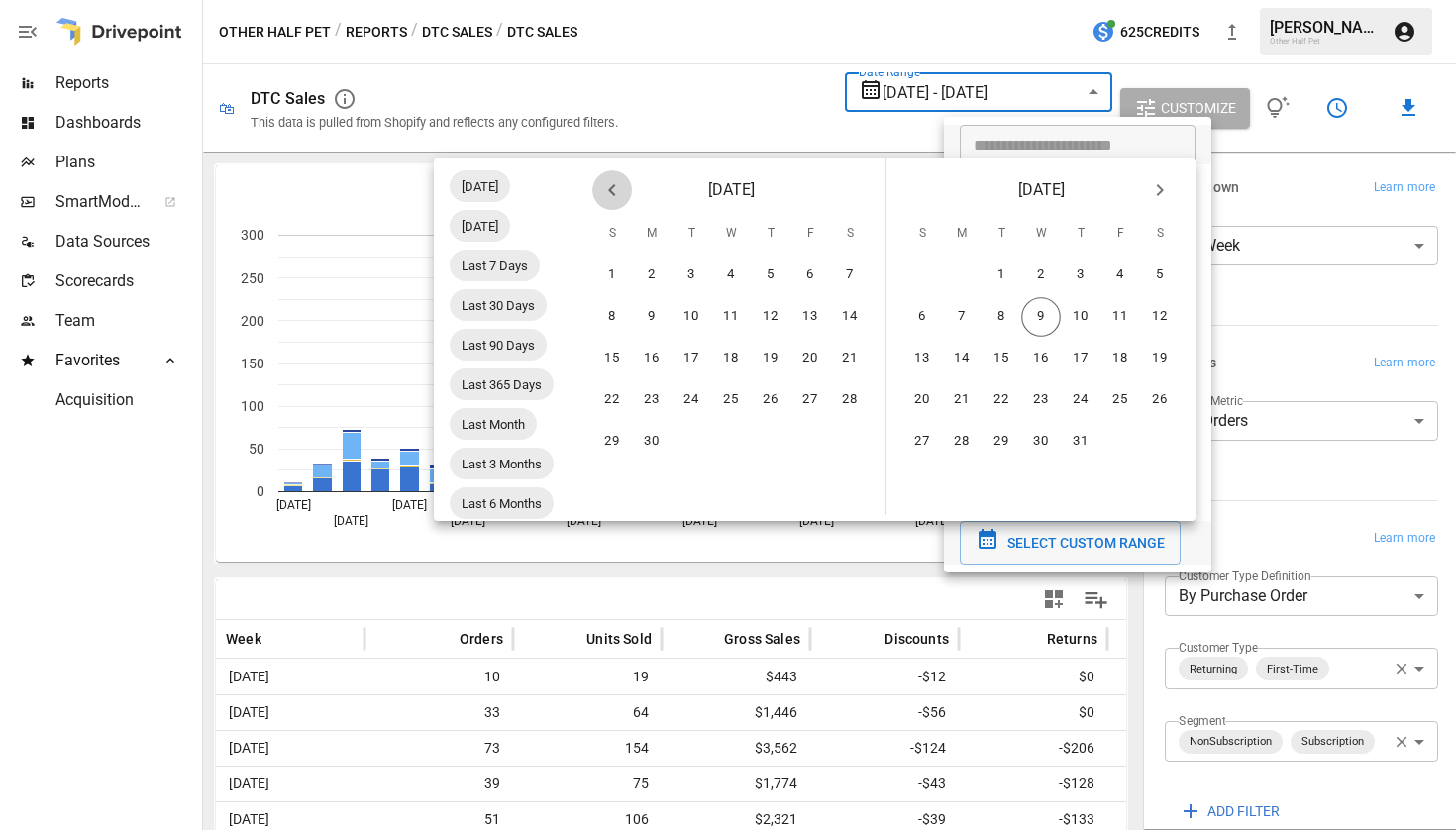 click 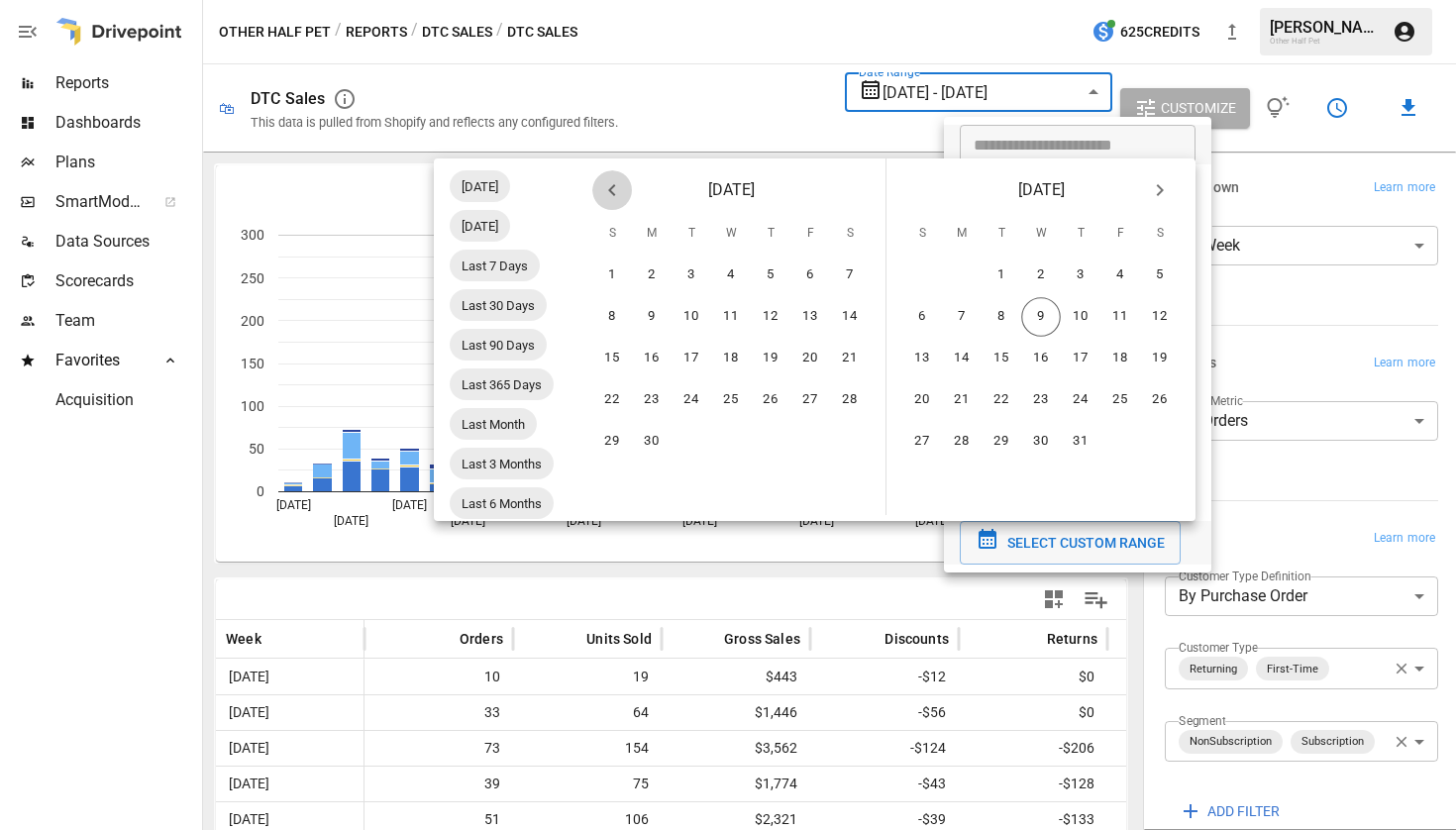 click 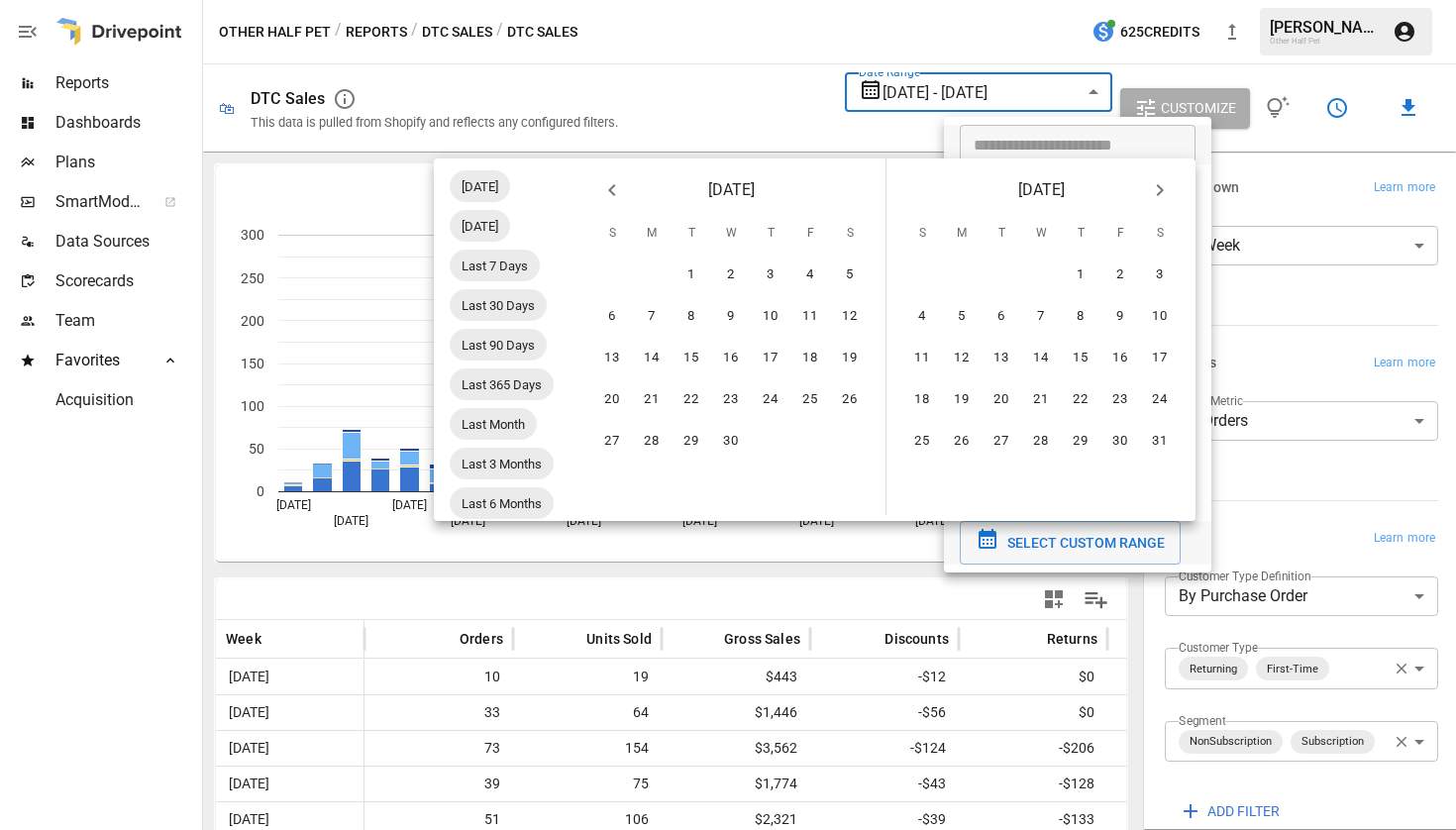 click 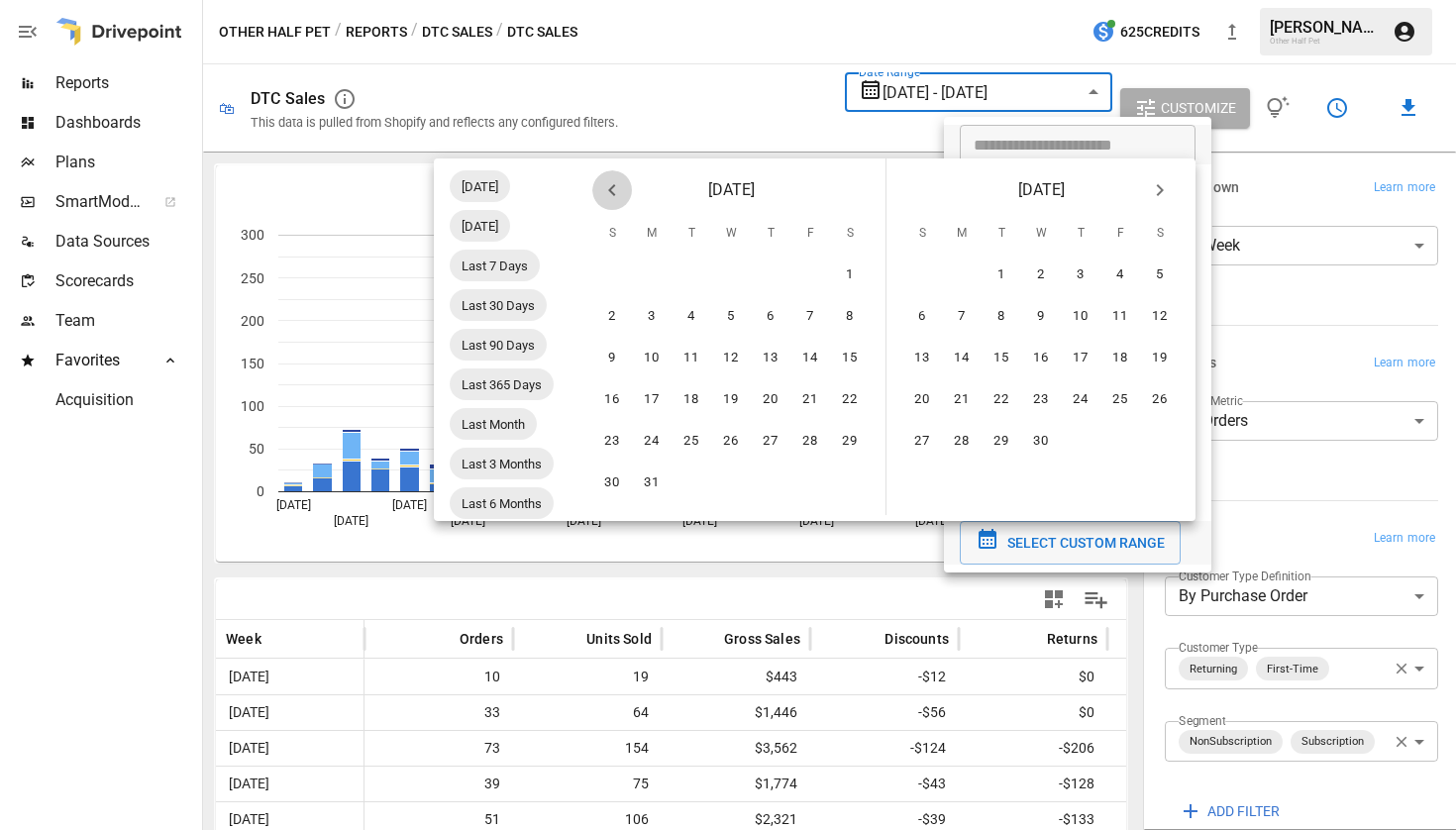 click 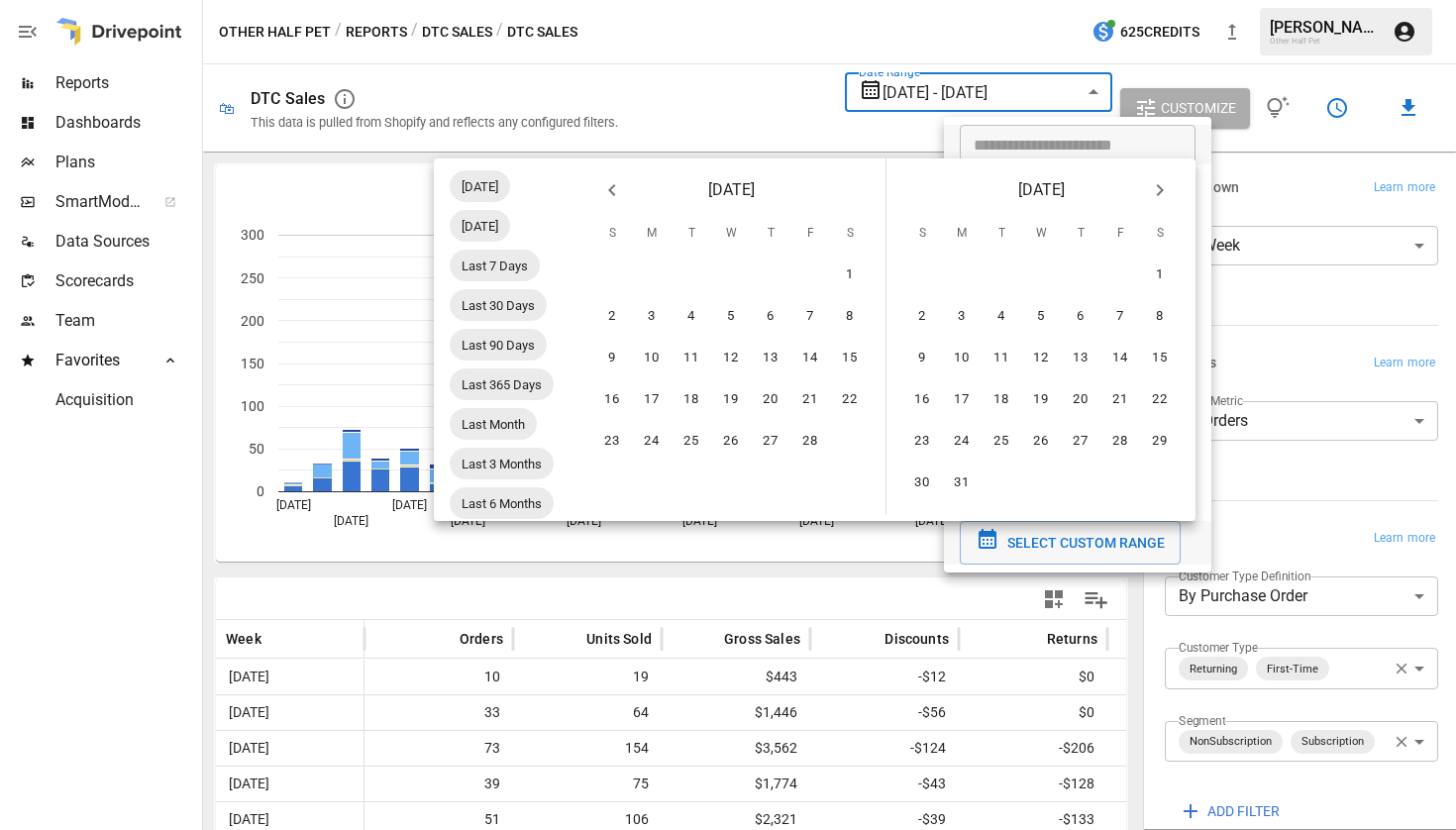 click 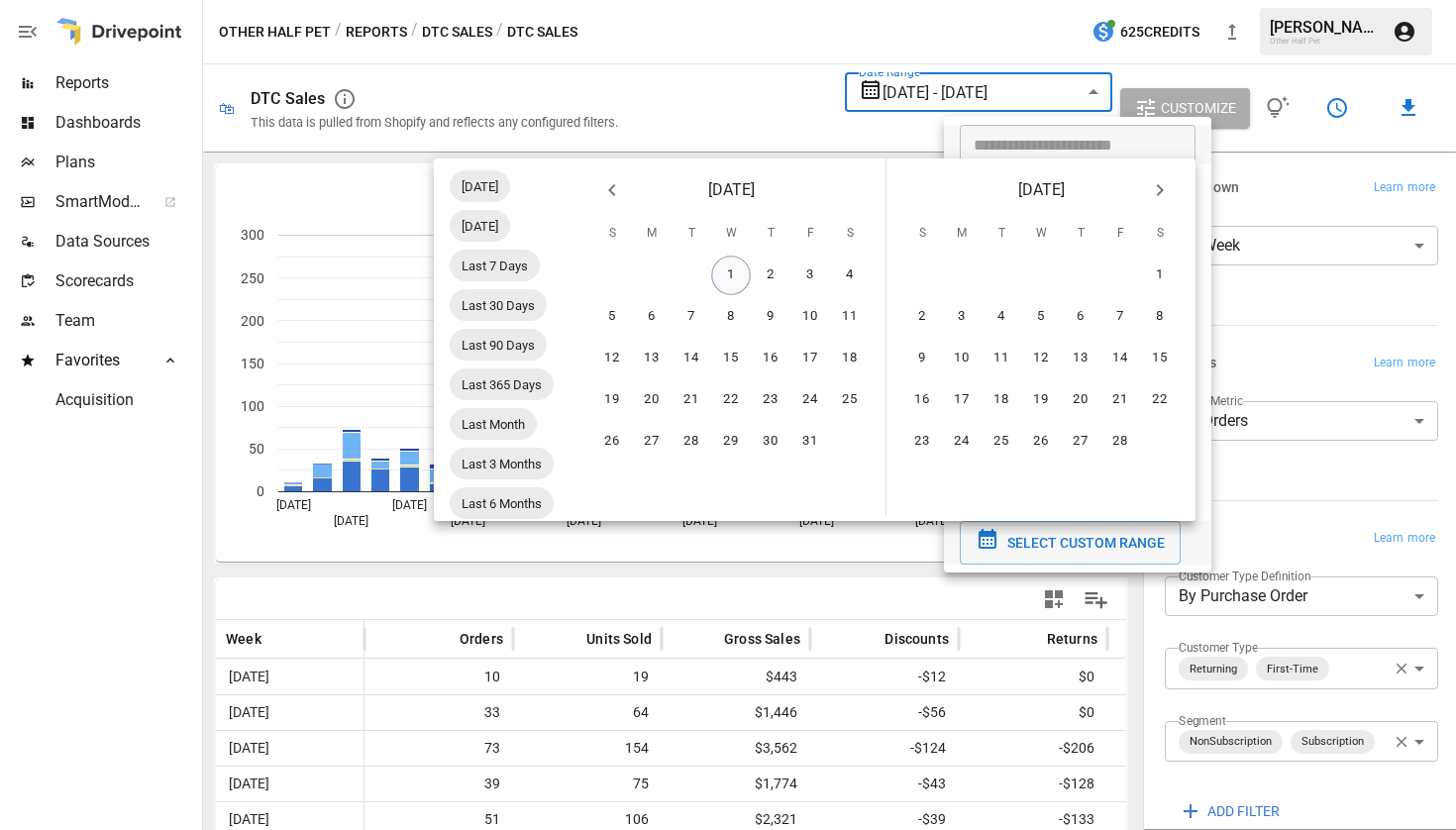 click on "1" at bounding box center (731, 275) 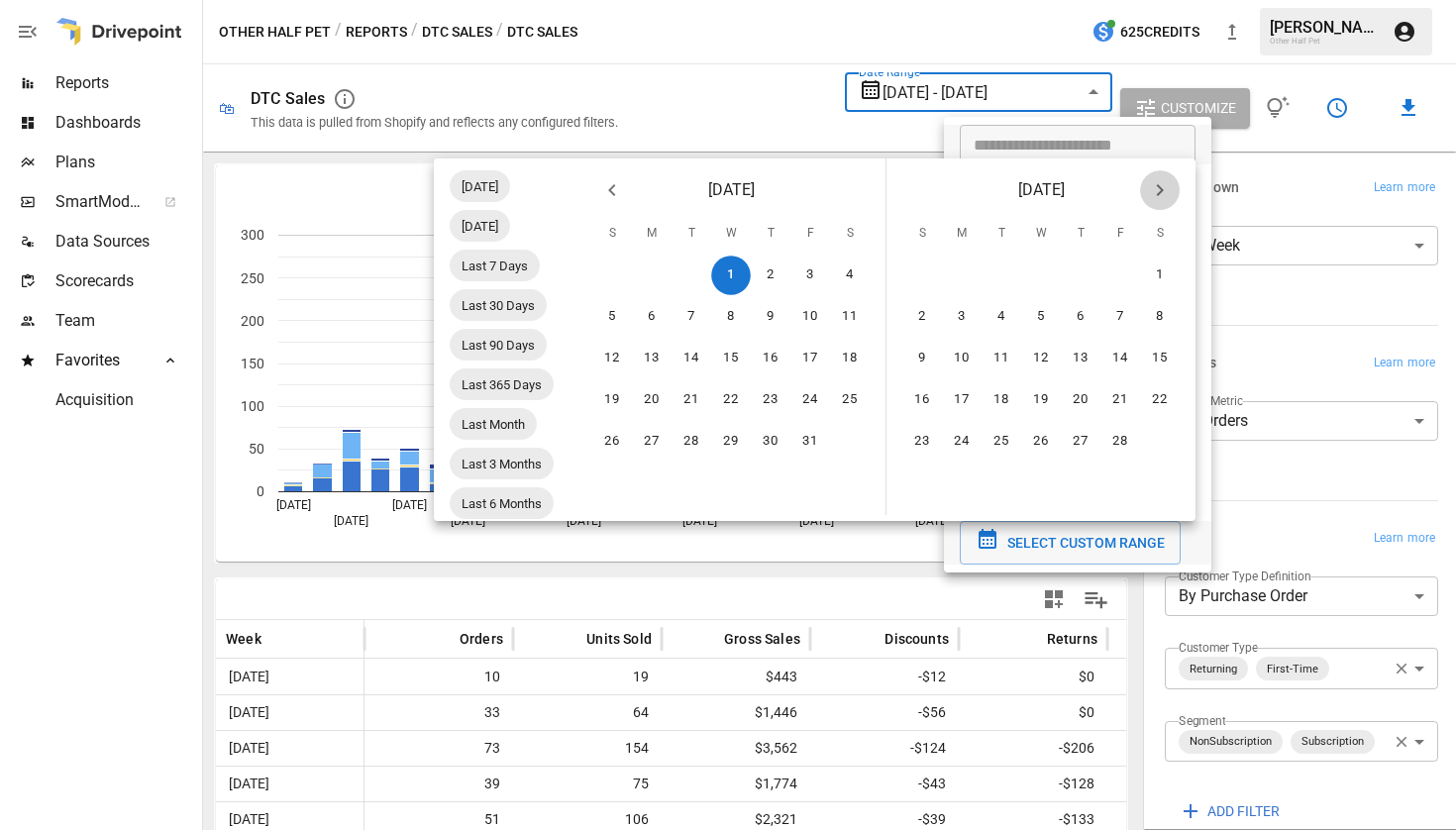 click 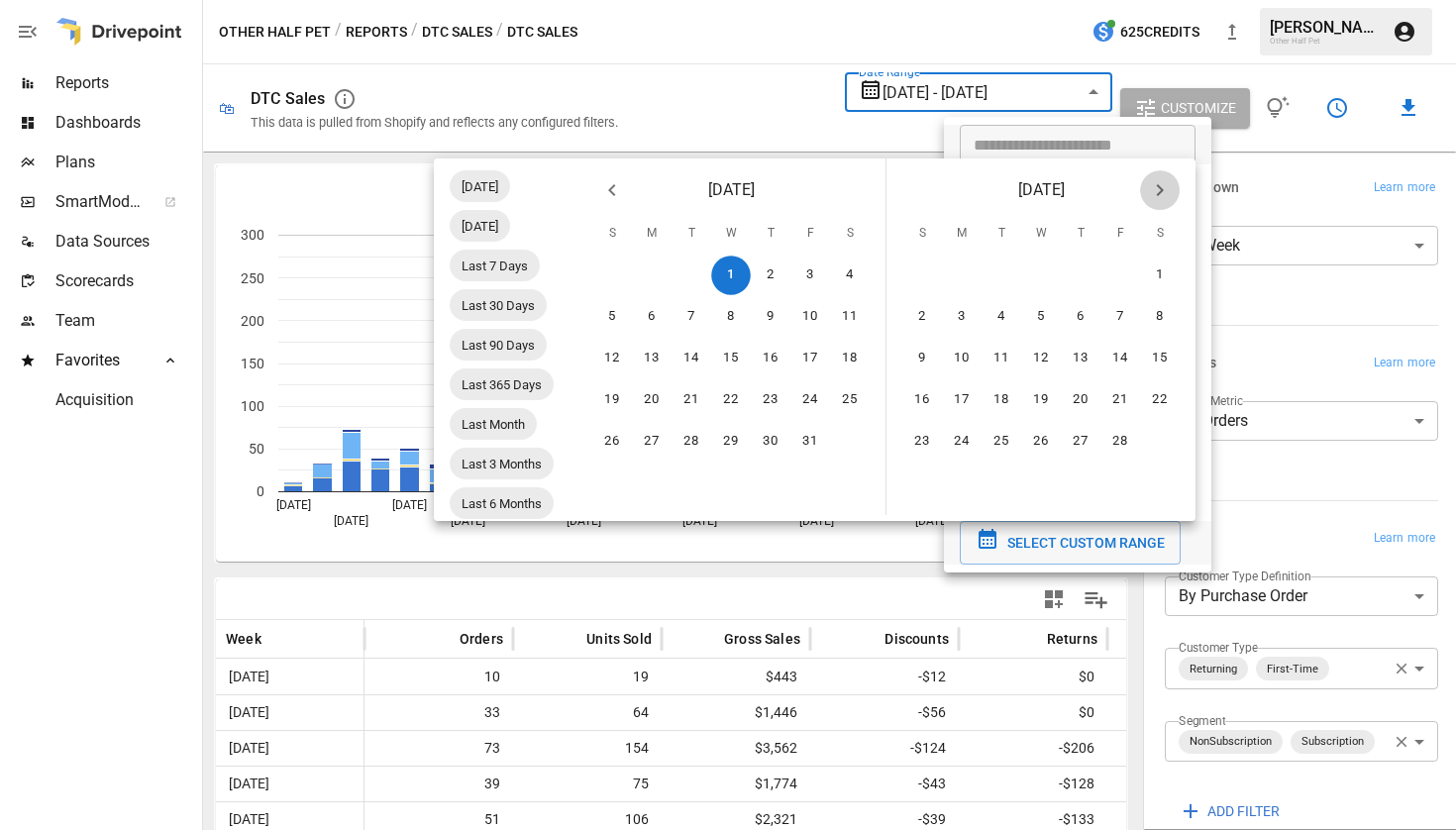 click 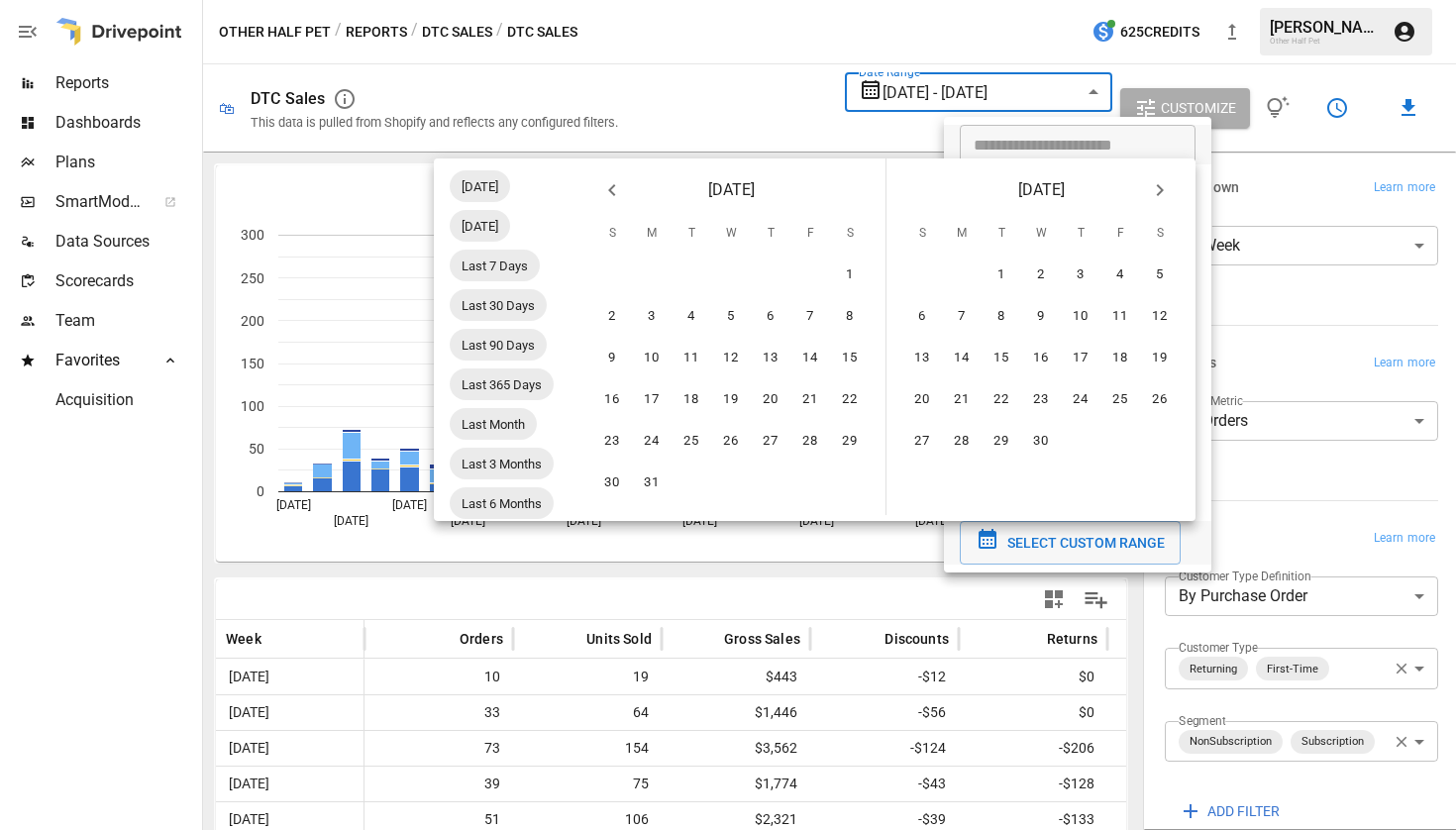 click 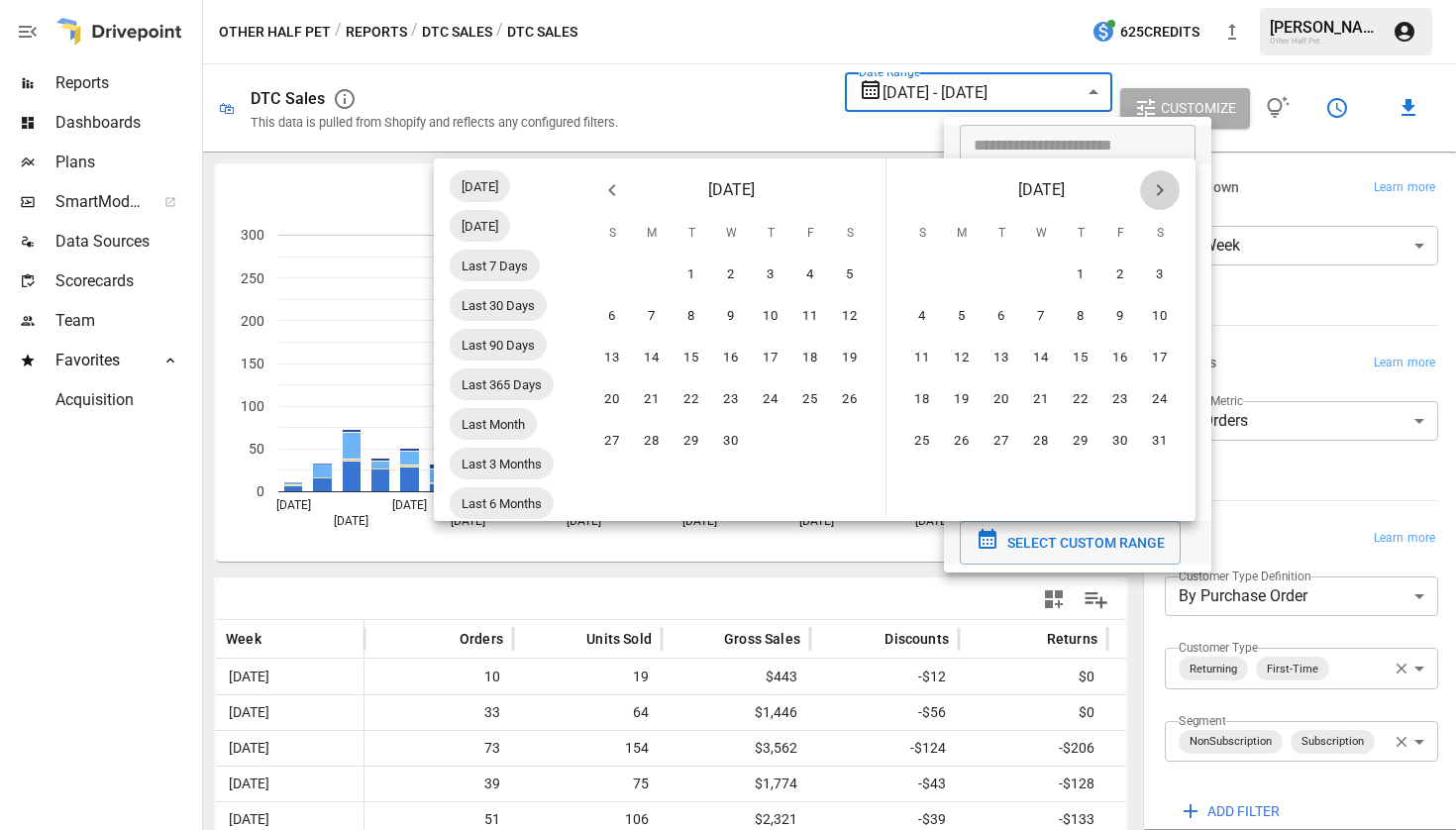 click 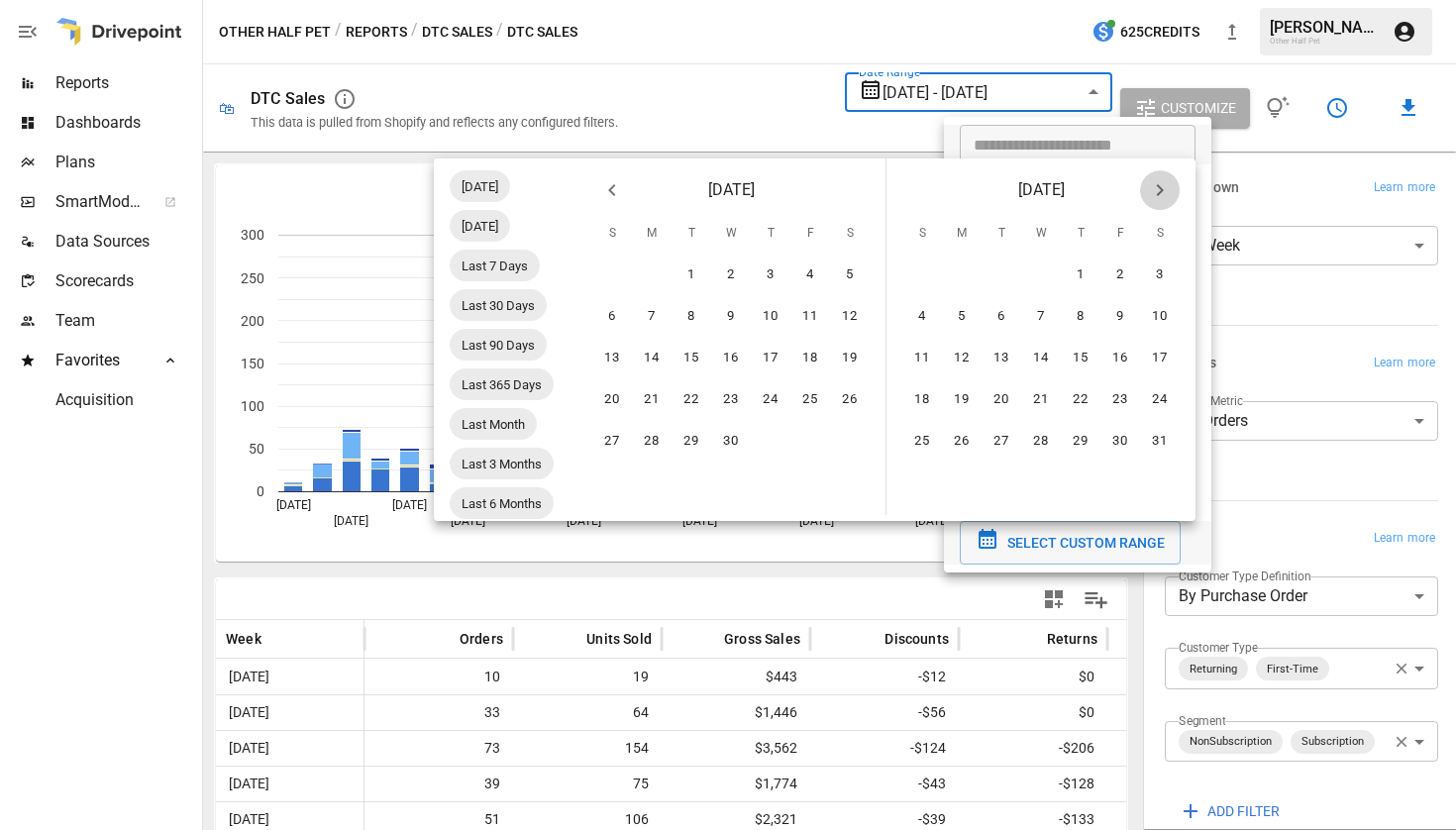 click 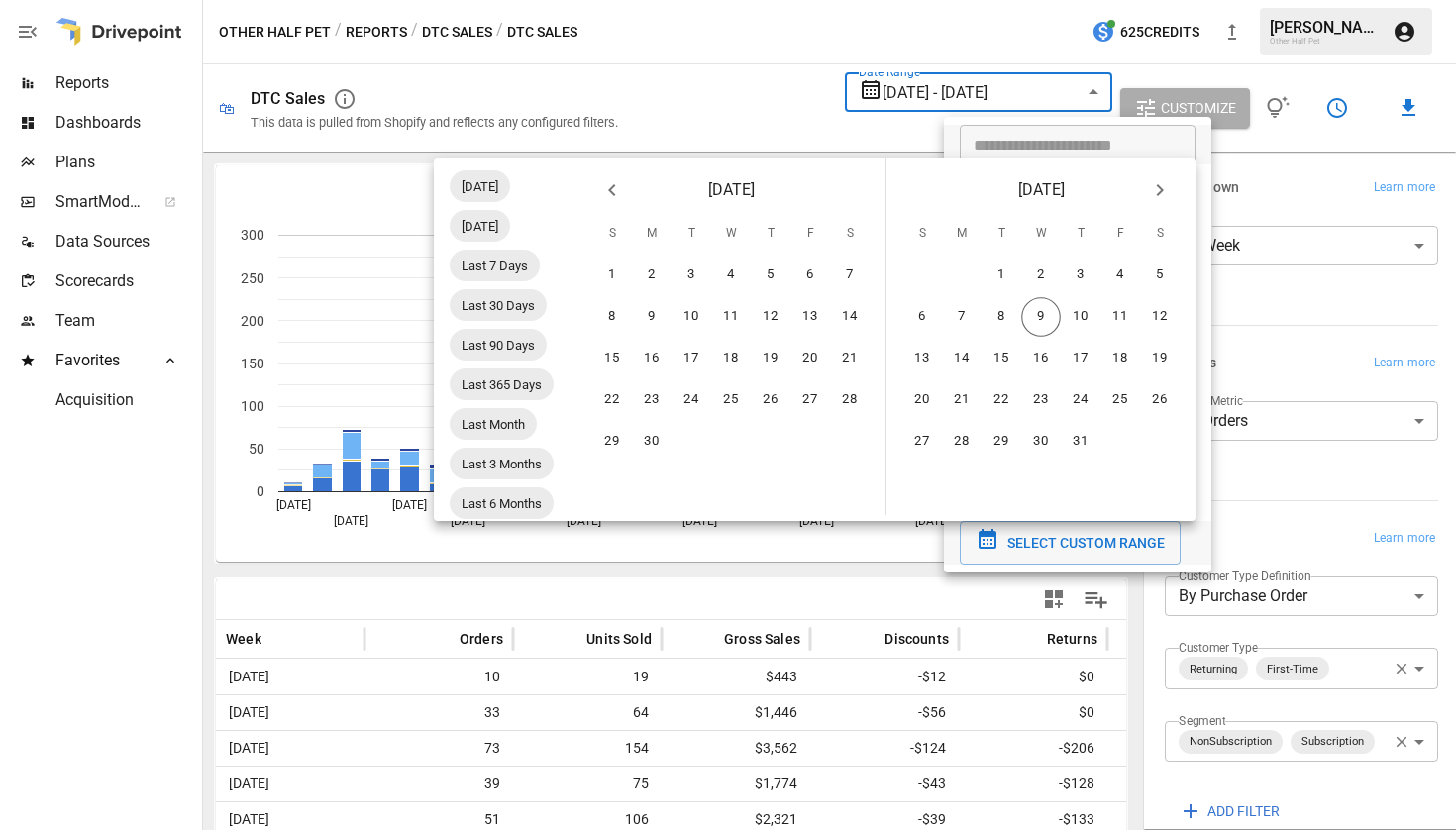 click 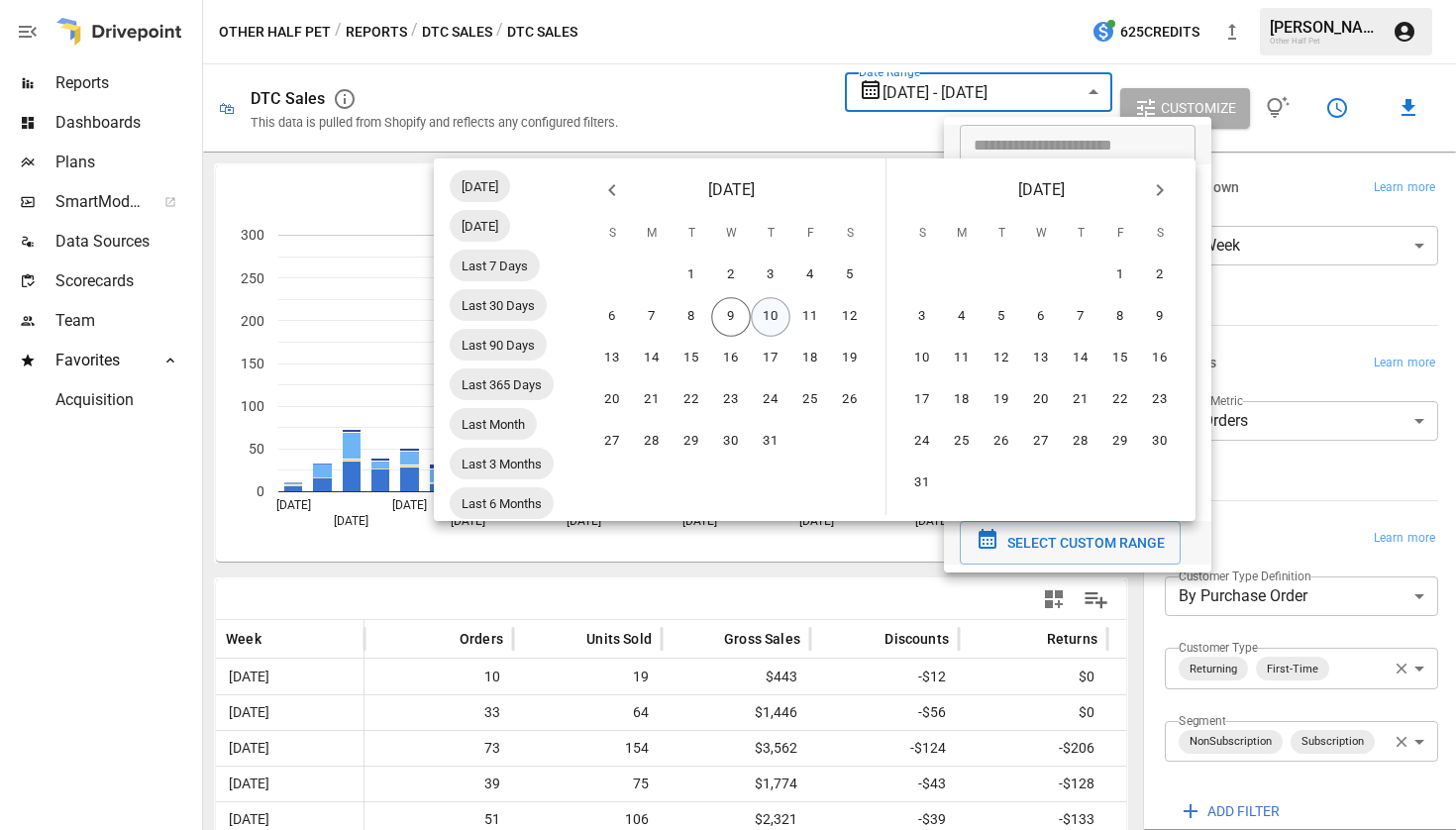 scroll, scrollTop: 0, scrollLeft: 0, axis: both 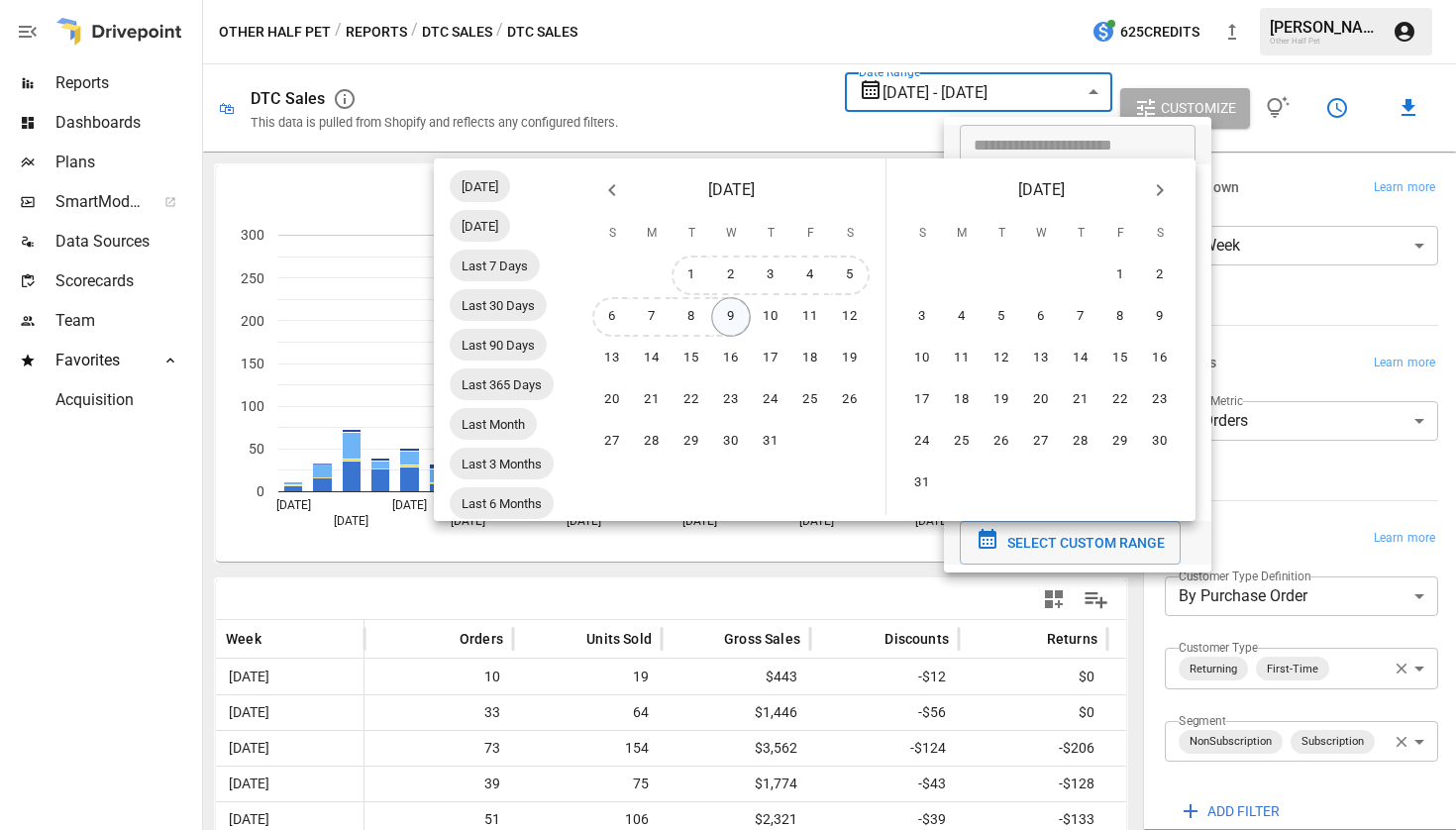 click on "9" at bounding box center (731, 317) 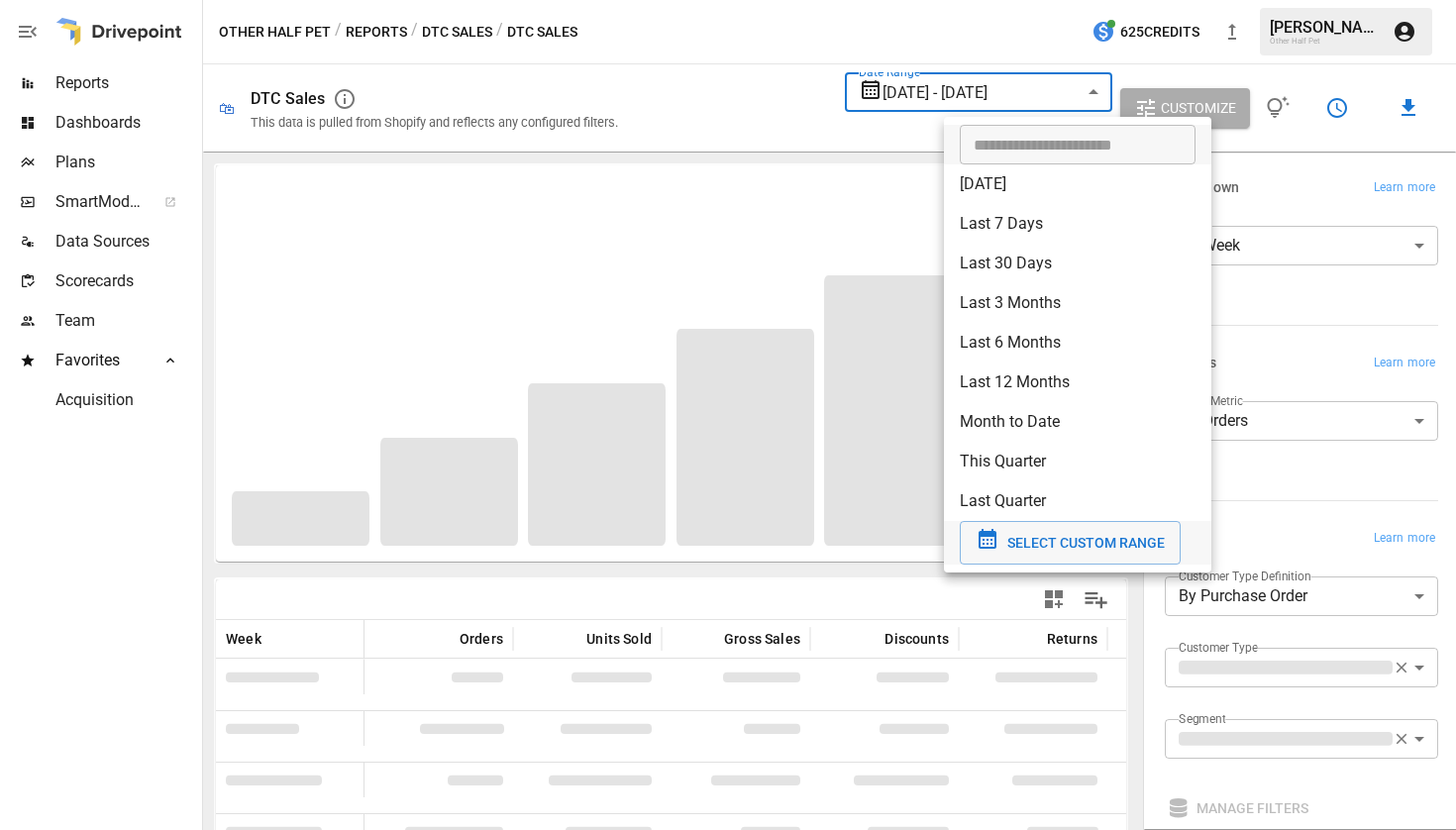 click at bounding box center (728, 415) 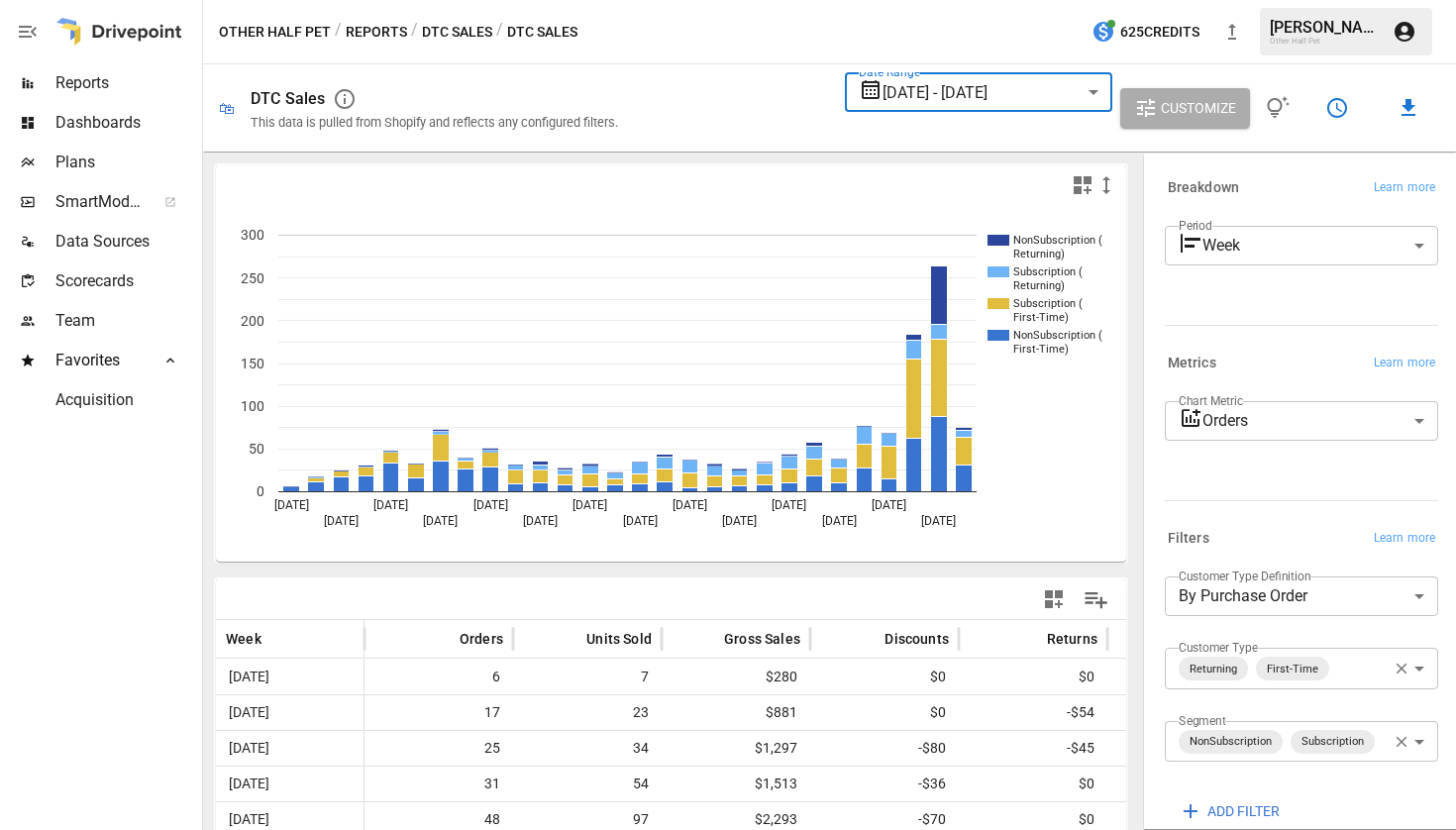 click on "Reports Dashboards Plans SmartModel ™ Data Sources Scorecards Team Favorites Acquisition Other Half Pet / Reports / DTC Sales / DTC Sales 625  Credits [PERSON_NAME] Other Half Pet 🛍 DTC Sales This data is pulled from Shopify and reflects any configured filters. Date Range [DATE] - [DATE] ****** ​ Customize NonSubscription ( Returning) Subscription ( Returning) Subscription ( First-Time) NonSubscription ( First-Time) [DATE] [DATE] [DATE] [DATE] [DATE] [DATE] [DATE] [DATE] [DATE] [DATE] [DATE] [DATE] [DATE] [DATE] 0 50 100 150 200 250 300 [DATE]… Week Orders Units Sold Gross Sales Discounts Returns Net Sales Shipping [DATE] 6 7 $280 $0 $0 $280 $25 [DATE] 17 23 $881 $0 -$54 $828 $64 [DATE] 25 34 $1,297 -$80 -$45 $1,172 $87 [DATE] 31 54 $1,513 -$36 $0 $1,477 $82 [DATE] 48 97 $2,293 -$70 $0 $2,223 $159 [DATE] 33 64 $1,446 -$56 $0 $1,391 $82 [DATE] 73 154 $3,562 -$124 -$206 $3,232 $157" at bounding box center (728, 0) 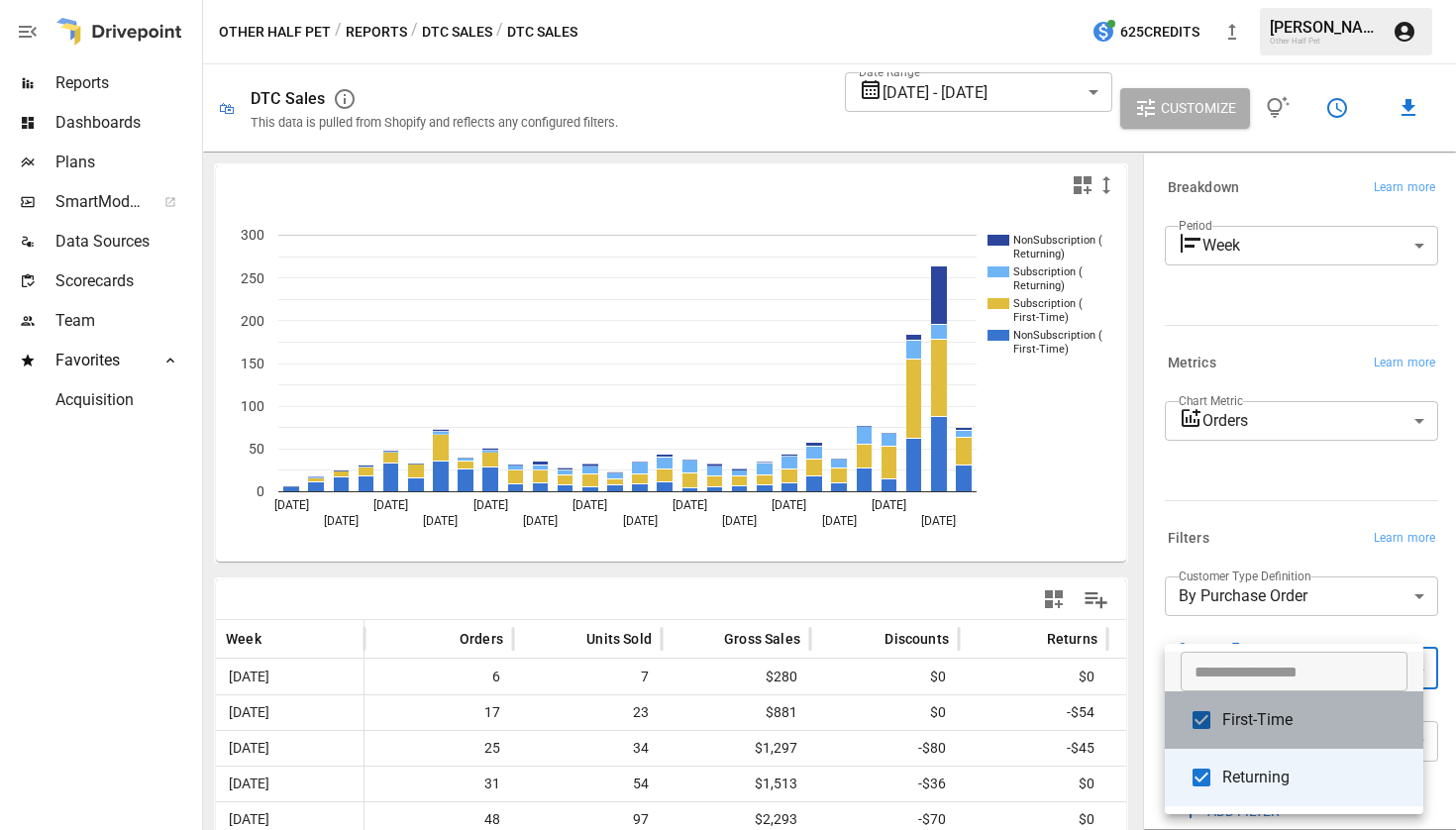 click on "First-Time" at bounding box center [1314, 720] 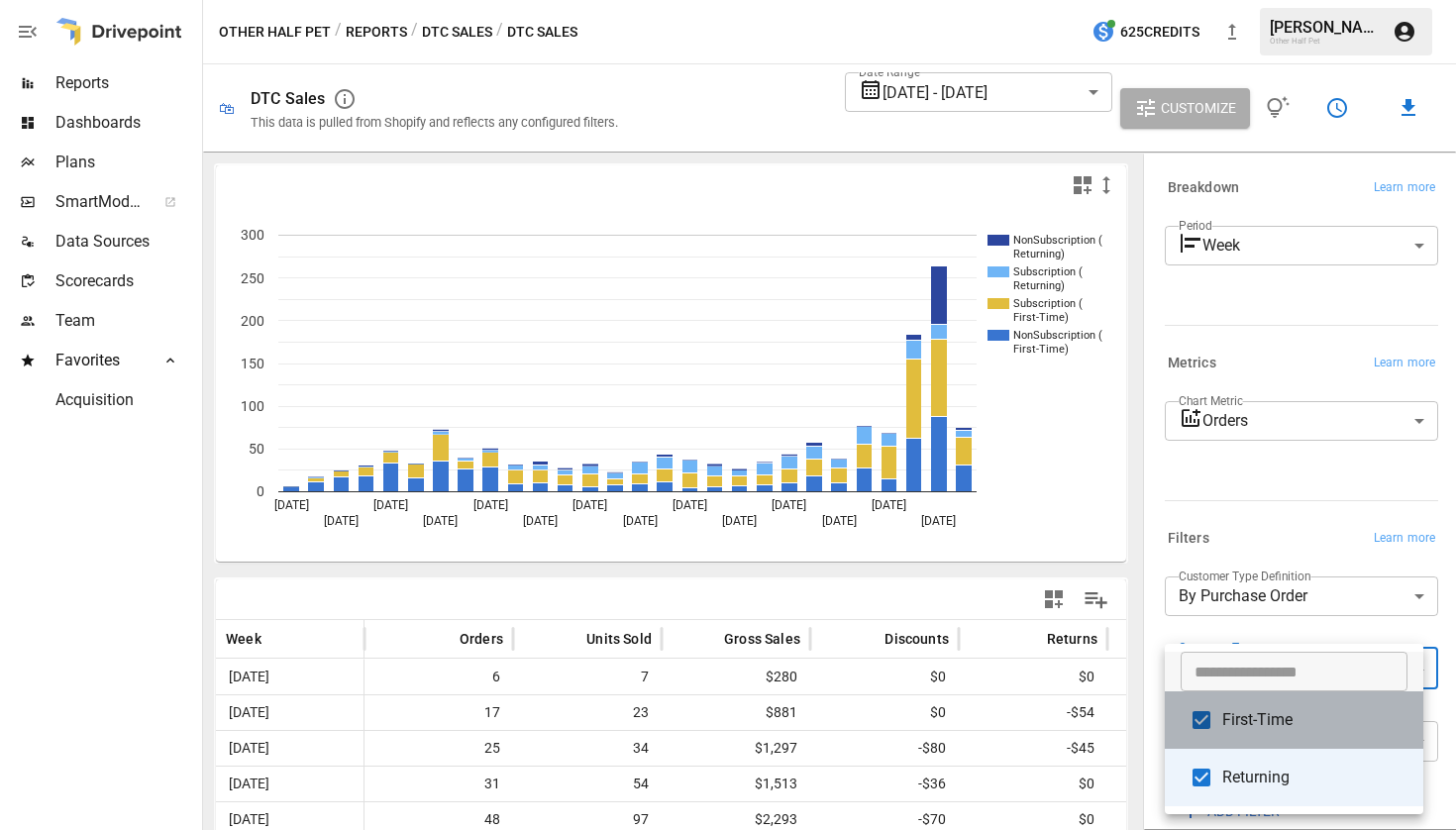 type on "*********" 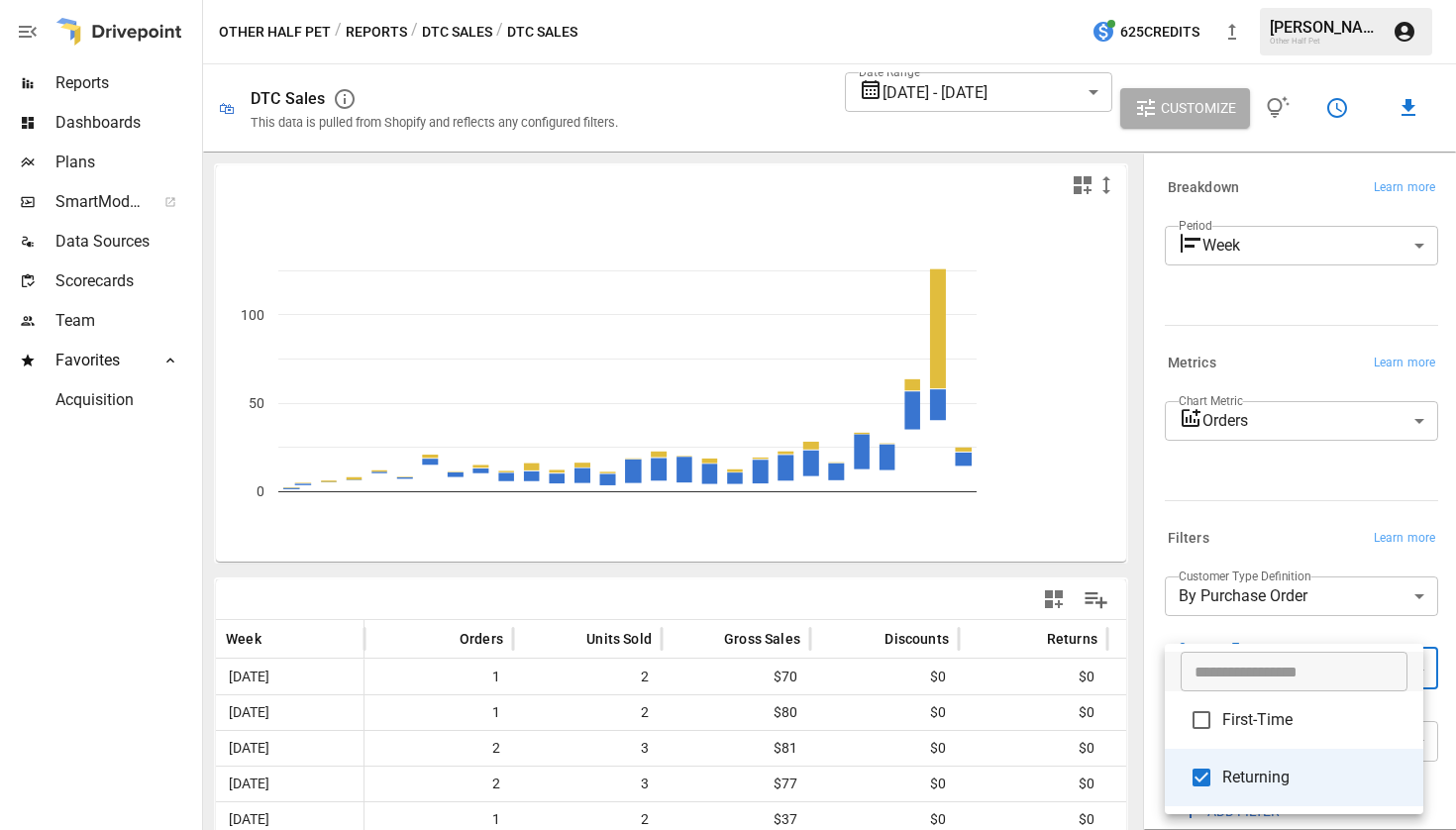 click at bounding box center (728, 415) 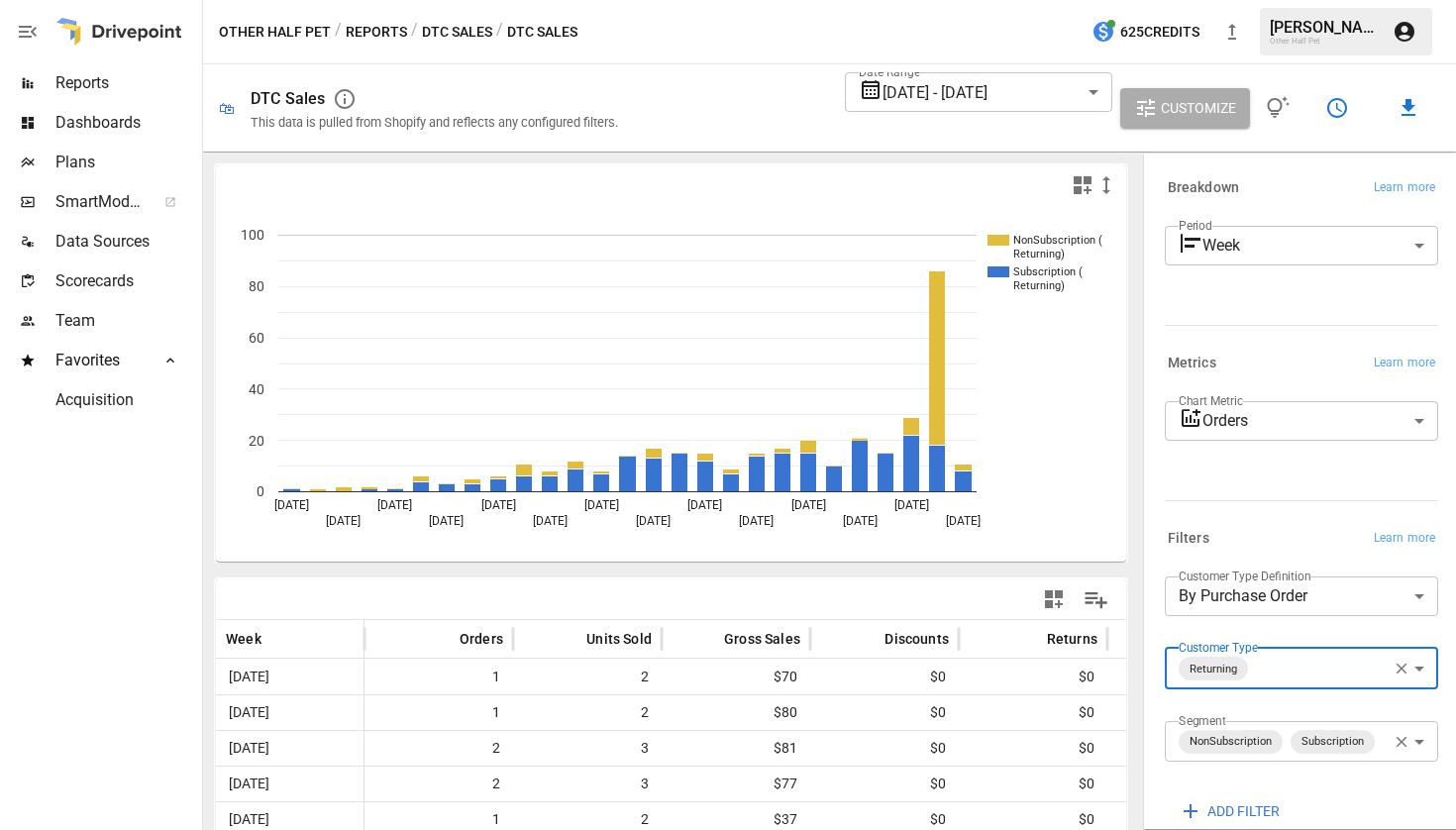 click on "Reports Dashboards Plans SmartModel ™ Data Sources Scorecards Team Favorites Acquisition Other Half Pet / Reports / DTC Sales / DTC Sales 625  Credits [PERSON_NAME] Other Half Pet 🛍 DTC Sales This data is pulled from Shopify and reflects any configured filters. Date Range [DATE] - [DATE] ****** ​ Customize NonSubscription ( Returning) Subscription ( Returning) [DATE] [DATE] [DATE] [DATE] [DATE] [DATE] [DATE] [DATE] [DATE] [DATE] [DATE] [DATE] [DATE] [DATE] 0 20 40 60 80 100 80 Week Orders Units Sold Gross Sales Discounts Returns Net Sales Shipping [DATE] 1 2 $70 $0 $0 $70 $0 [DATE] 1 2 $80 $0 $0 $80 $0 [DATE] 2 3 $81 $0 $0 $81 $10 [DATE] 2 3 $77 $0 $0 $77 $5 [DATE] 1 2 $37 $0 $0 $37 $0 [DATE] 6 13 $306 $0 $0 $306 $12 [DATE] 3 6 $145 $0 $0 $145 $0 [DATE] 5 11 $234 $0 $0 $234 $5 [DATE] 6 22 $745 $0 -$493 $253 $5 [DATE] 11 26 $819 $0 -$35 $784 $25 [DATE] 8 14 8" at bounding box center (728, 0) 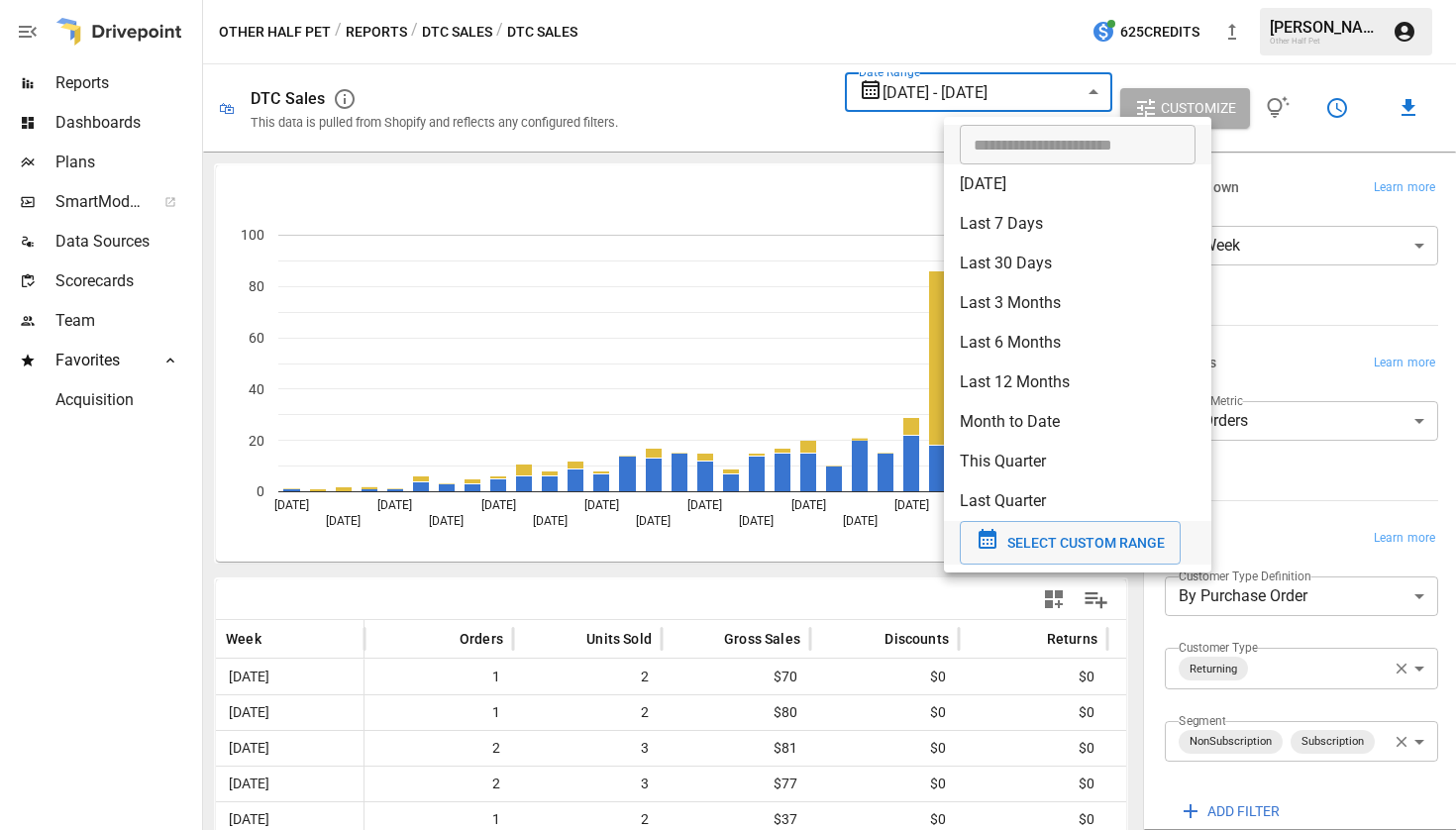 click at bounding box center [728, 415] 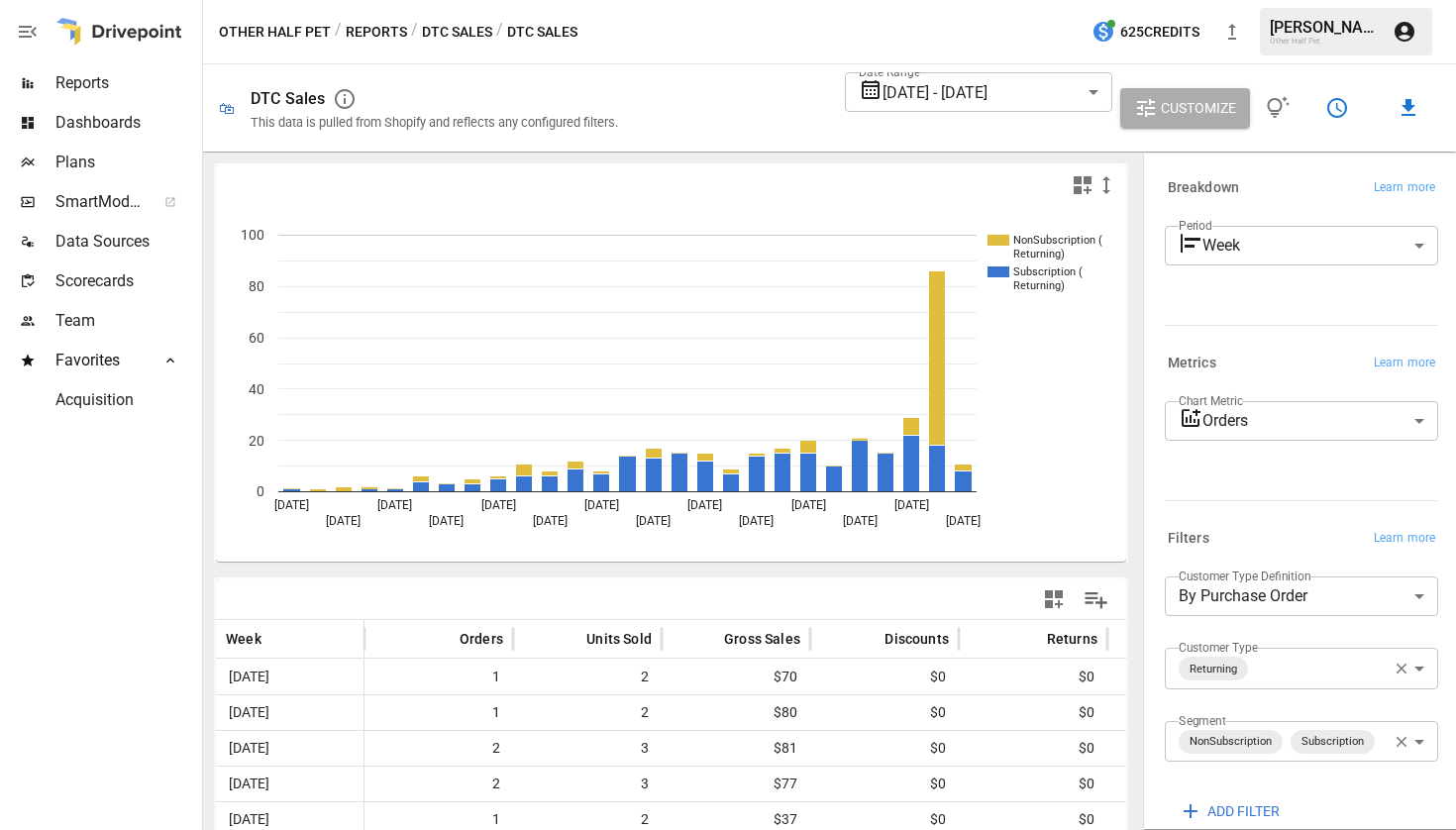 click on "Period Week **** ​" at bounding box center [1298, 242] 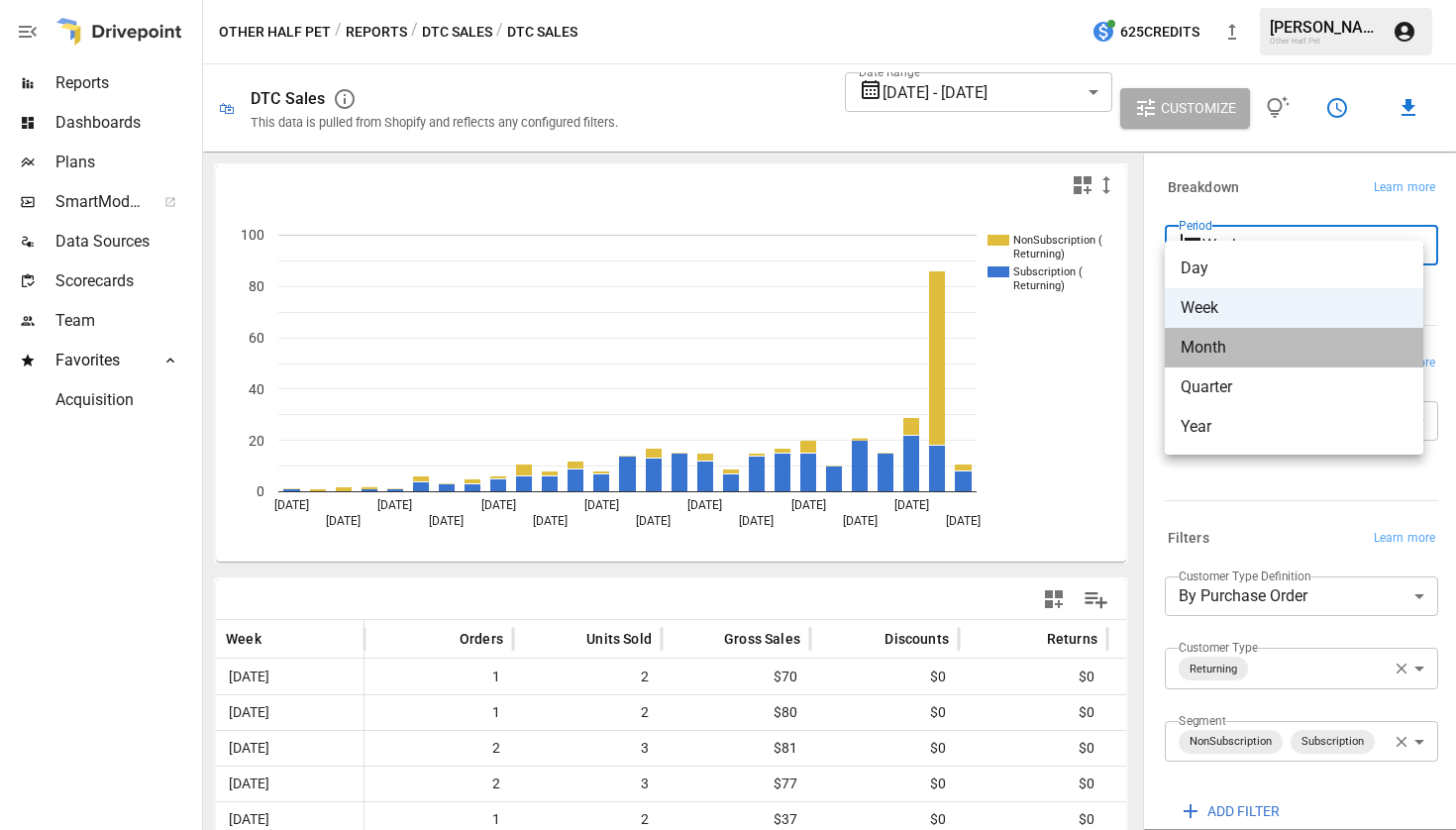 click on "Month" at bounding box center [1294, 348] 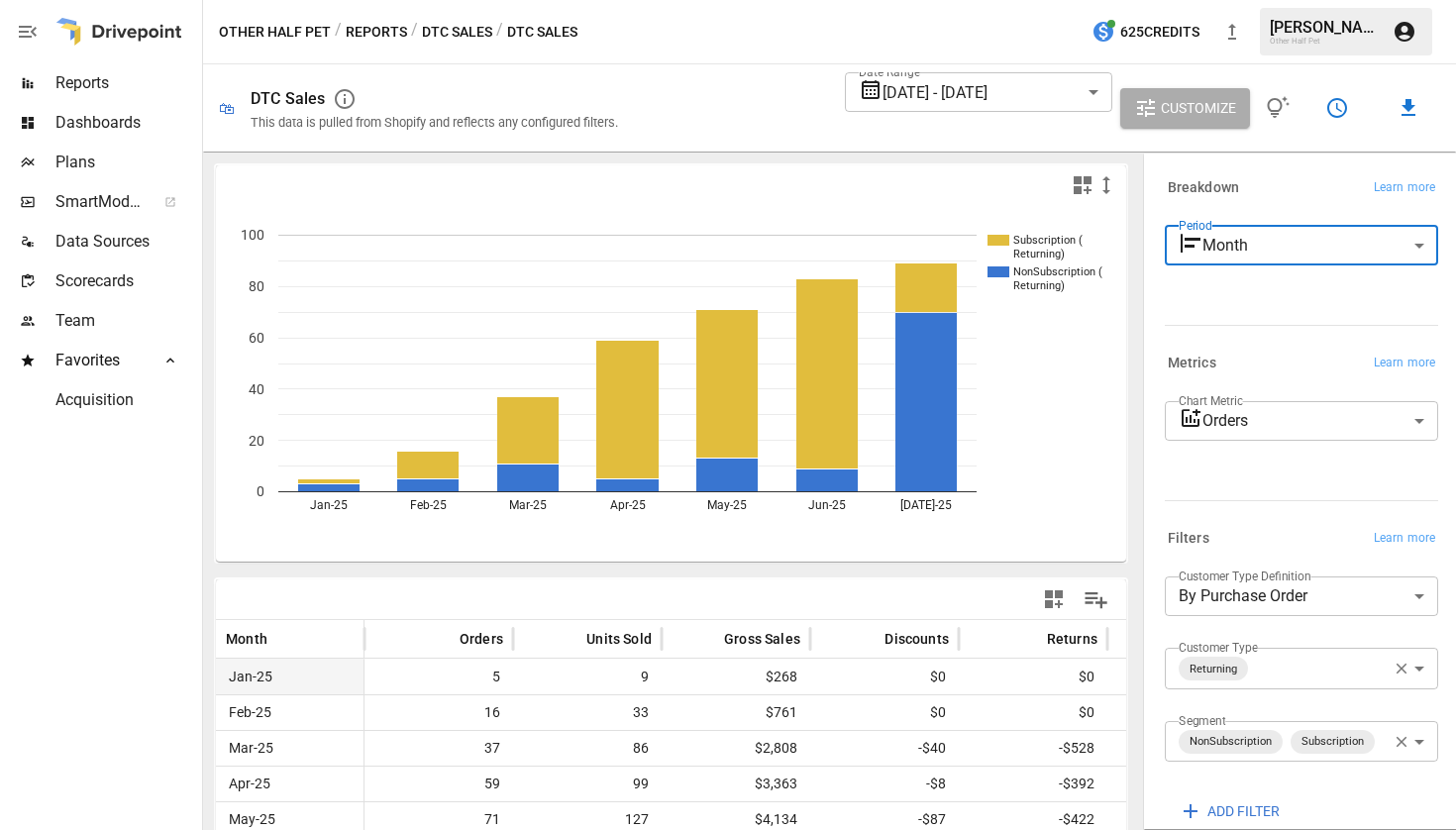 scroll, scrollTop: 135, scrollLeft: 0, axis: vertical 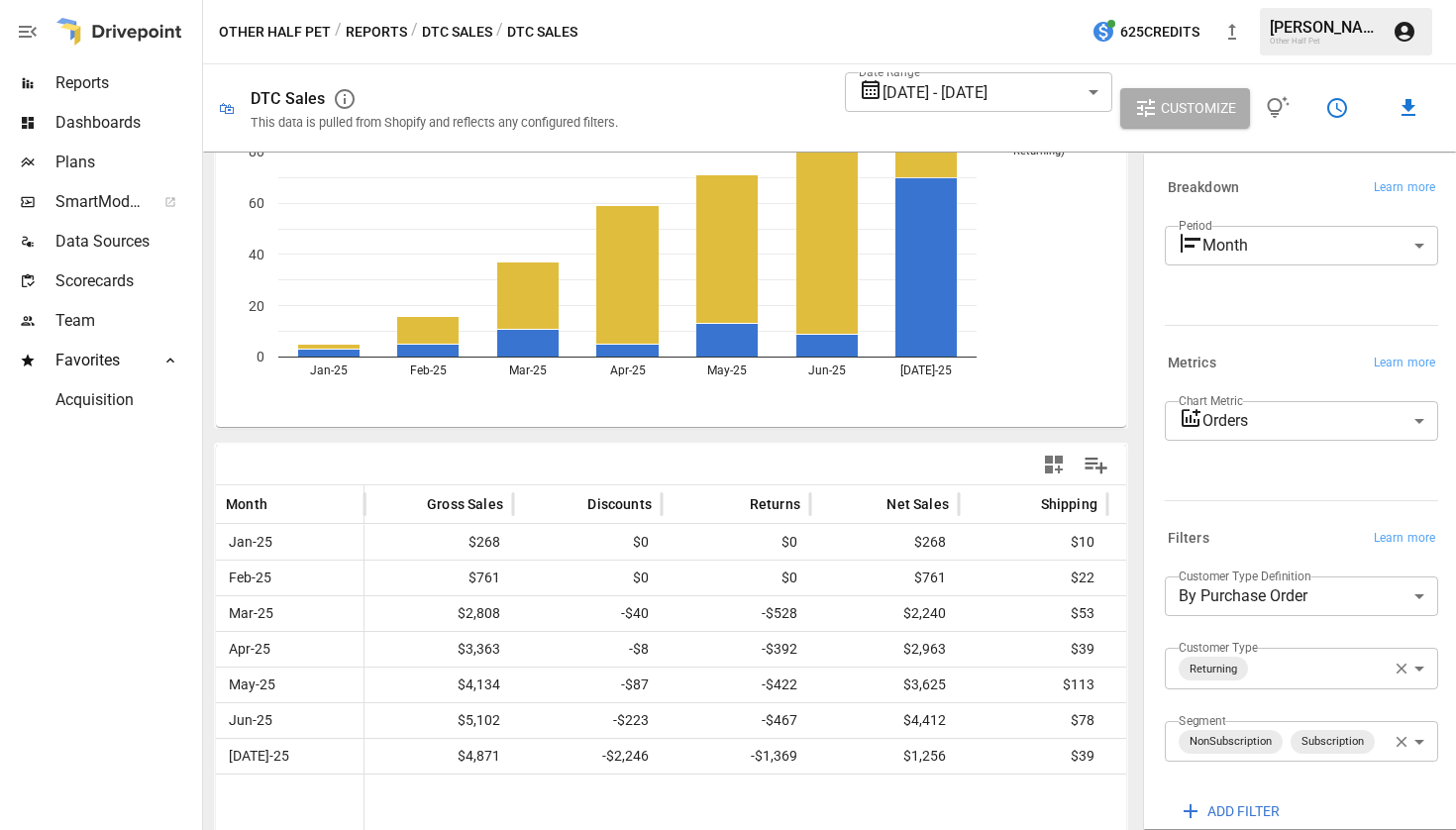 click on "Reports Dashboards Plans SmartModel ™ Data Sources Scorecards Team Favorites Acquisition Other Half Pet / Reports / DTC Sales / DTC Sales 625  Credits [PERSON_NAME] Other Half Pet 🛍 DTC Sales This data is pulled from Shopify and reflects any configured filters. Date Range [DATE] - [DATE] ****** ​ Customize Subscription ( Returning) NonSubscription ( Returning) Jan-25 Feb-25 Mar-25 Apr-25 May-25 Jun-25 [DATE]-25 0 20 40 60 80 100 [DATE]-25 Month Units Sold Gross Sales Discounts Returns Net Sales Shipping Taxes Net Revenue Jan-25 9 $268 $0 $0 $268 $10 $4 $282 Feb-25 33 $761 $0 $0 $761 $22 $0 $783 Mar-25 86 $2,808 -$40 -$528 $2,240 $53 $18 $2,311 Apr-25 99 $3,363 -$8 -$392 $2,963 $39 $19 $3,021 May-25 127 $4,134 -$87 -$422 $3,625 $113 $19 $3,757 Jun-25 157 $5,102 -$223 -$467 $4,412 $78 $7 $4,497 [DATE]-25 145 $4,871 -$2,246 -$1,369 $1,256 $39 $85 $1,381 Breakdown Learn more Period Month ***** ​ Metrics Learn more Chart Metric Orders ****** ​ Filters Learn more Customer Type Definition By Purchase Order ​ ​" at bounding box center [728, 0] 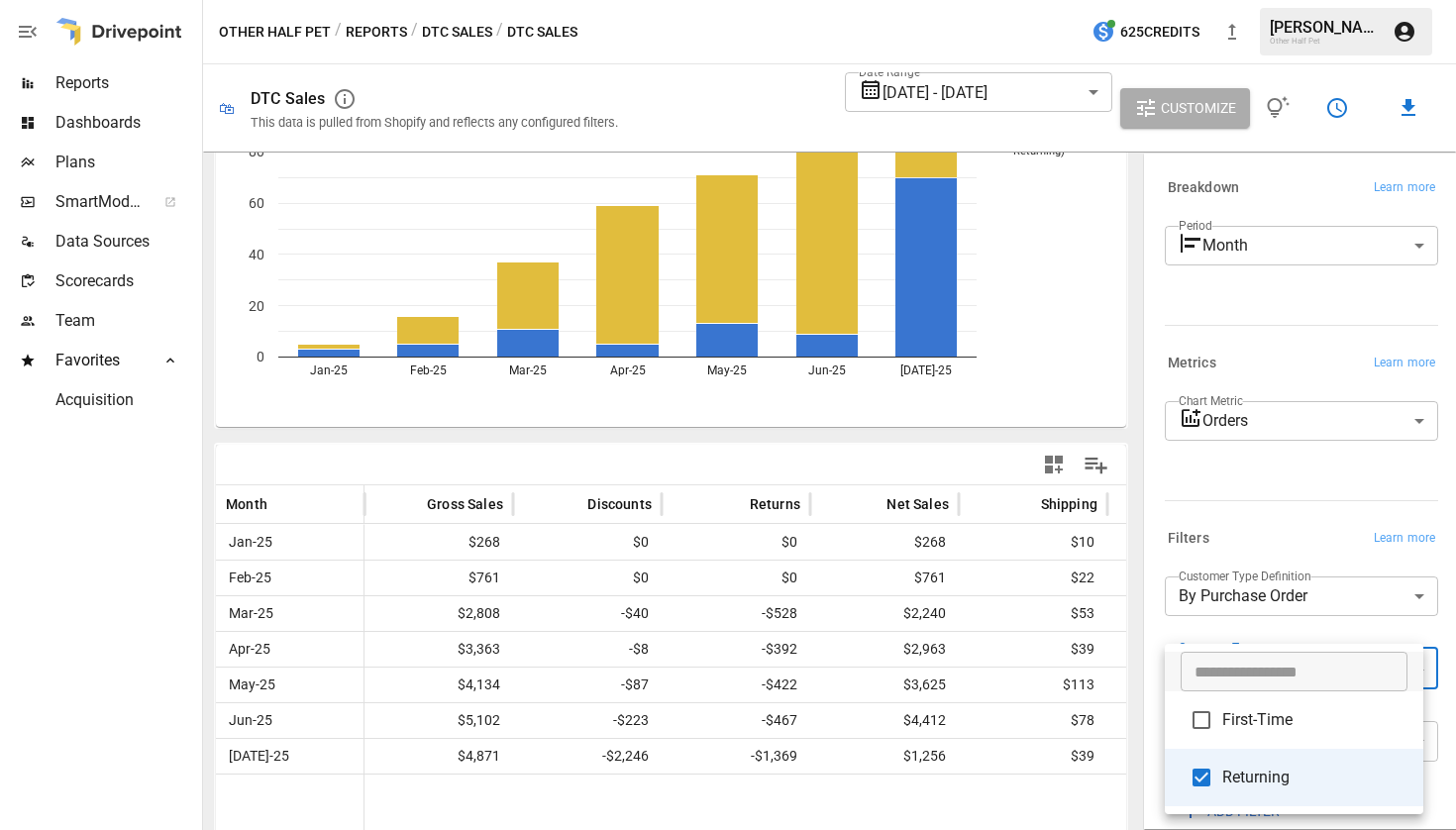 click on "First-Time" at bounding box center [1314, 720] 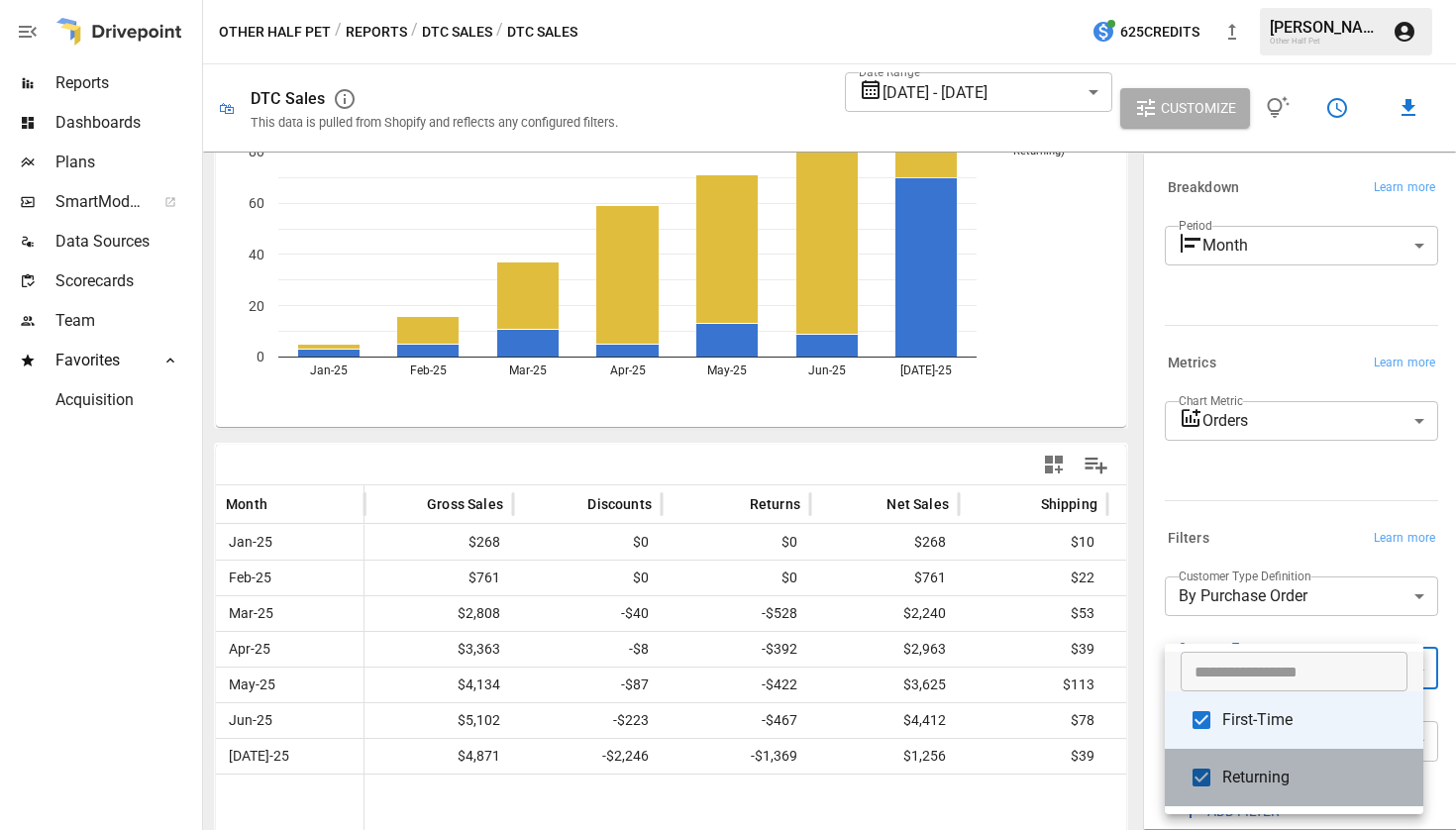 click on "Returning" at bounding box center [1314, 778] 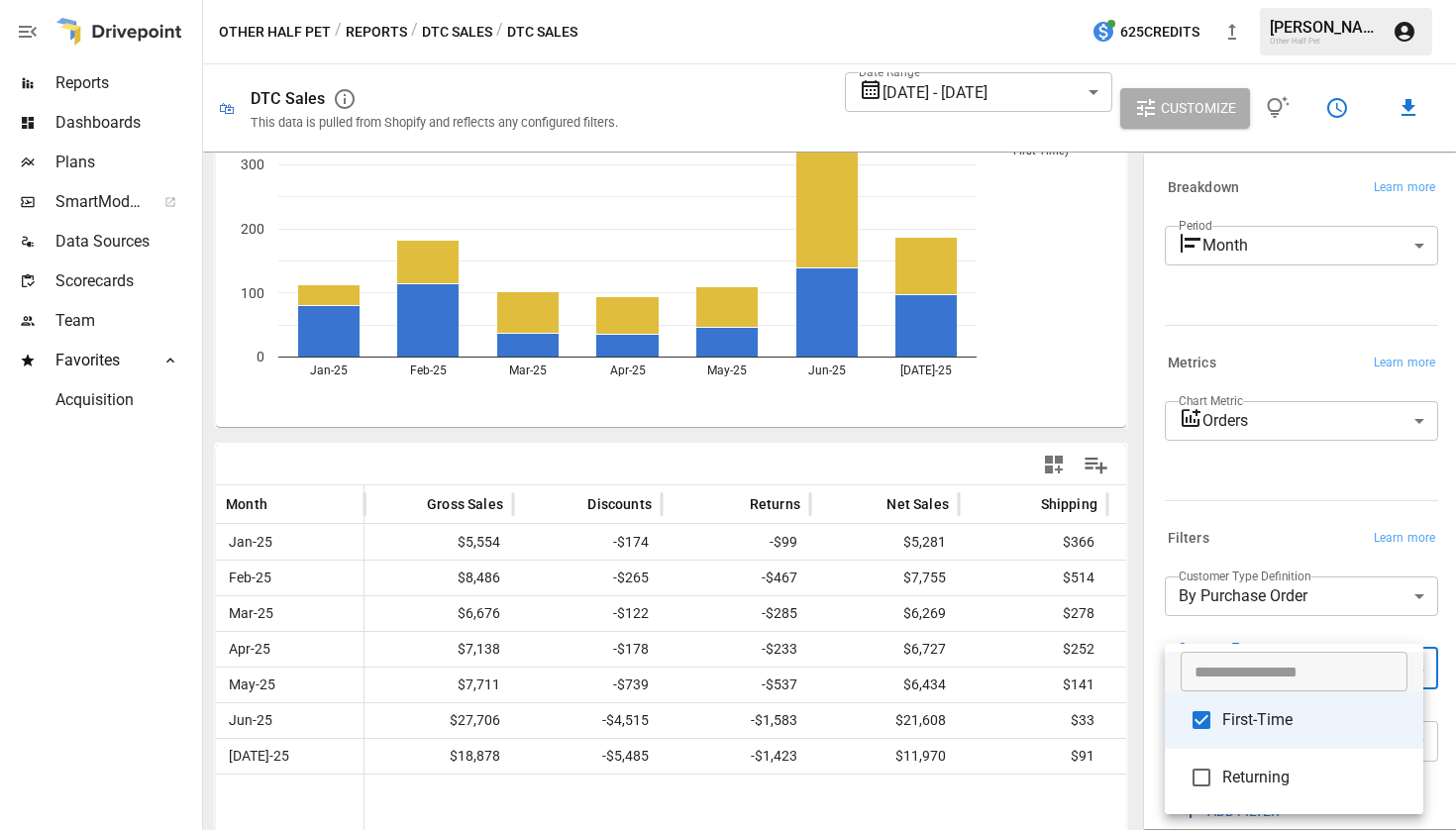 click at bounding box center [728, 415] 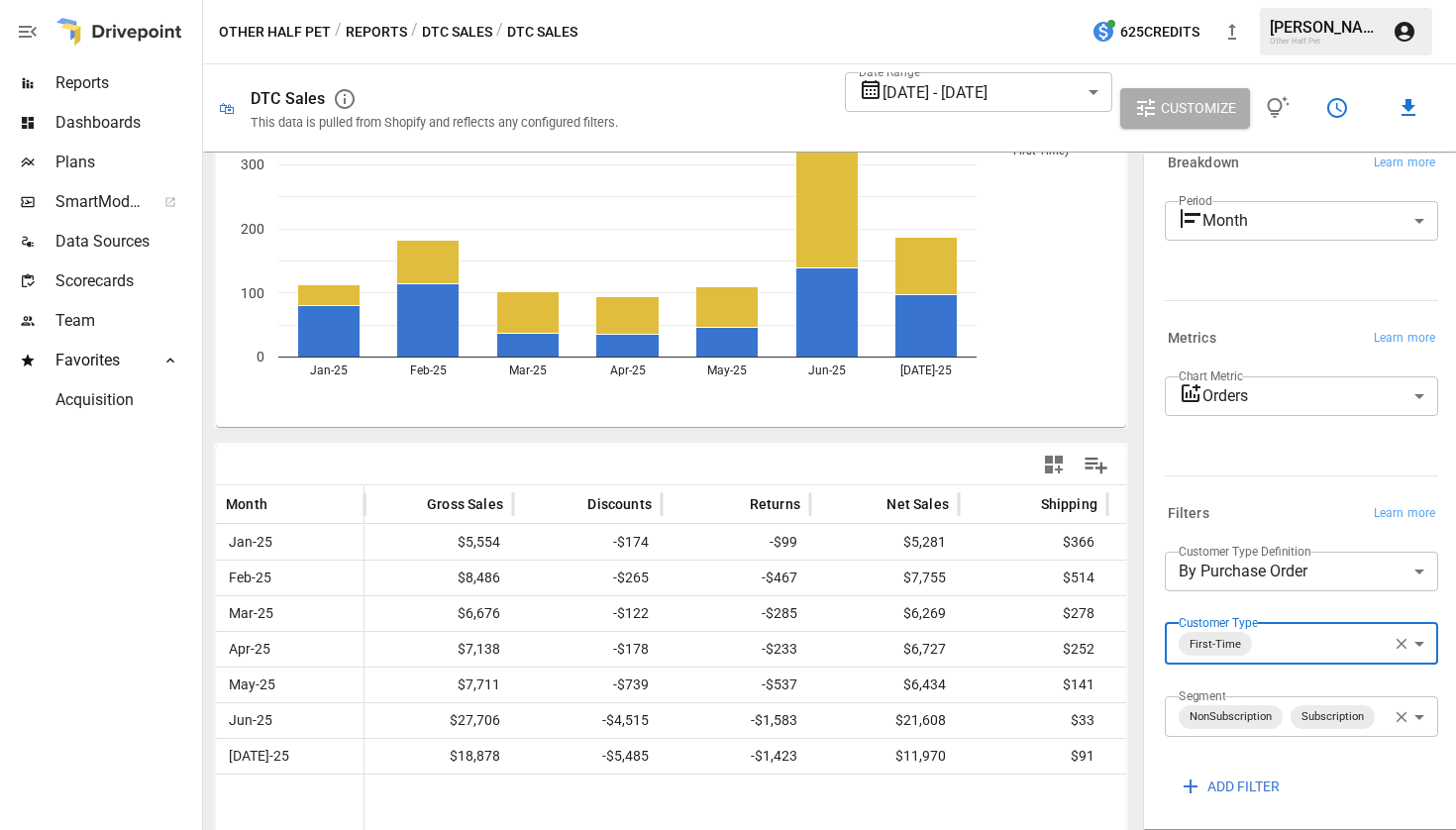 scroll, scrollTop: 78, scrollLeft: 0, axis: vertical 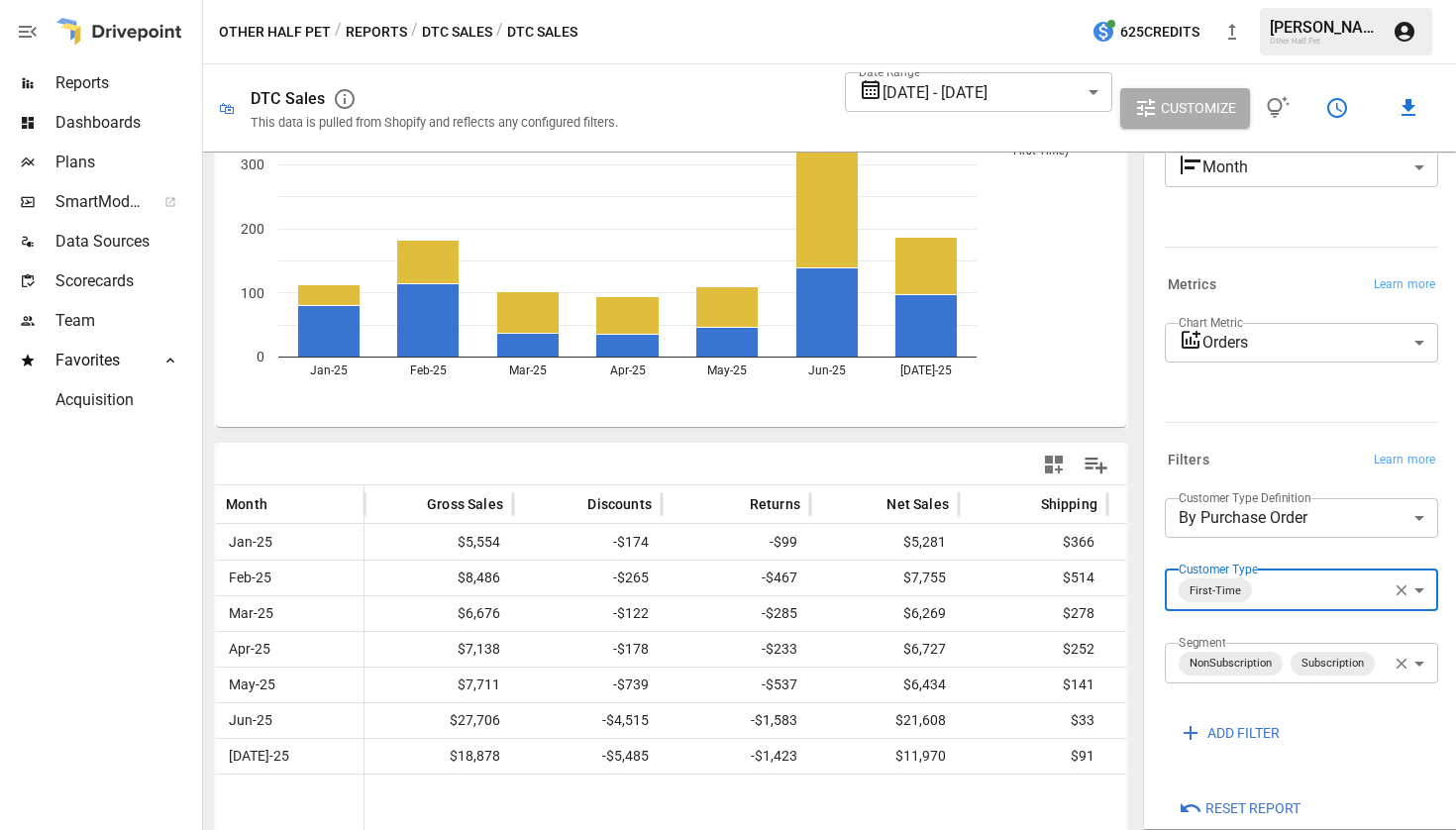 click on "Reports Dashboards Plans SmartModel ™ Data Sources Scorecards Team Favorites Acquisition Other Half Pet / Reports / DTC Sales / DTC Sales 625  Credits [PERSON_NAME] Other Half Pet 🛍 DTC Sales This data is pulled from Shopify and reflects any configured filters. Date Range [DATE] - [DATE] ****** ​ Customize Subscription ( First-Time) NonSubscription ( First-Time) Jan-25 Feb-25 Mar-25 Apr-25 May-25 Jun-25 [DATE]-25 0 100 200 300 400 400 Month Units Sold Gross Sales Discounts Returns Net Sales Shipping Taxes Net Revenue Jan-25 187 $5,554 -$174 -$99 $5,281 $366 $3 $5,650 Feb-25 370 $8,486 -$265 -$467 $7,755 $514 $11 $8,280 Mar-25 265 $6,676 -$122 -$285 $6,269 $278 $4 $6,551 Apr-25 257 $7,138 -$178 -$233 $6,727 $252 $5 $6,984 May-25 276 $7,711 -$739 -$537 $6,434 $141 $43 $6,619 Jun-25 913 $27,706 -$4,515 -$1,583 $21,608 $33 $109 $21,751 [DATE]-25 596 $18,878 -$5,485 -$1,423 $11,970 $91 $210 $12,272 Breakdown Learn more Period Month ***** ​ Metrics Learn more Chart Metric Orders ****** ​ Filters Learn more ​" at bounding box center (728, 0) 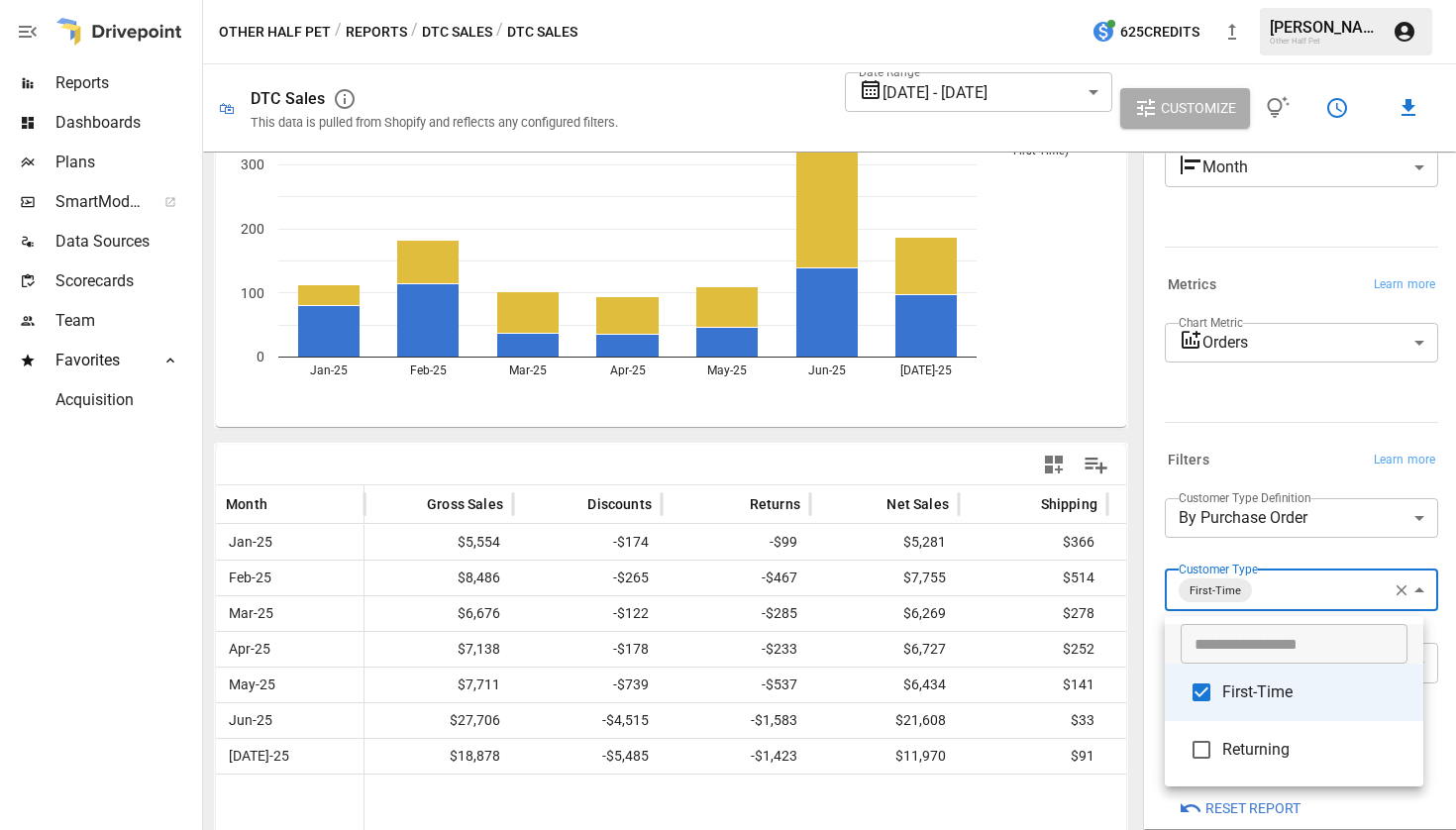 click on "First-Time" at bounding box center (1314, 692) 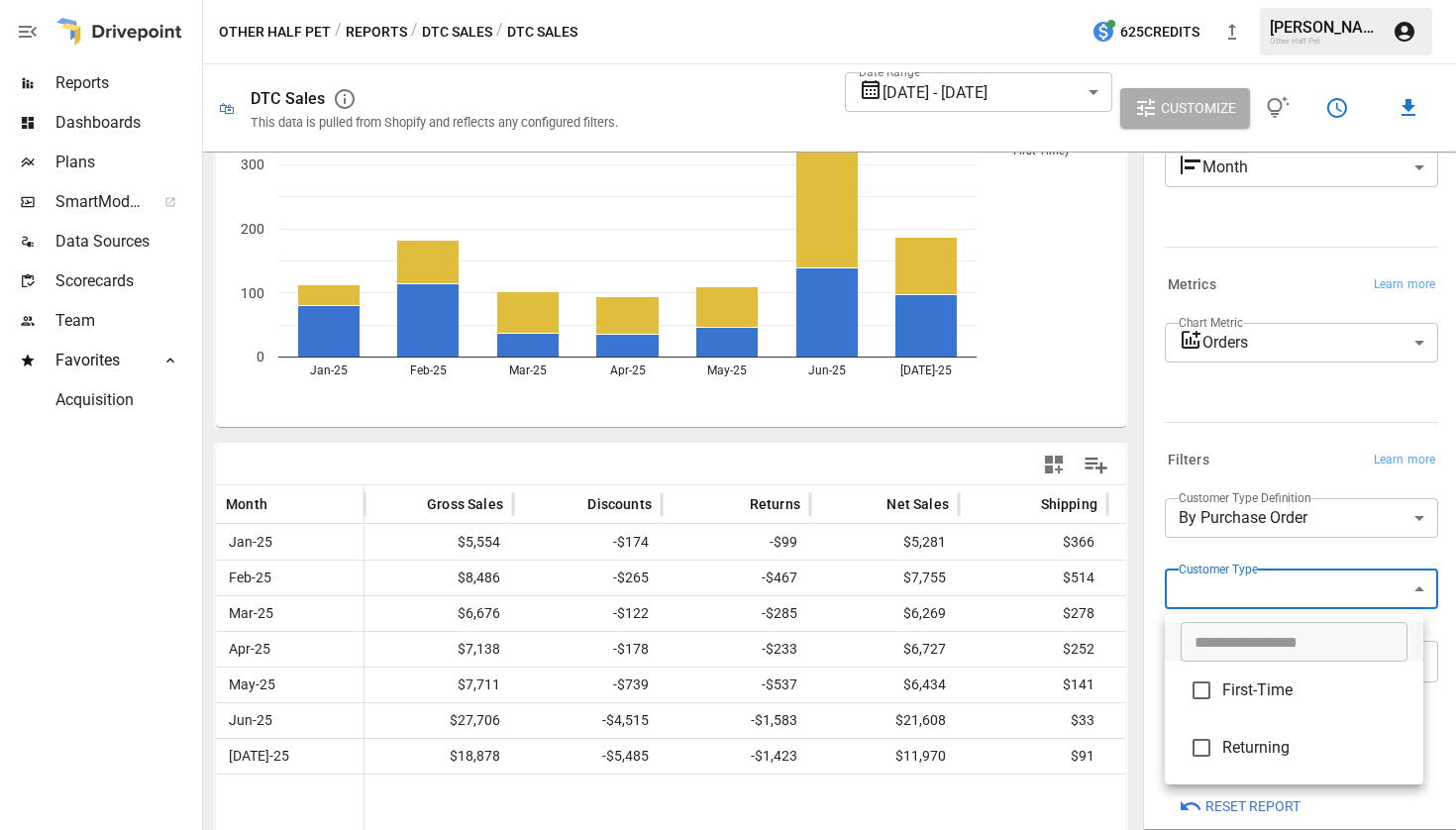 click on "Returning" at bounding box center (1314, 748) 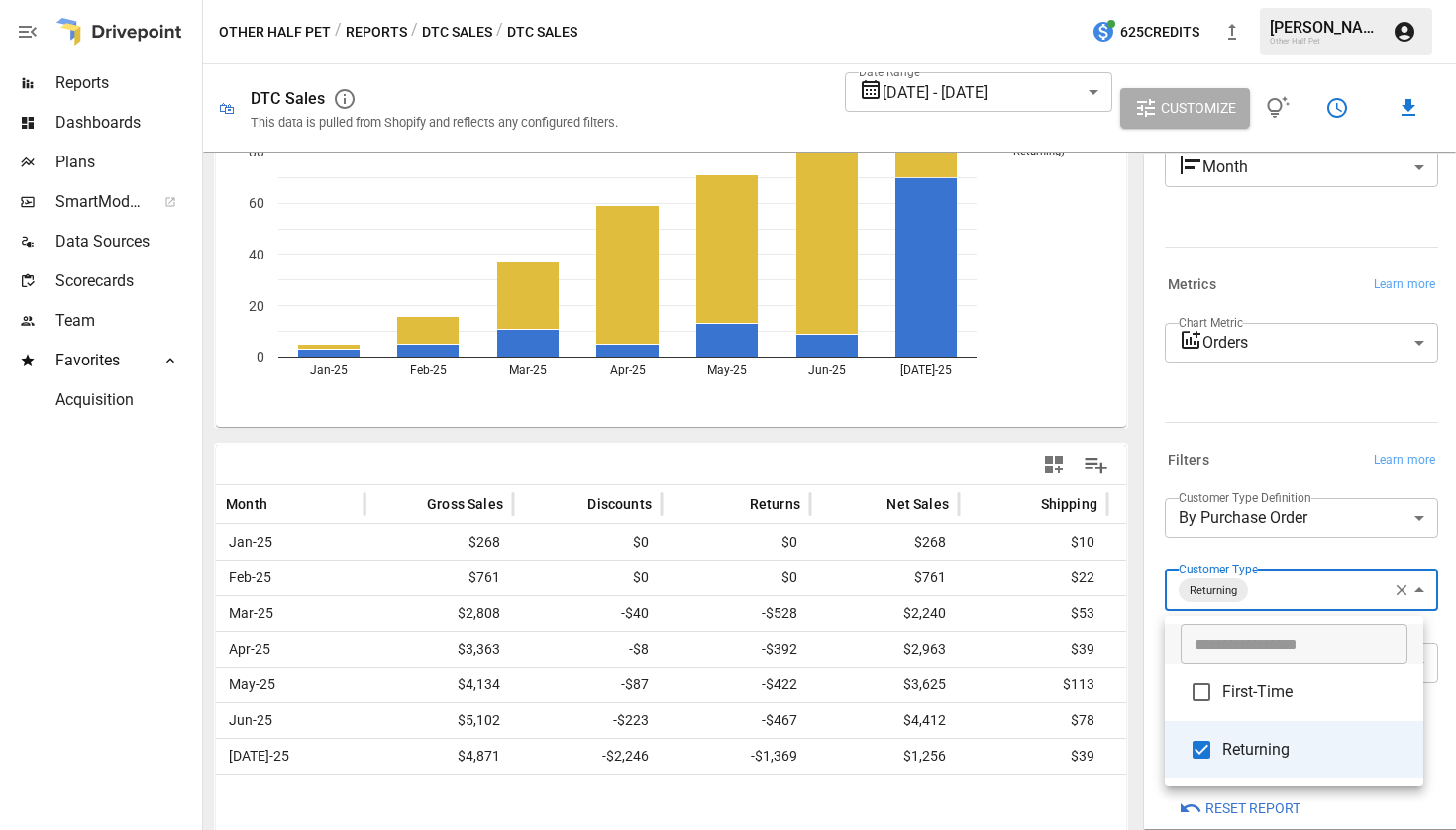click at bounding box center (728, 415) 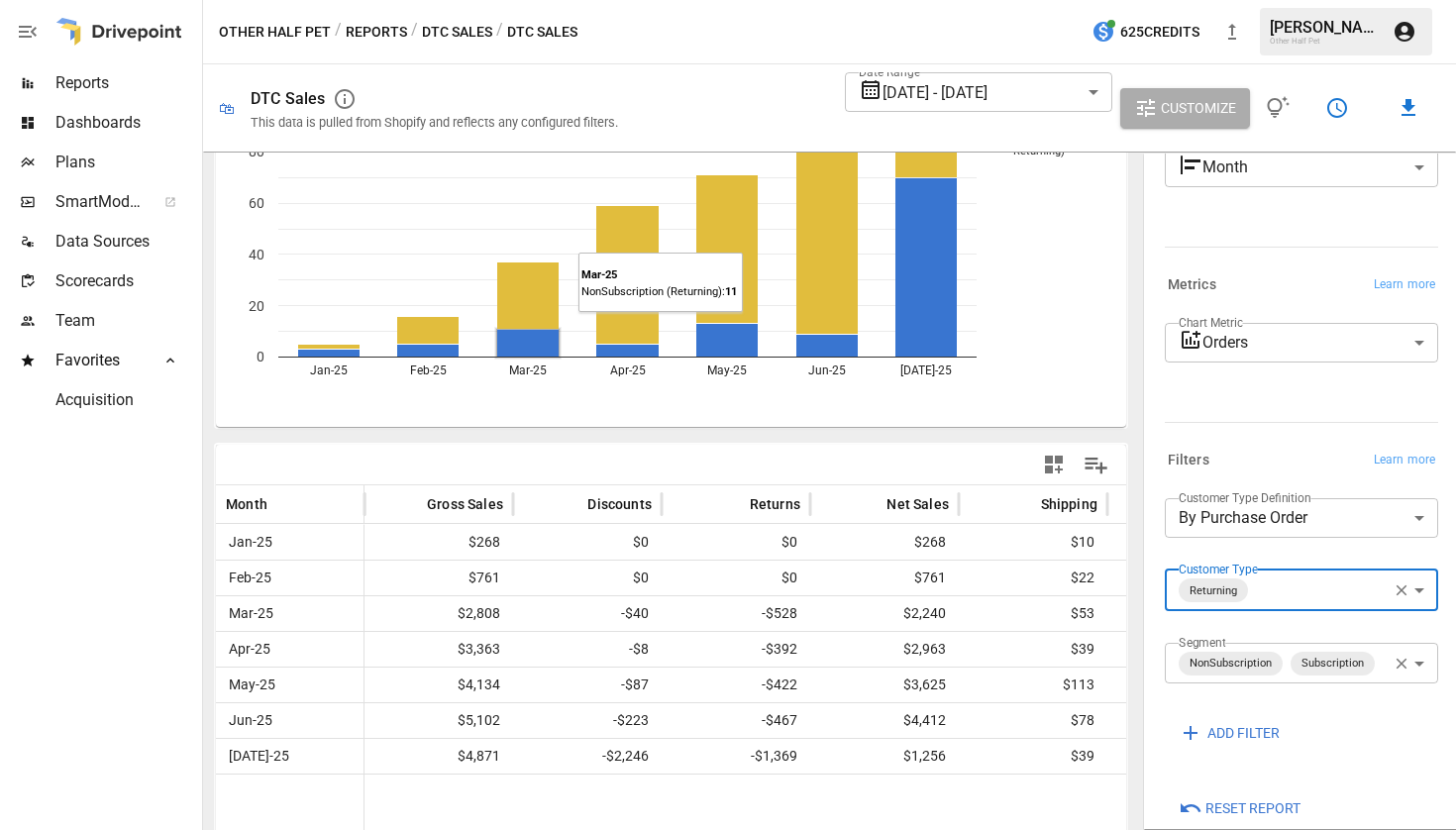 click on "Reports" at bounding box center [376, 32] 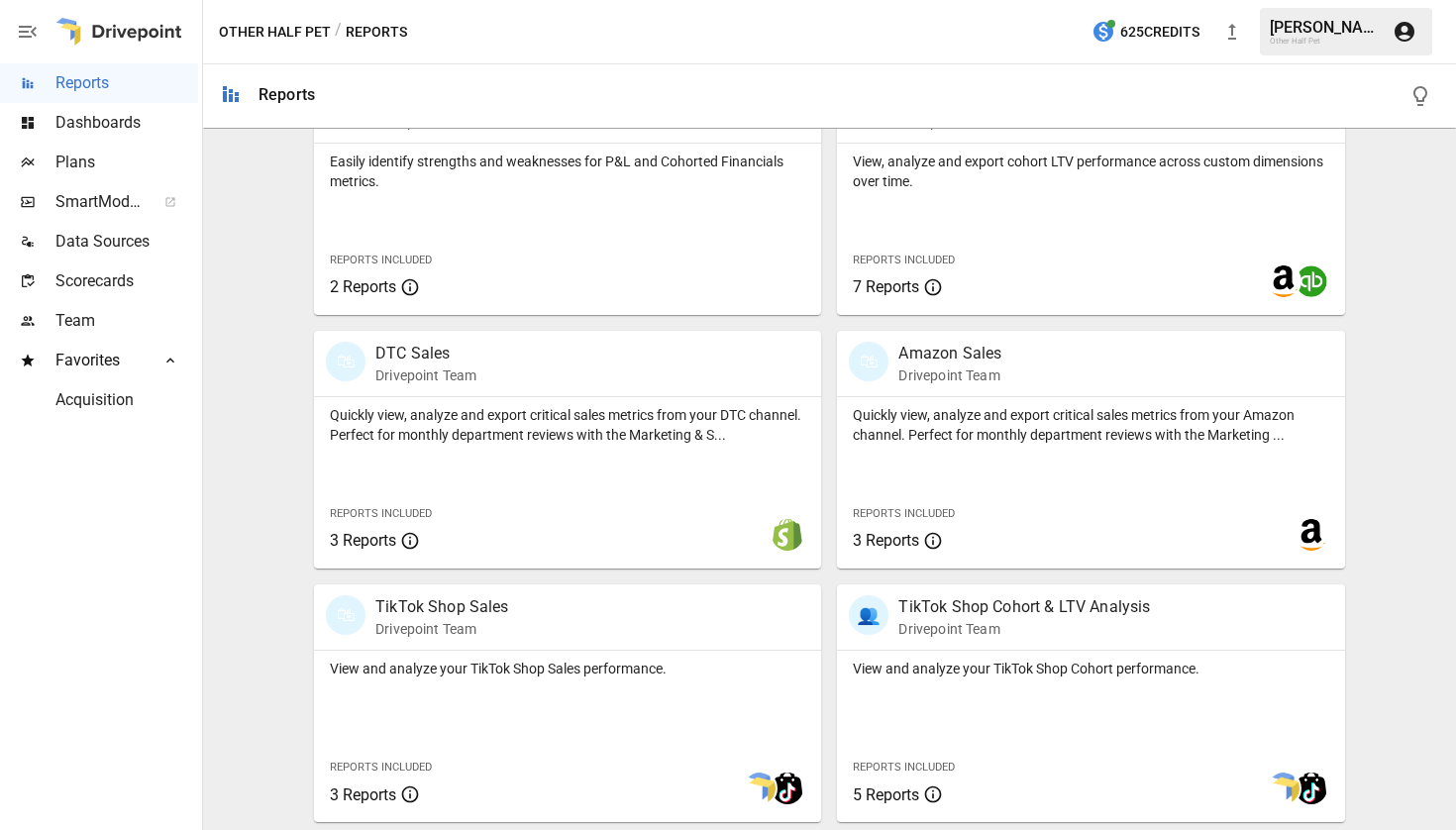 scroll, scrollTop: 299, scrollLeft: 0, axis: vertical 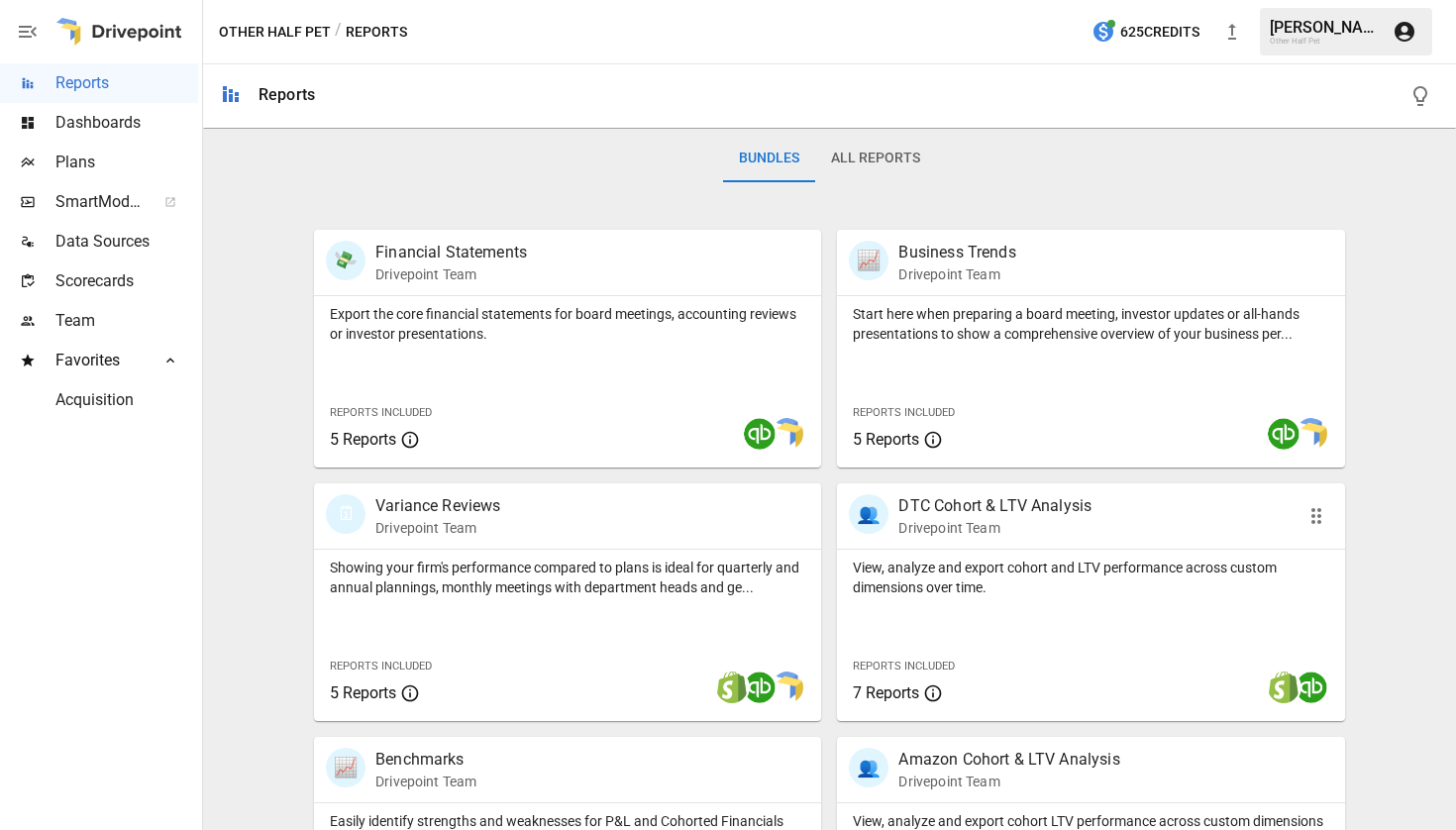 click on "View, analyze and export cohort and LTV performance across custom dimensions over time." at bounding box center [1091, 577] 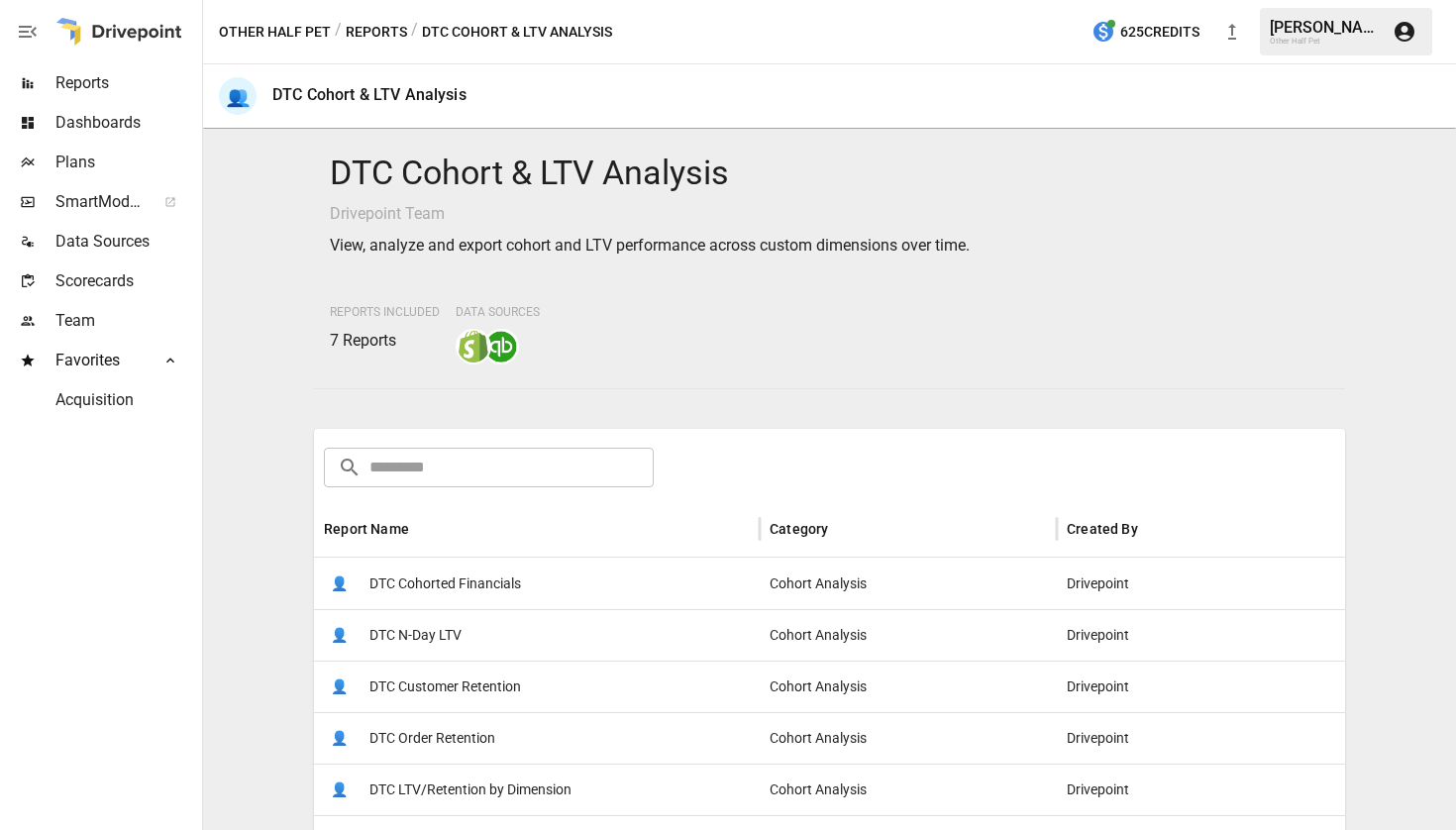 click on "DTC Customer Retention" at bounding box center [445, 686] 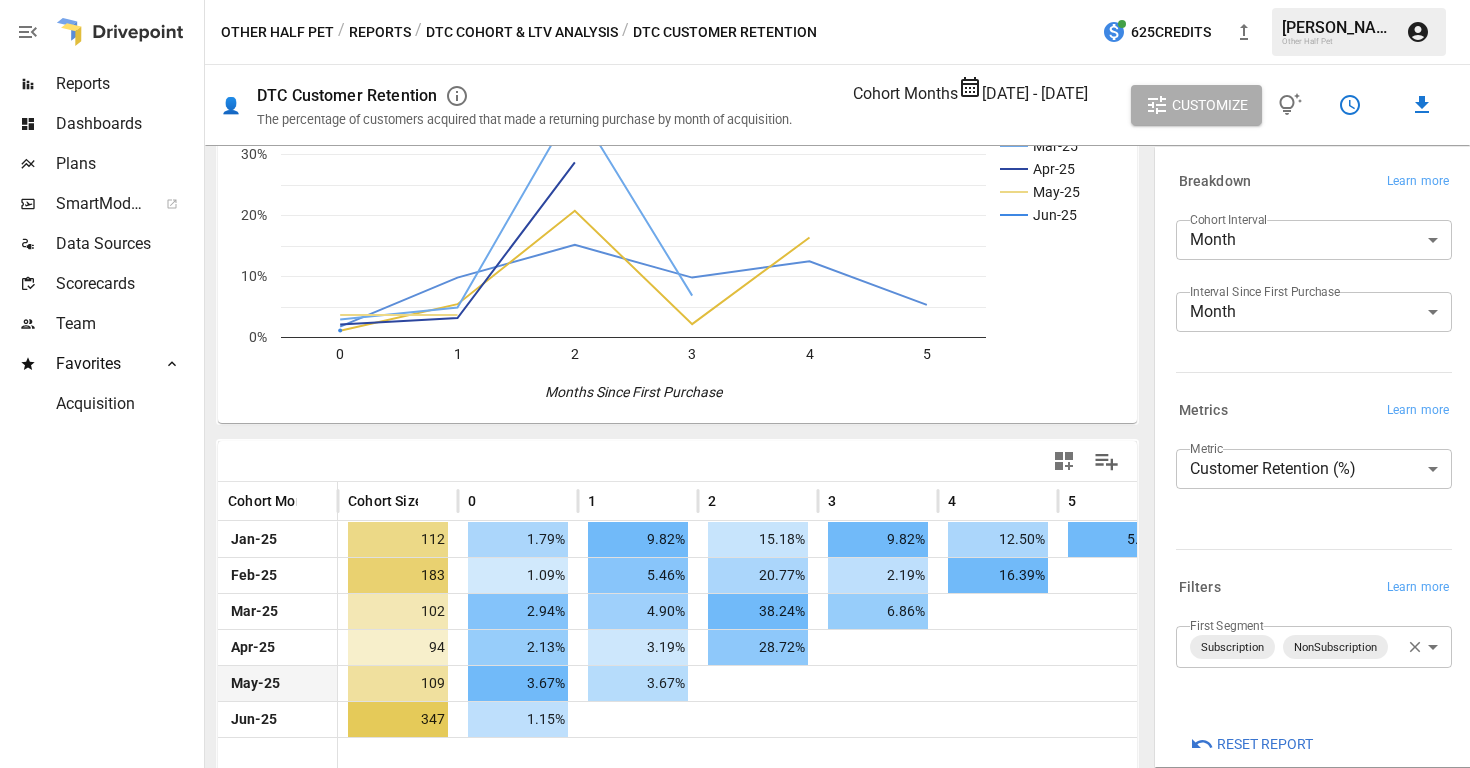 scroll, scrollTop: 206, scrollLeft: 0, axis: vertical 